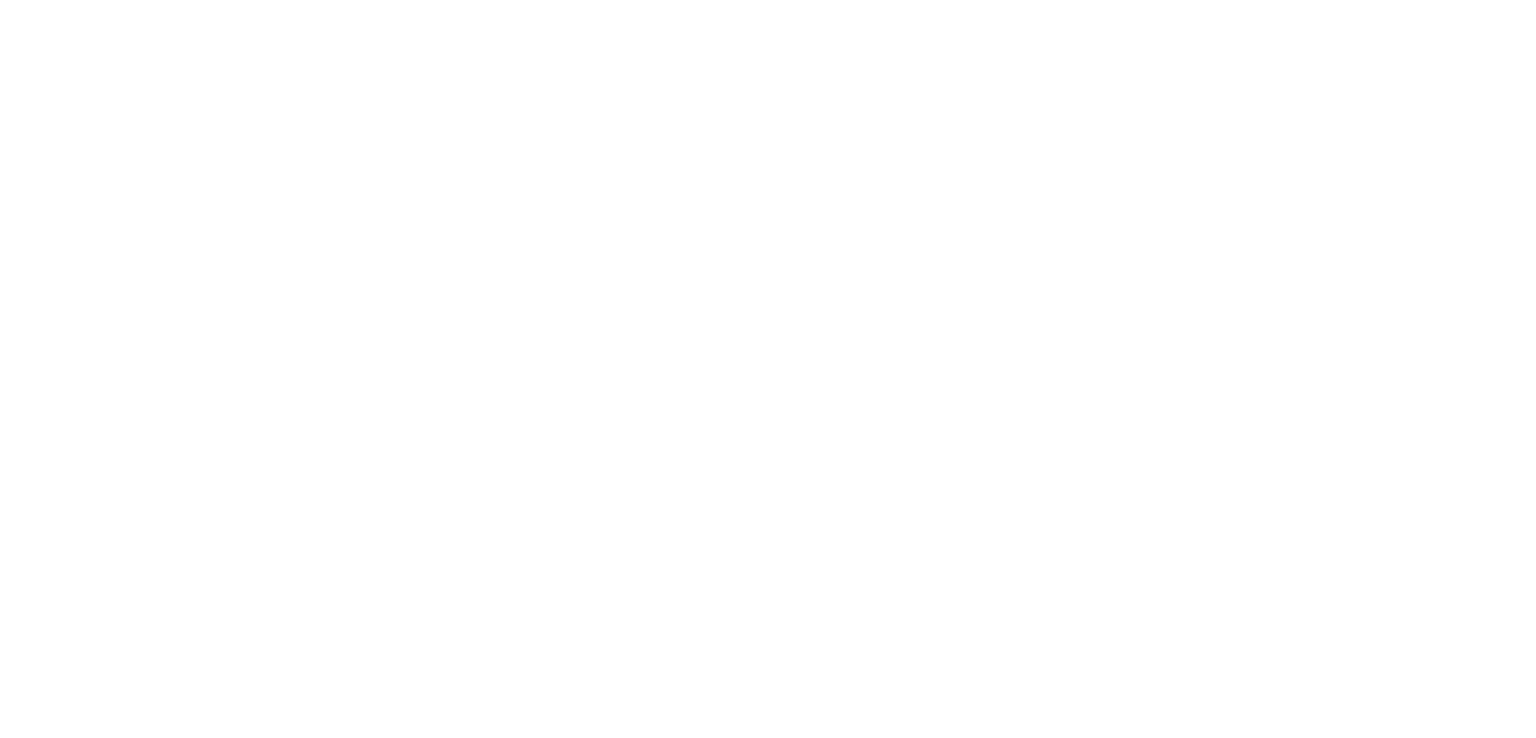 scroll, scrollTop: 0, scrollLeft: 0, axis: both 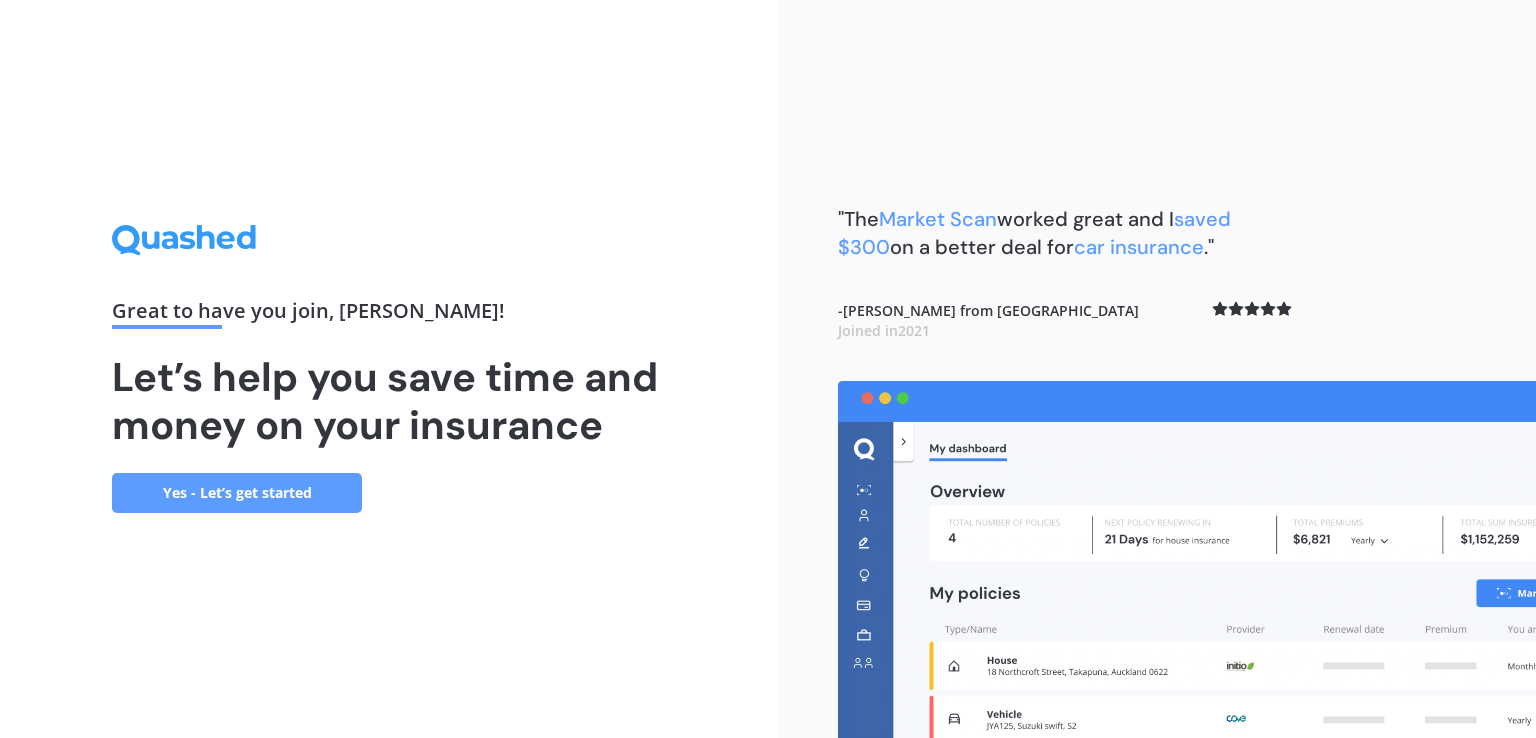 click on "Yes - Let’s get started" at bounding box center [237, 493] 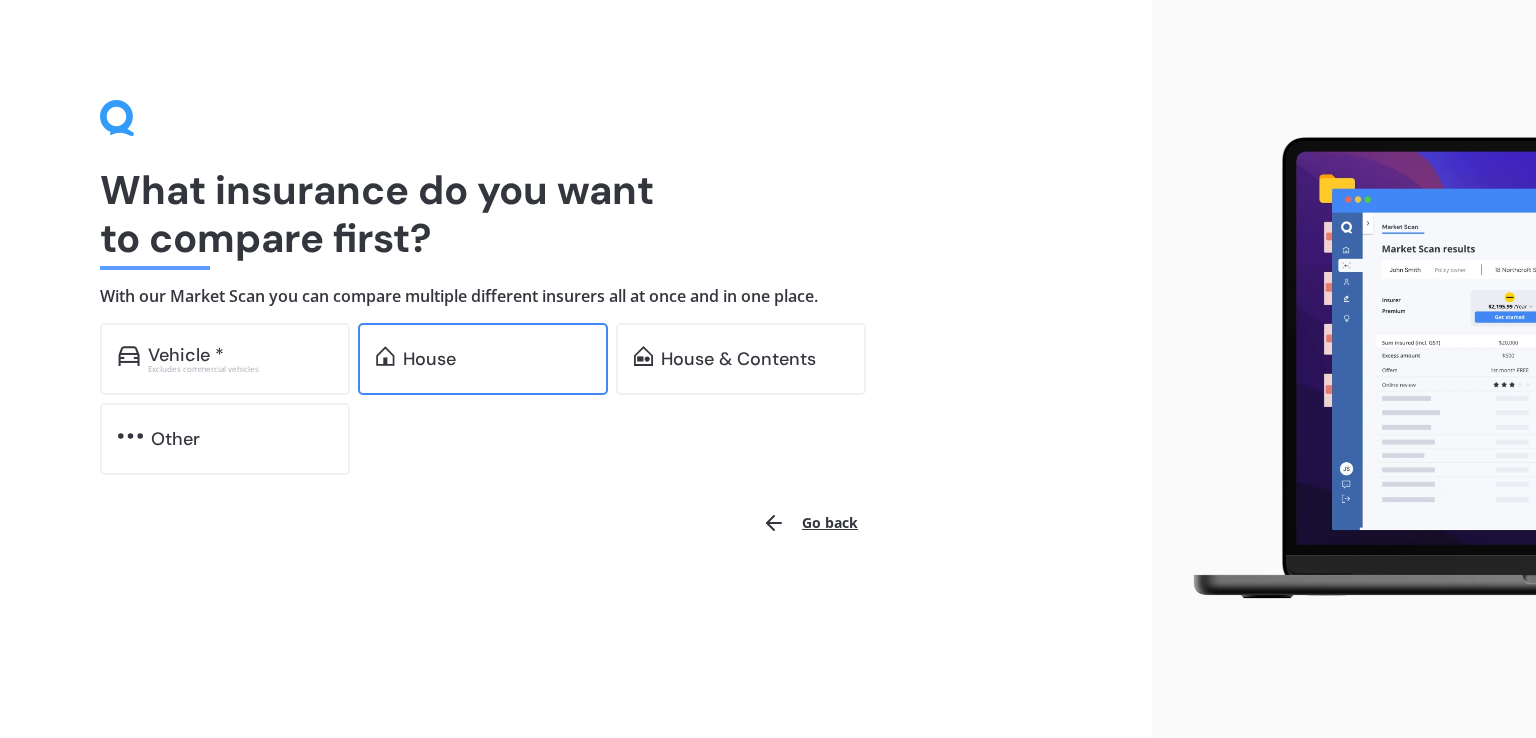 click on "House" at bounding box center (483, 359) 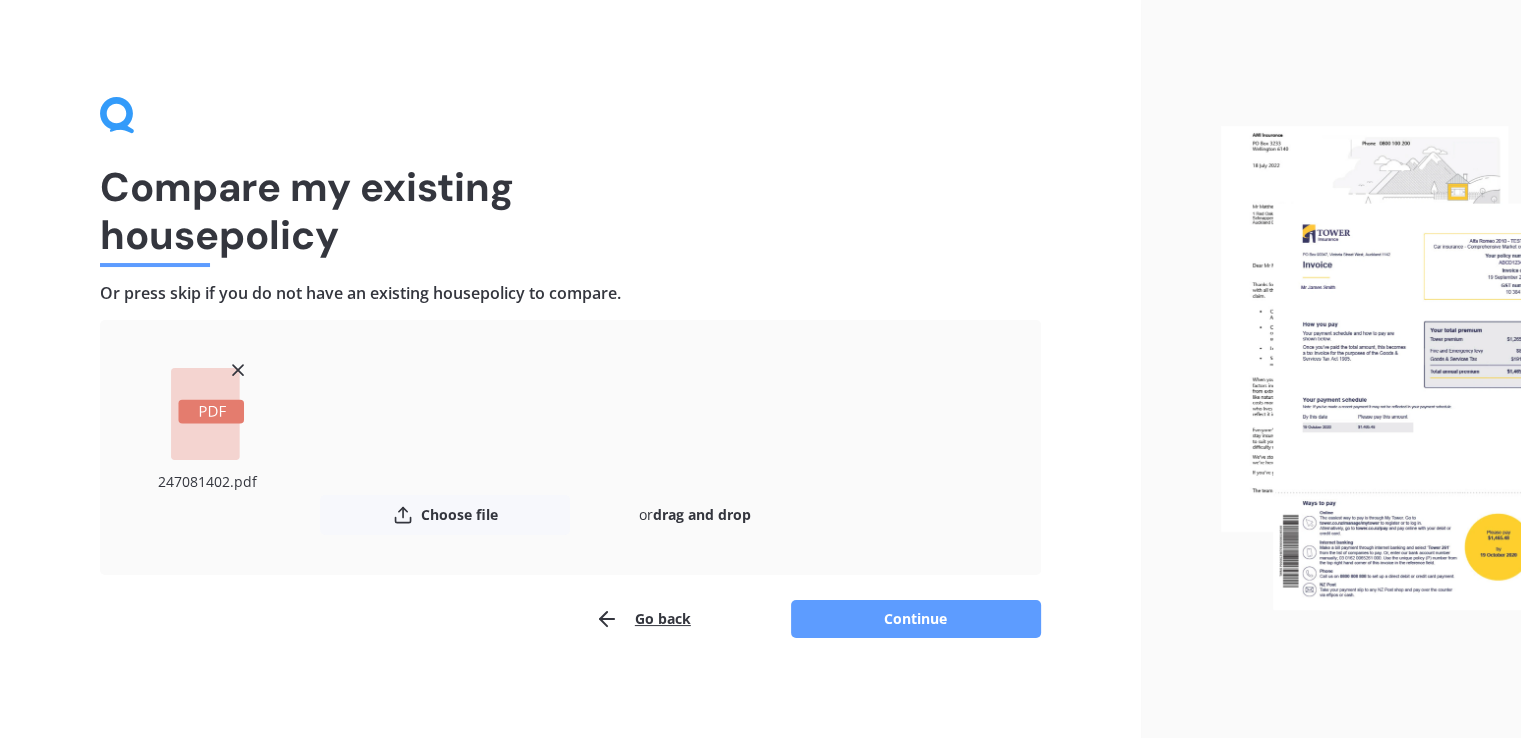 scroll, scrollTop: 4, scrollLeft: 0, axis: vertical 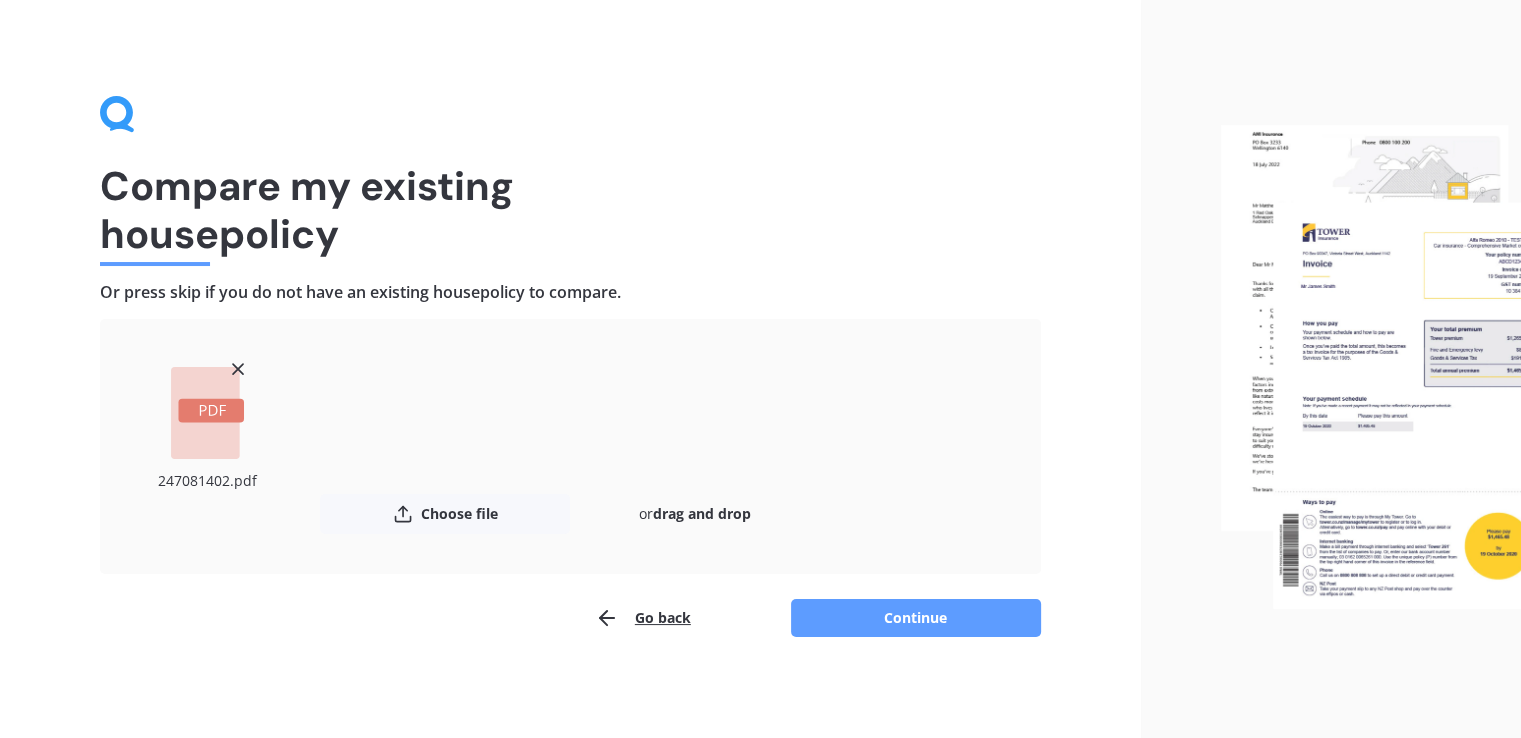 click on "Go back Continue" at bounding box center [570, 618] 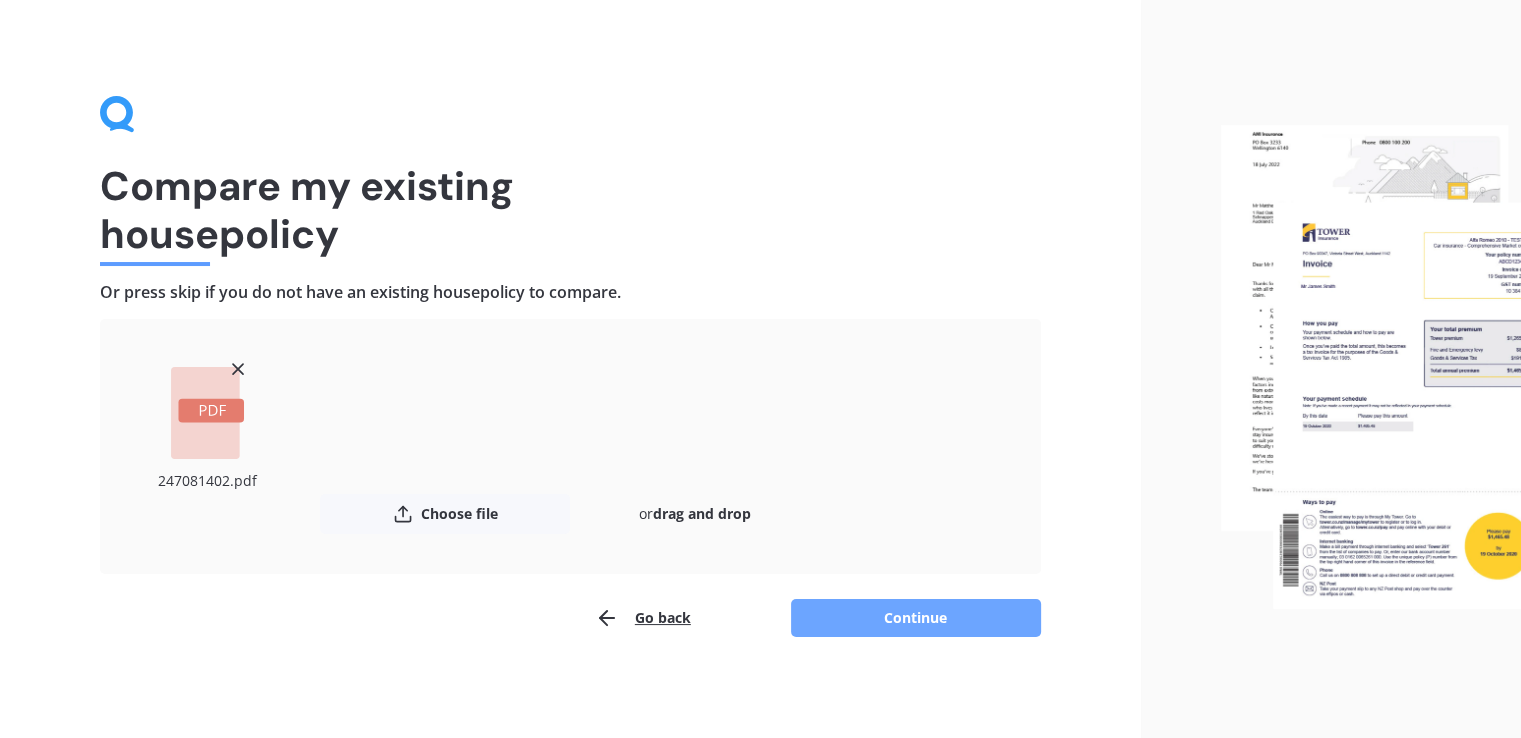click on "Continue" at bounding box center (916, 618) 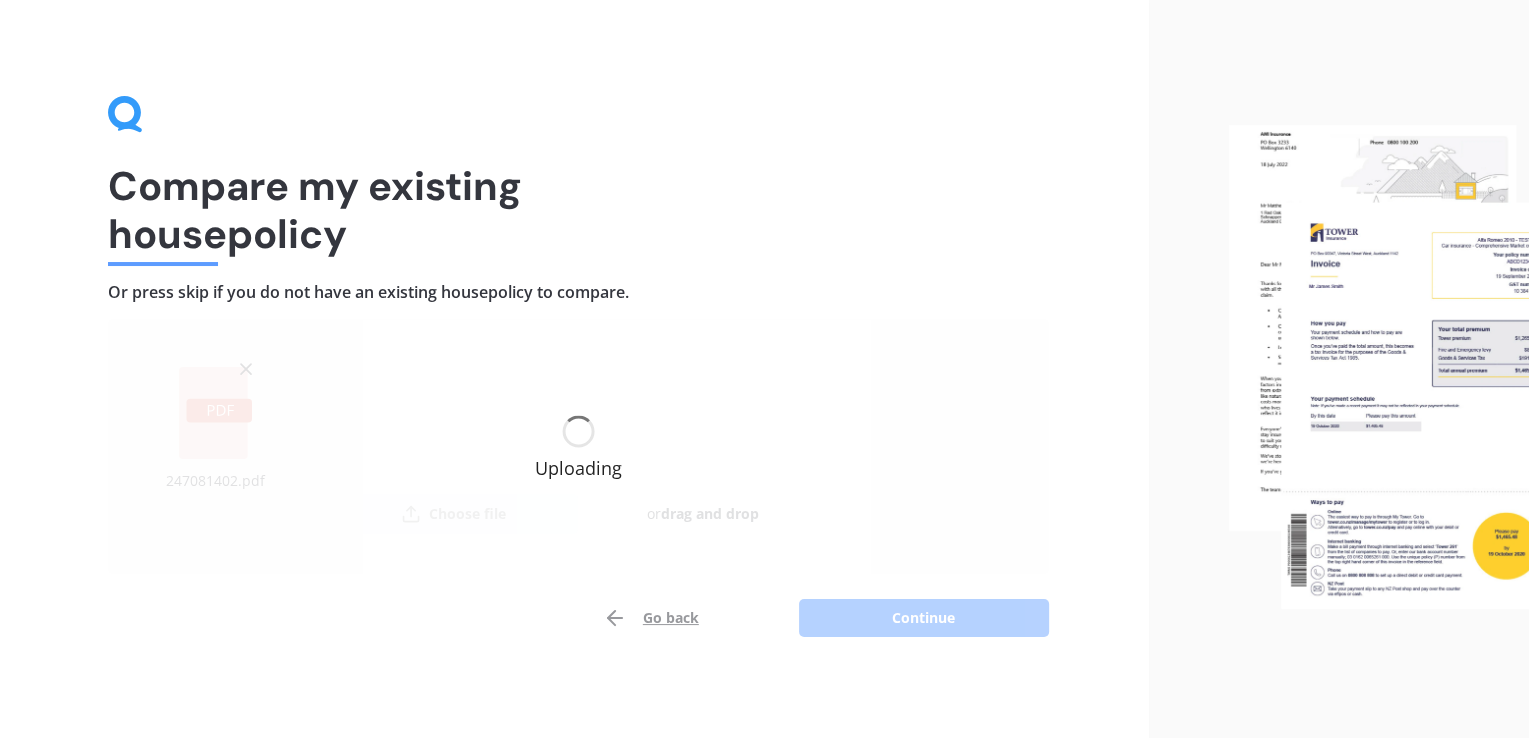 scroll, scrollTop: 0, scrollLeft: 0, axis: both 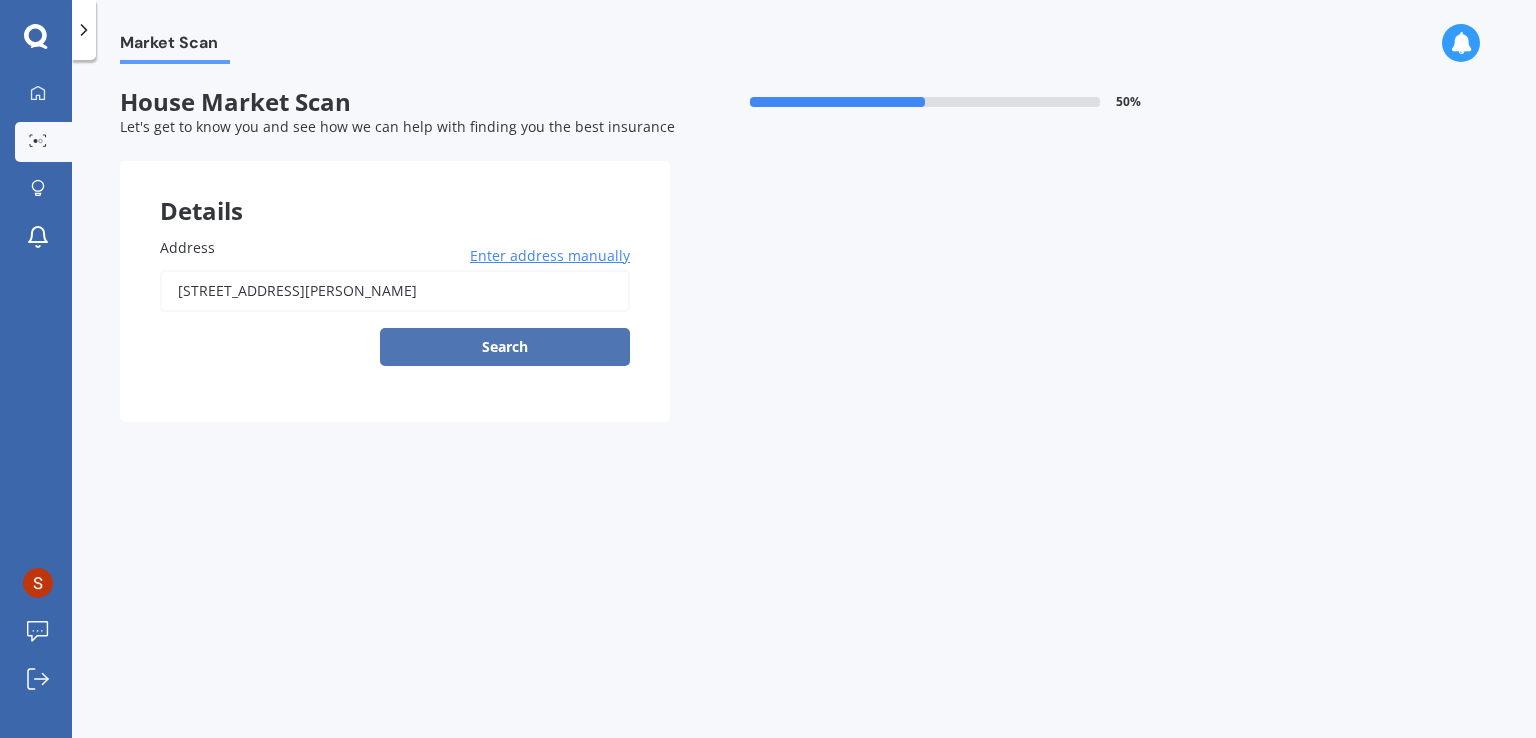 click on "Search" at bounding box center (505, 347) 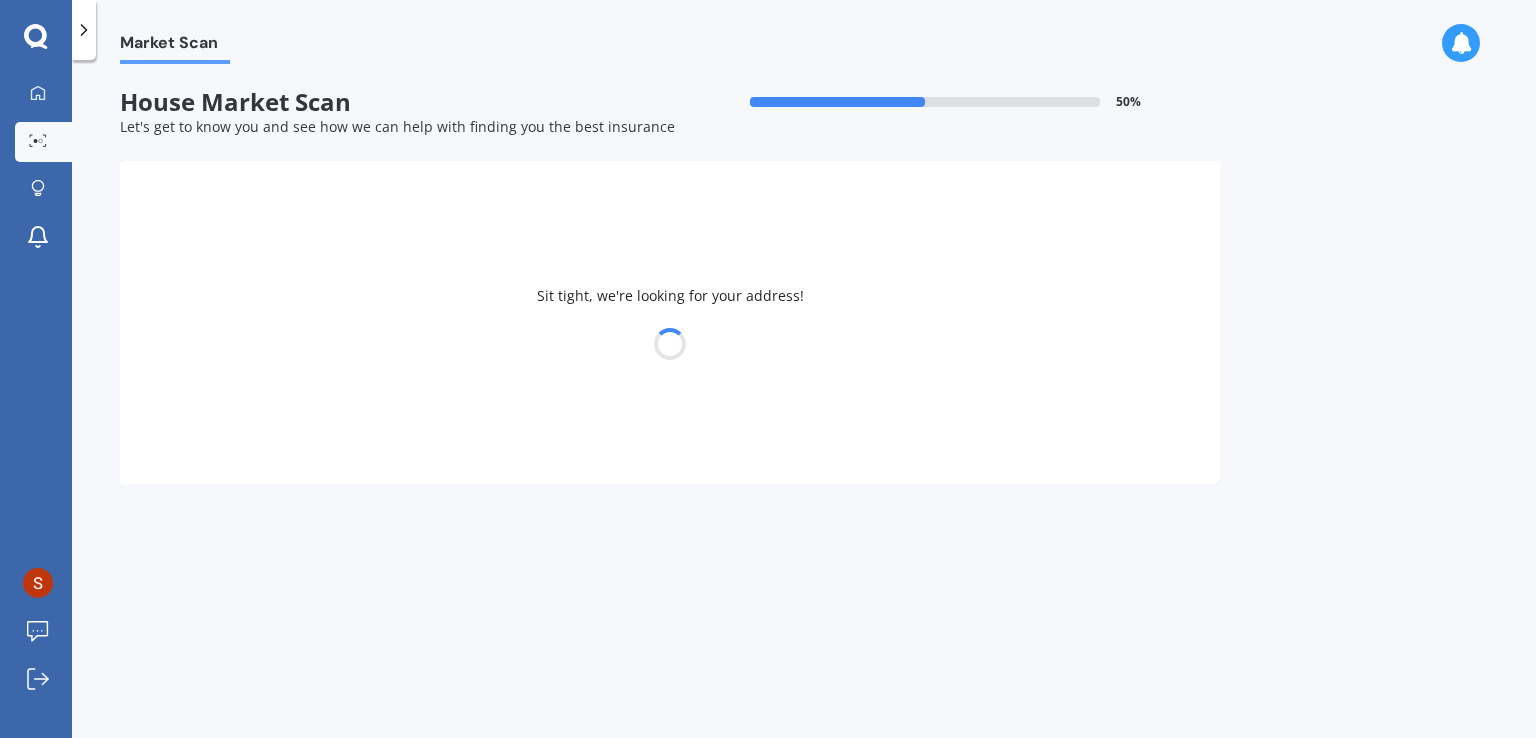 type on "[STREET_ADDRESS][PERSON_NAME]" 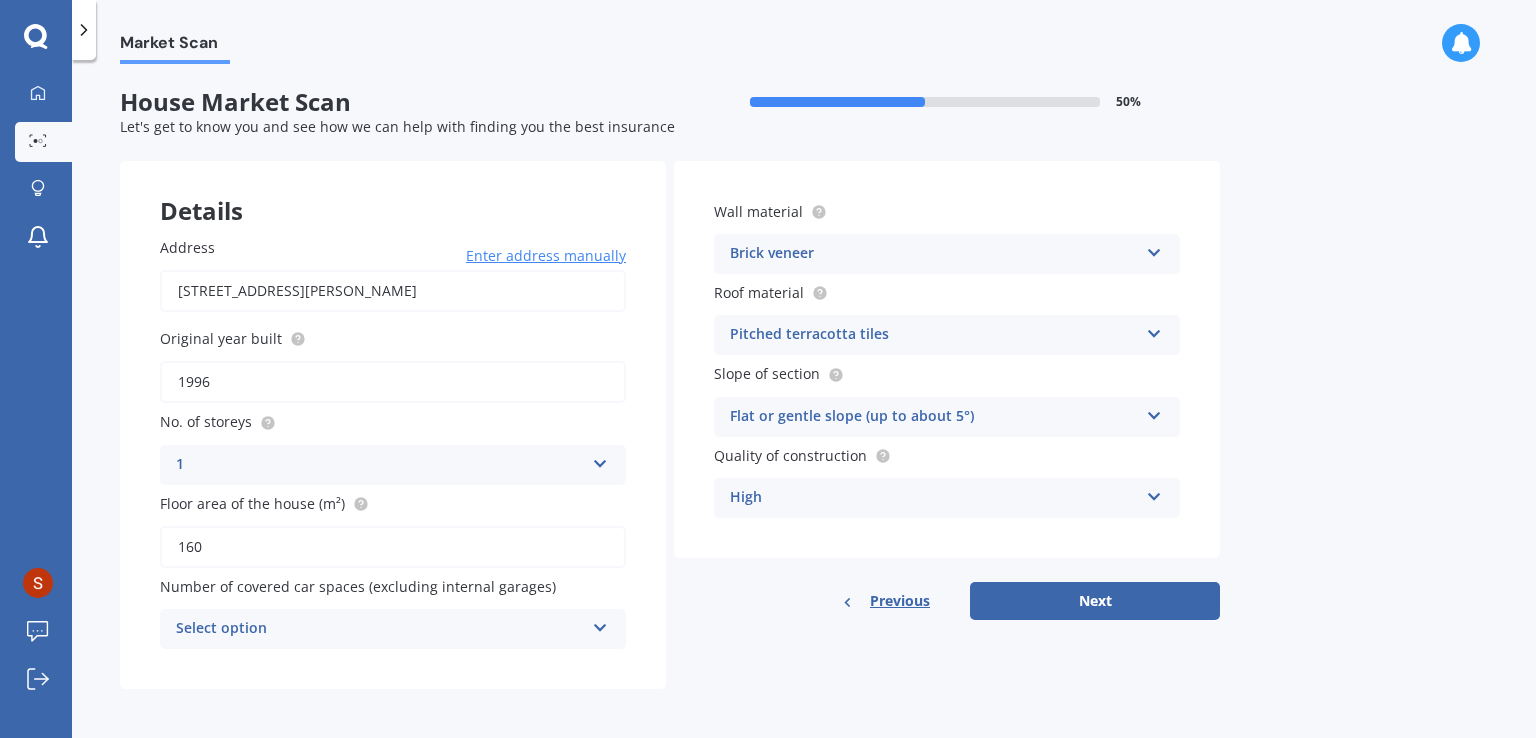 click on "Brick veneer Artificial weatherboard/plank cladding Blockwork Brick veneer Double brick Mud brick Other Rockcote/EPS Sheet cladding Solid brickwork Stonework solid Stonework veneer Stucco Weatherboard/plank cladding" at bounding box center [947, 254] 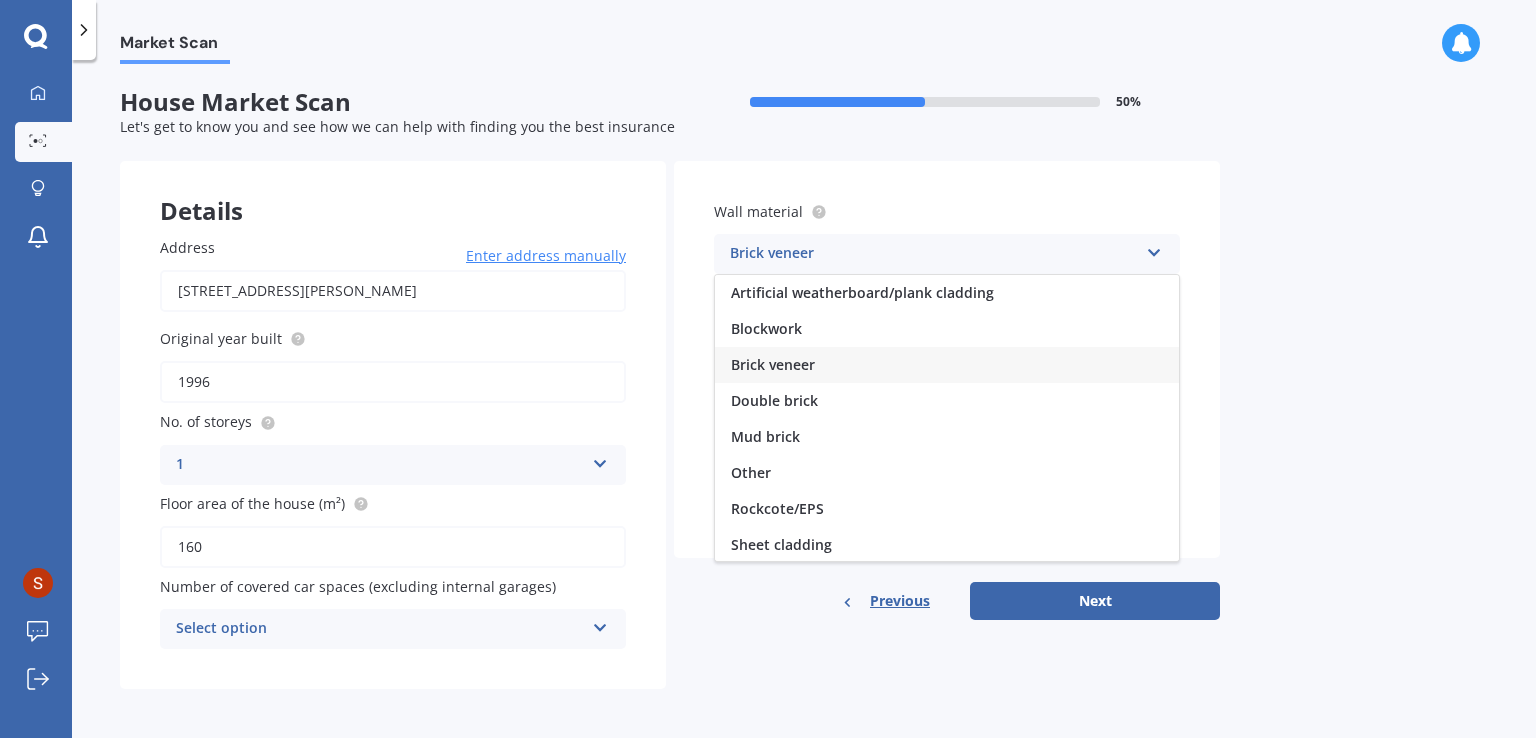 click on "Brick veneer" at bounding box center (947, 365) 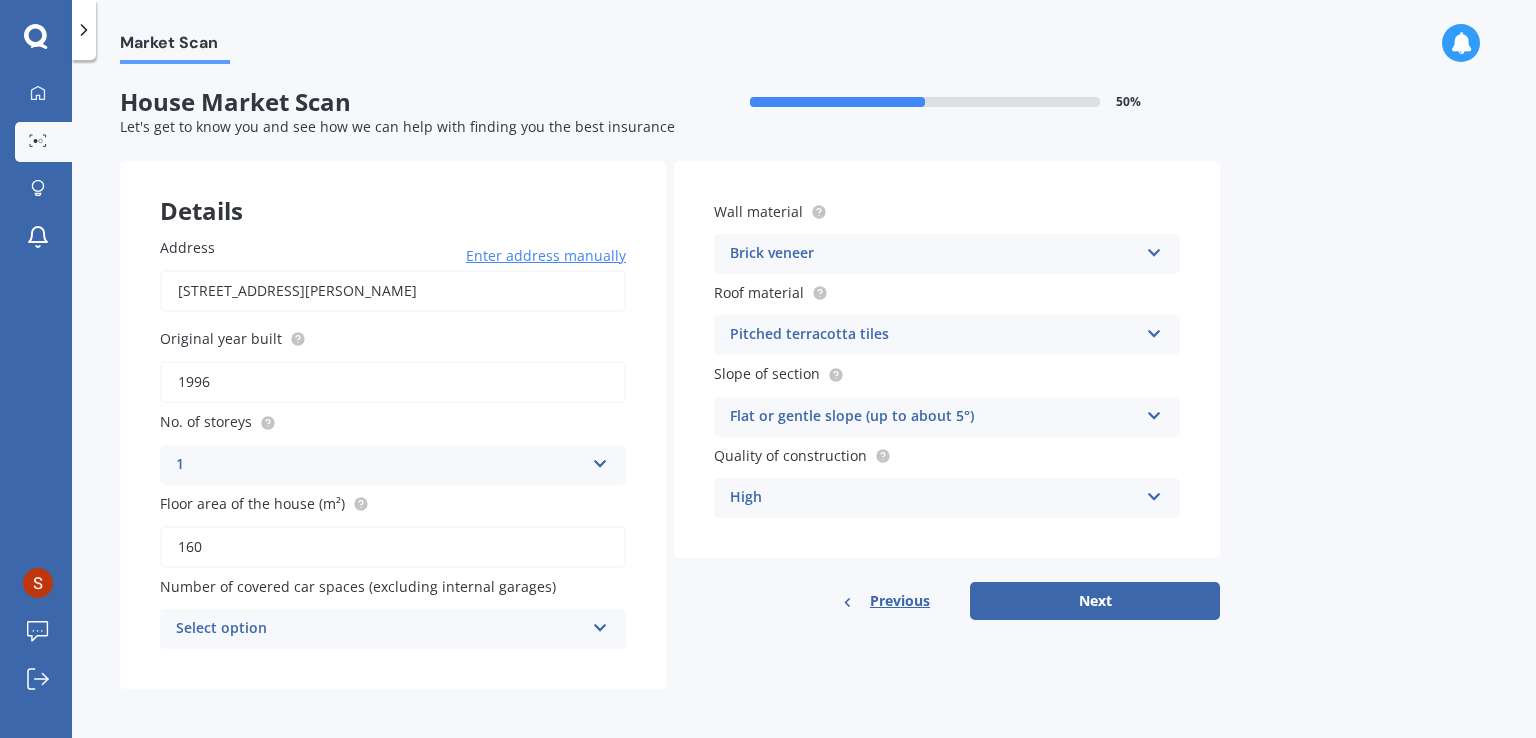 click on "Pitched terracotta tiles" at bounding box center (934, 335) 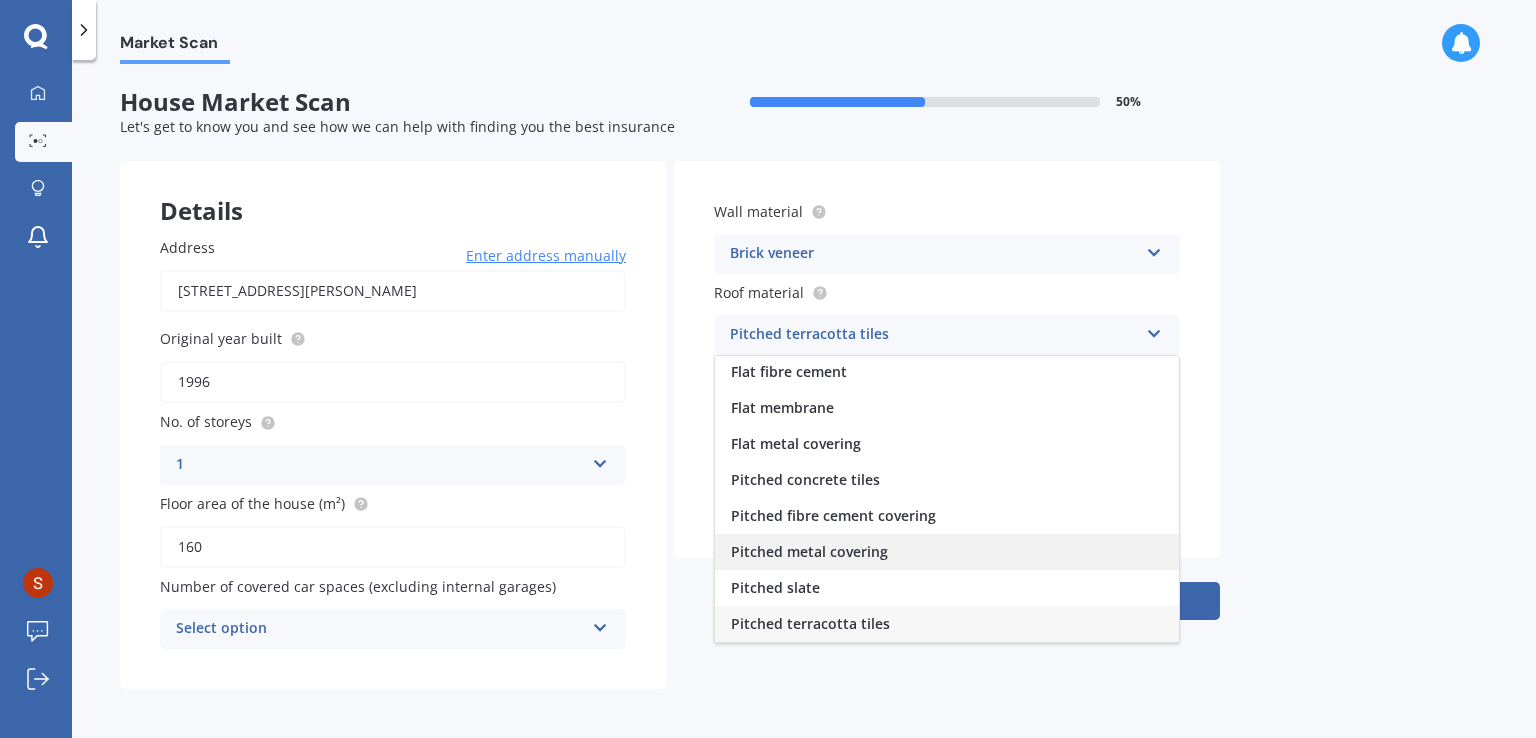 click on "Pitched metal covering" at bounding box center [947, 552] 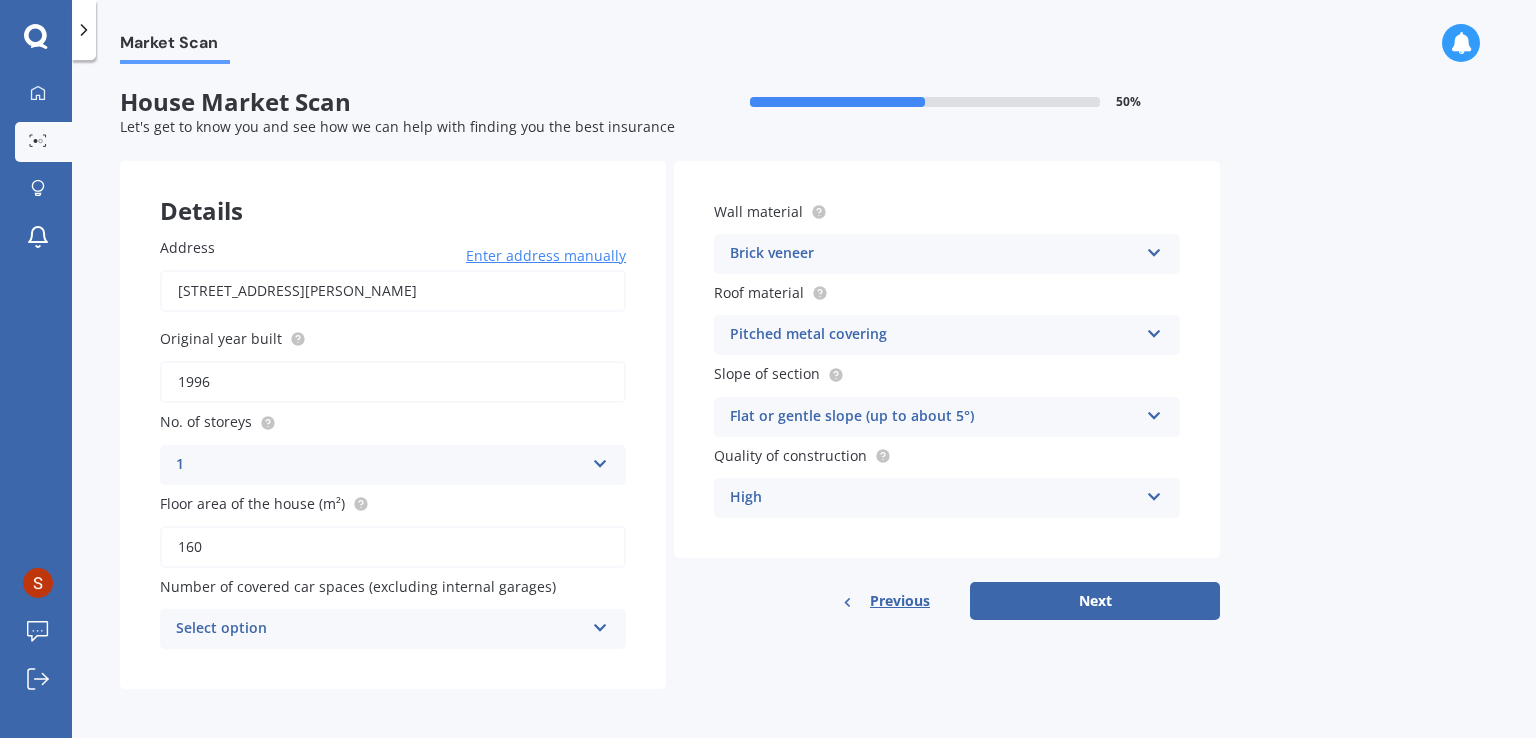 click on "Flat or gentle slope (up to about 5°)" at bounding box center [934, 417] 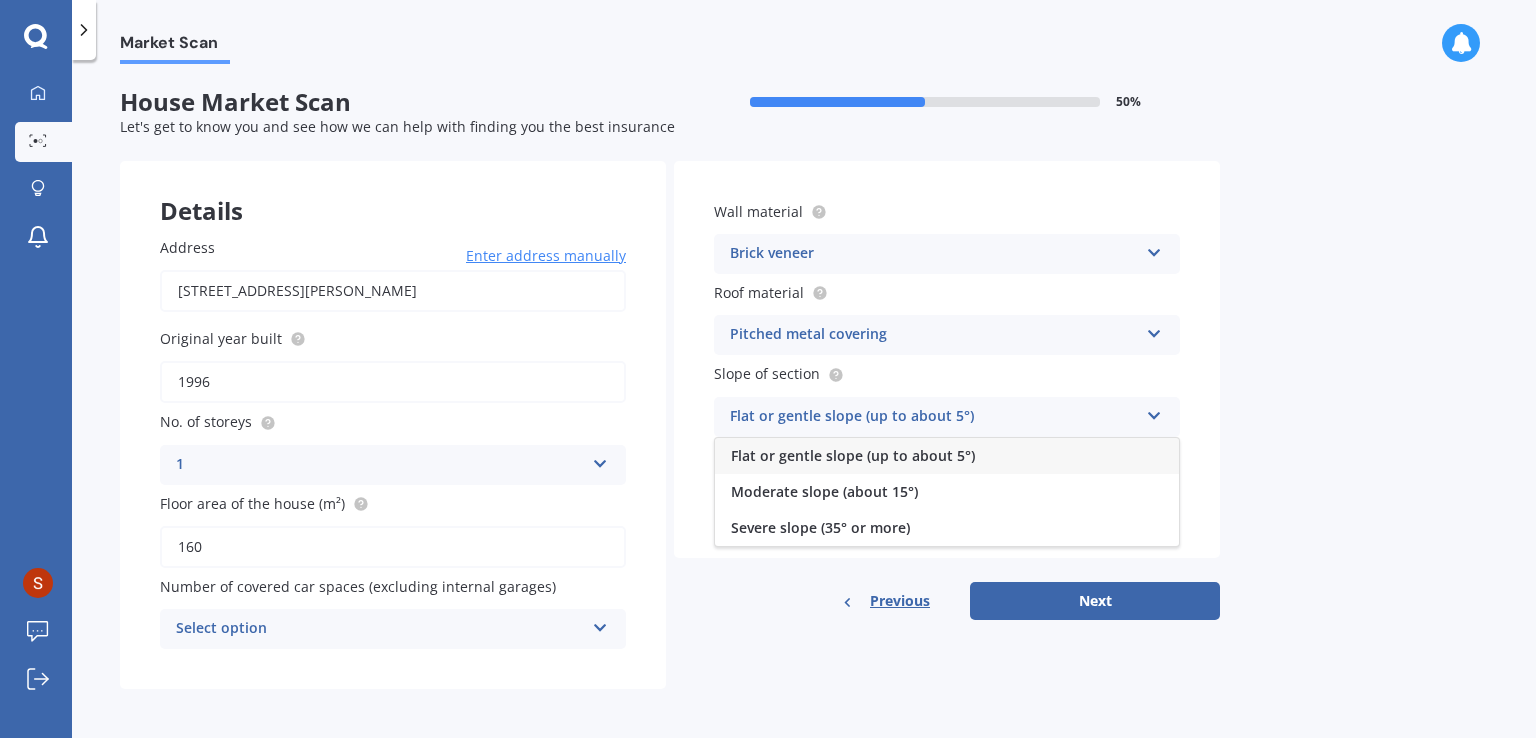 click on "Flat or gentle slope (up to about 5°)" at bounding box center (934, 417) 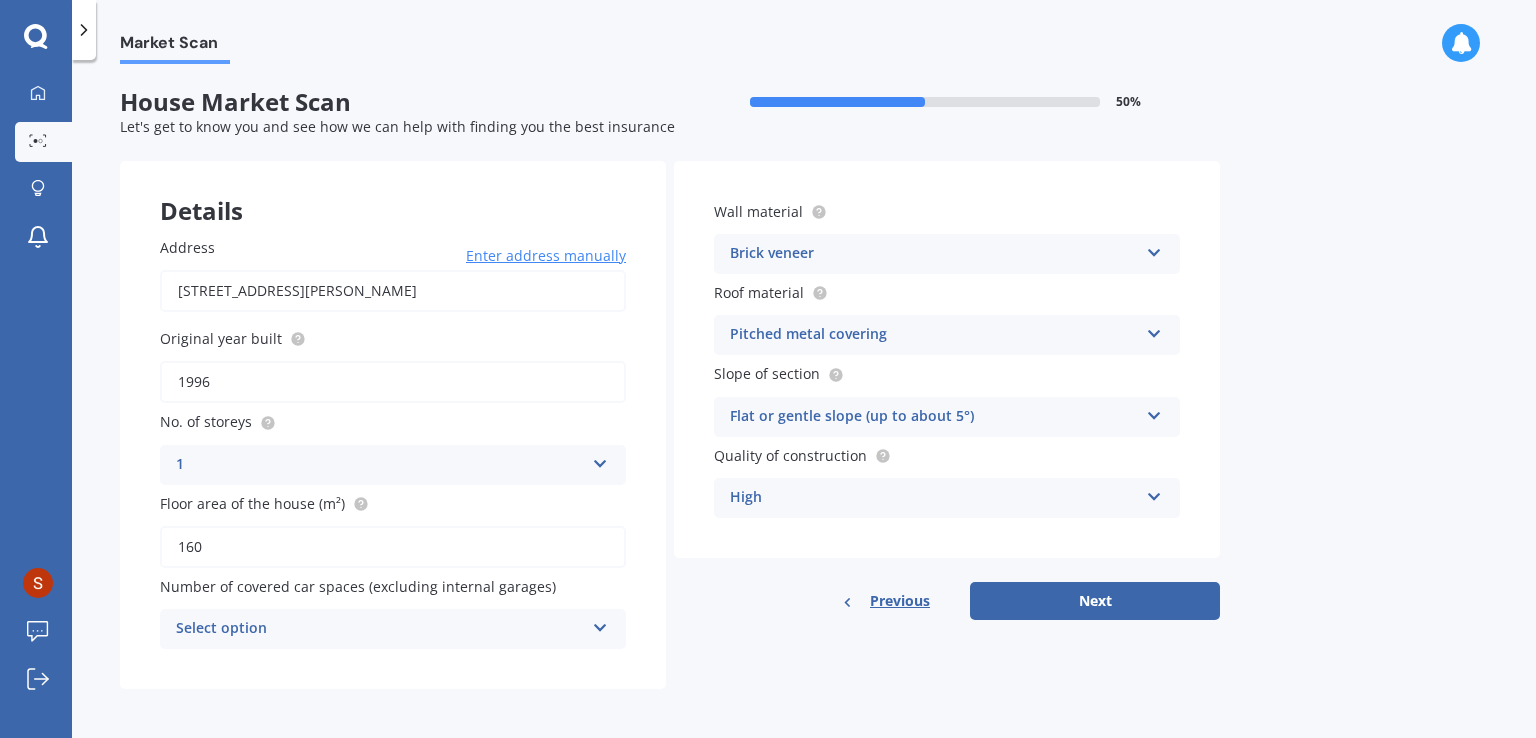 click on "High" at bounding box center (934, 498) 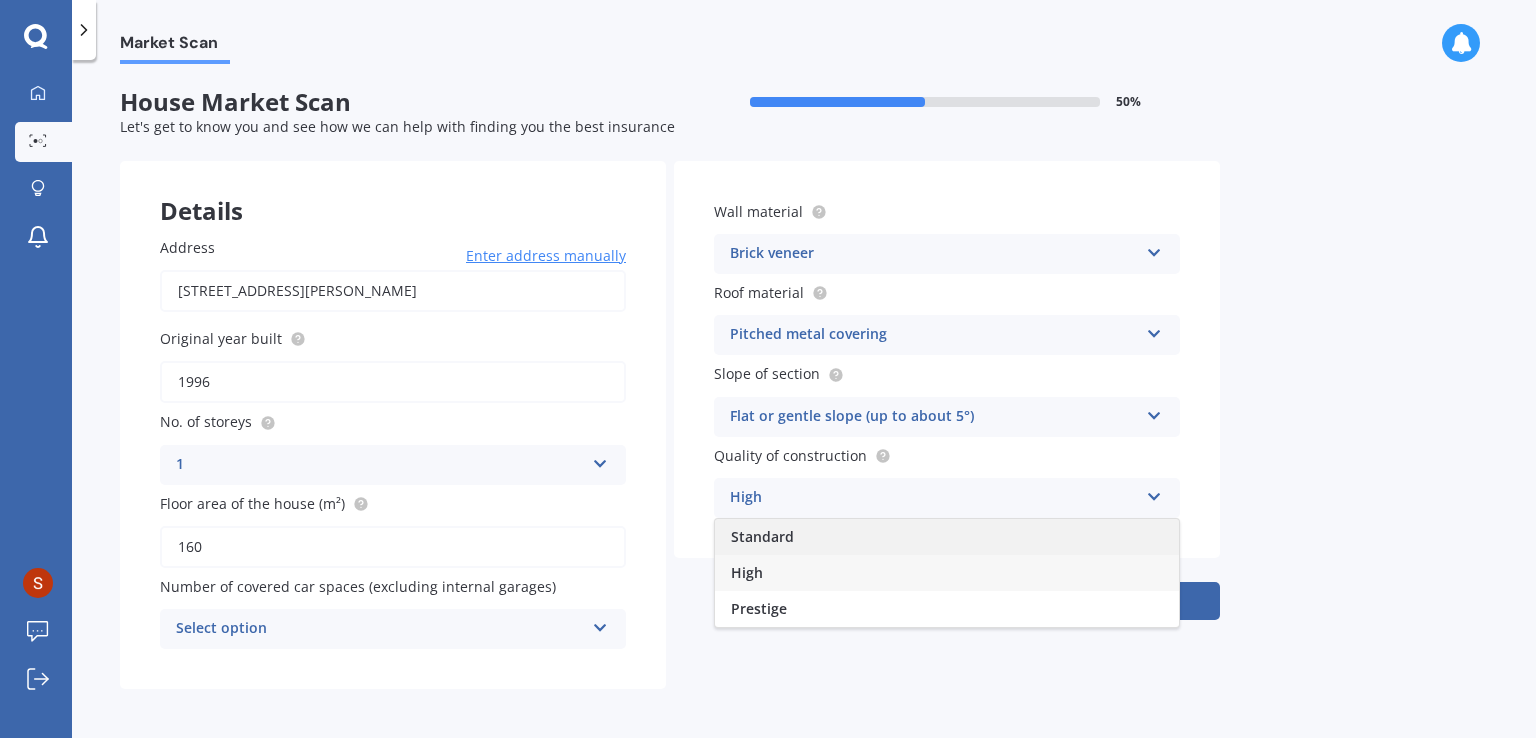 click on "Standard" at bounding box center (947, 537) 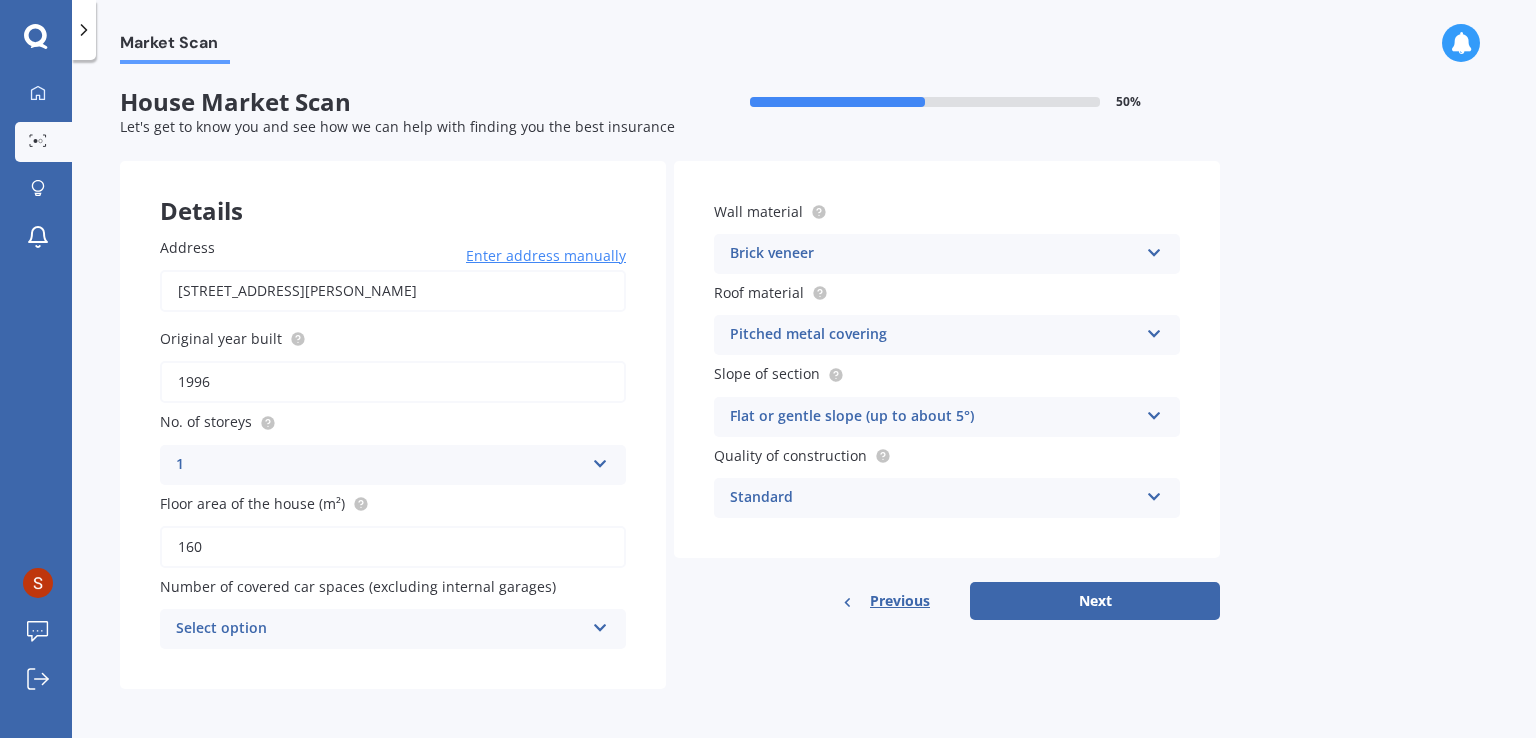 scroll, scrollTop: 2, scrollLeft: 0, axis: vertical 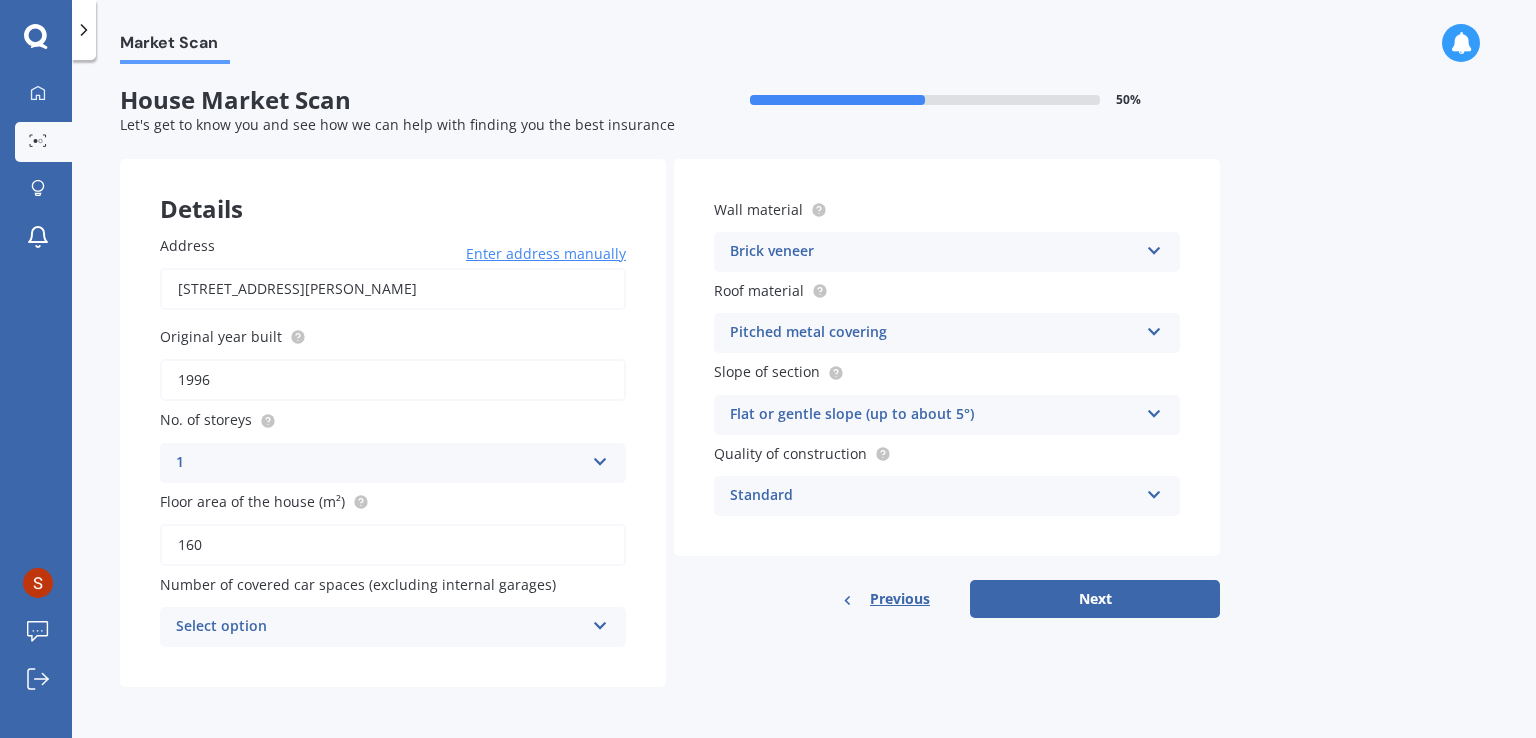 click on "Select option" at bounding box center (380, 627) 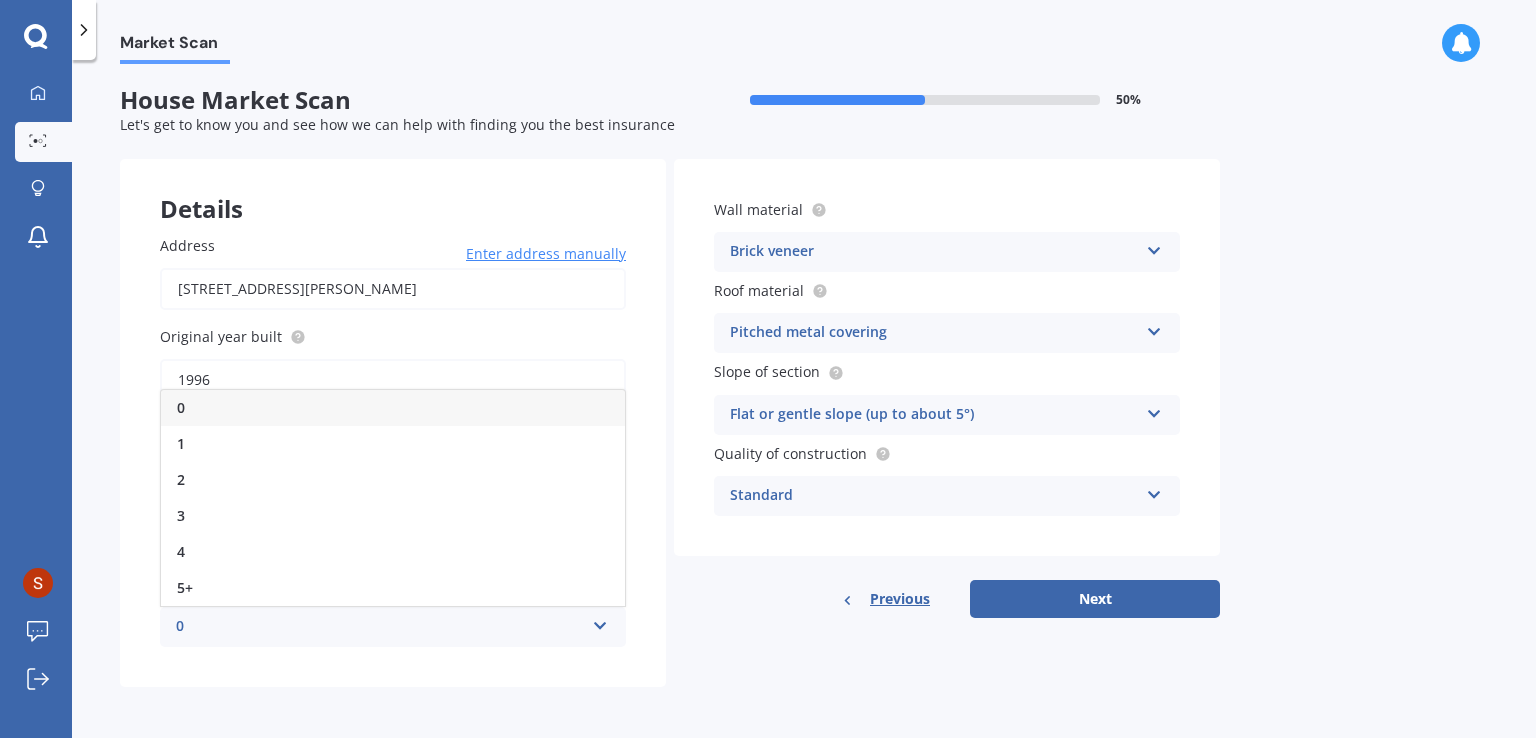 click on "0" at bounding box center (380, 627) 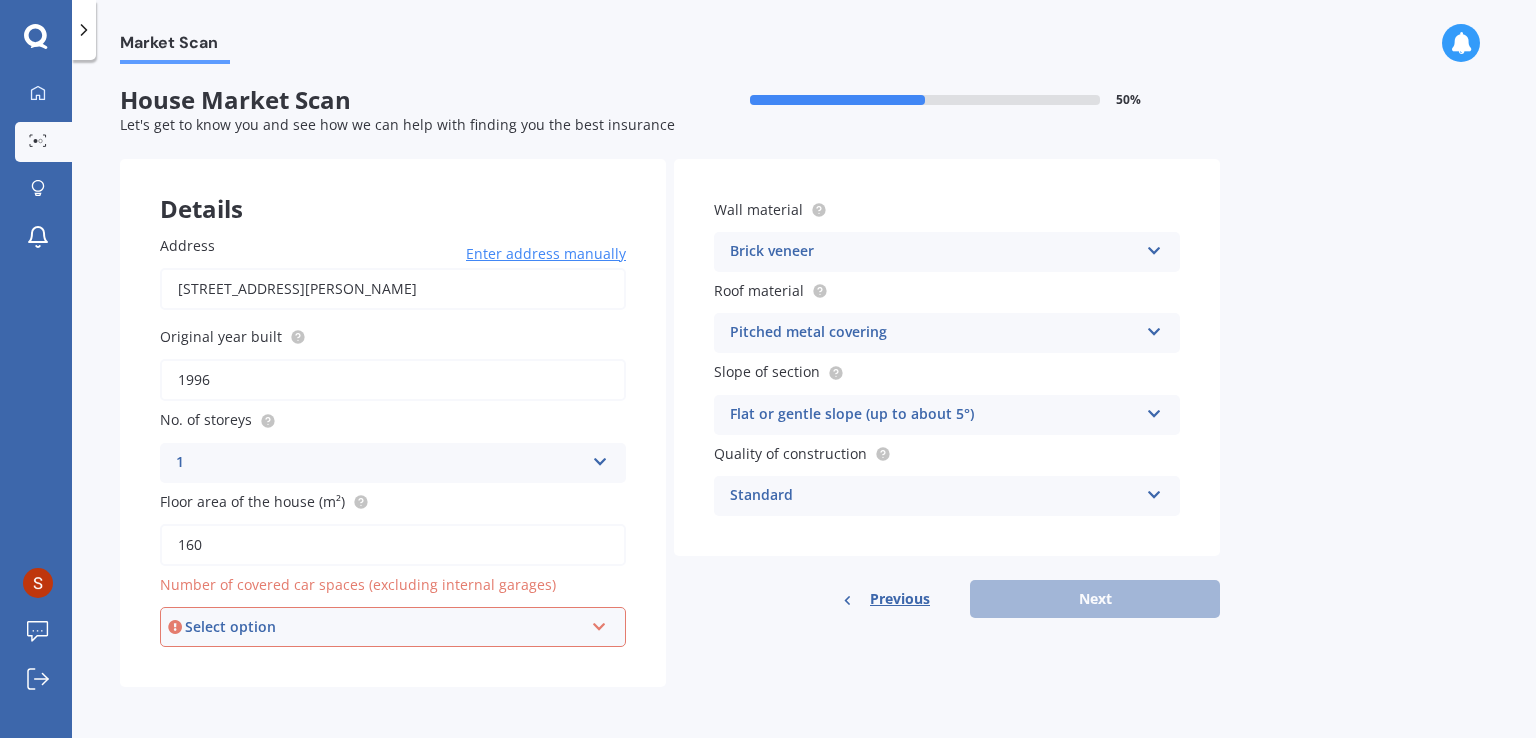 click on "Select option" at bounding box center [384, 627] 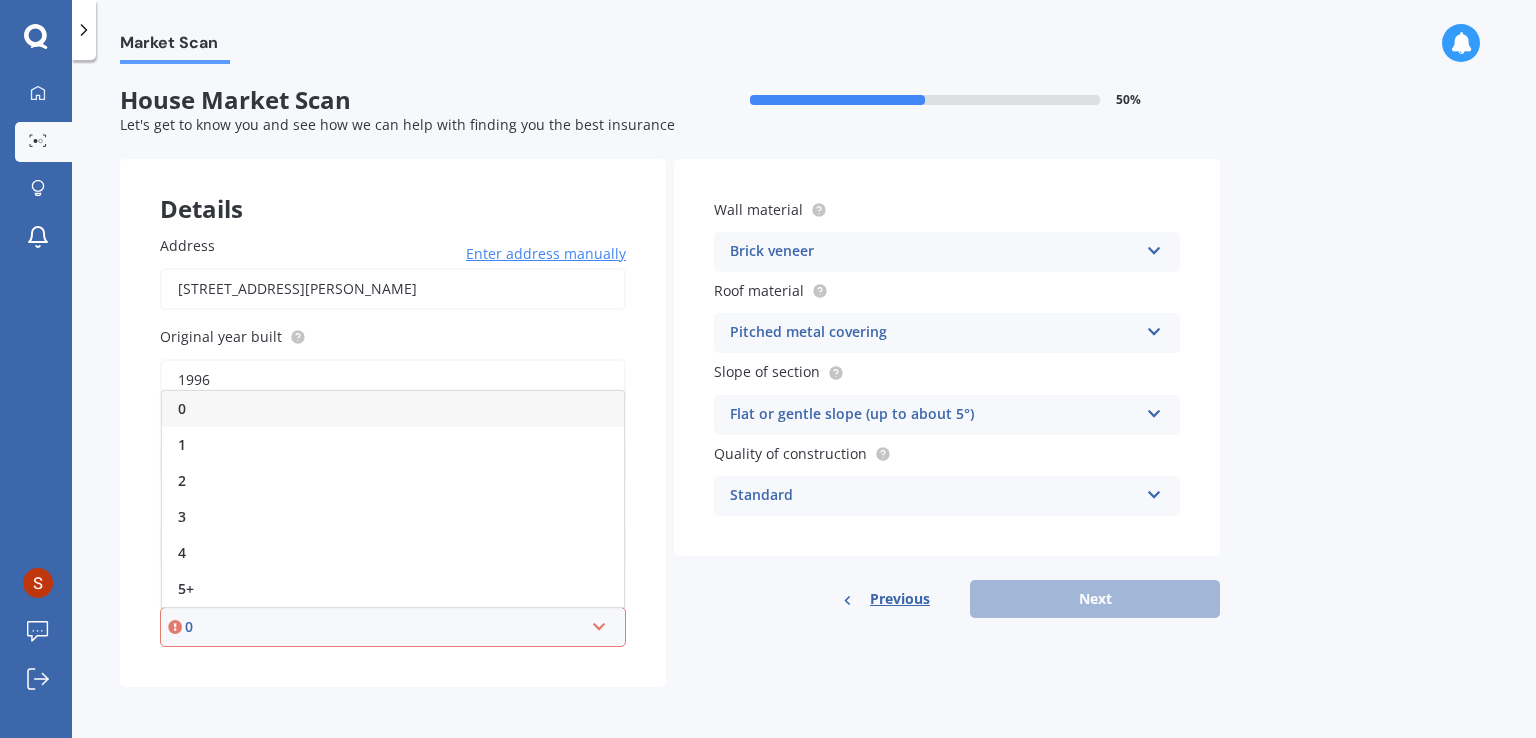 click on "0" at bounding box center (393, 409) 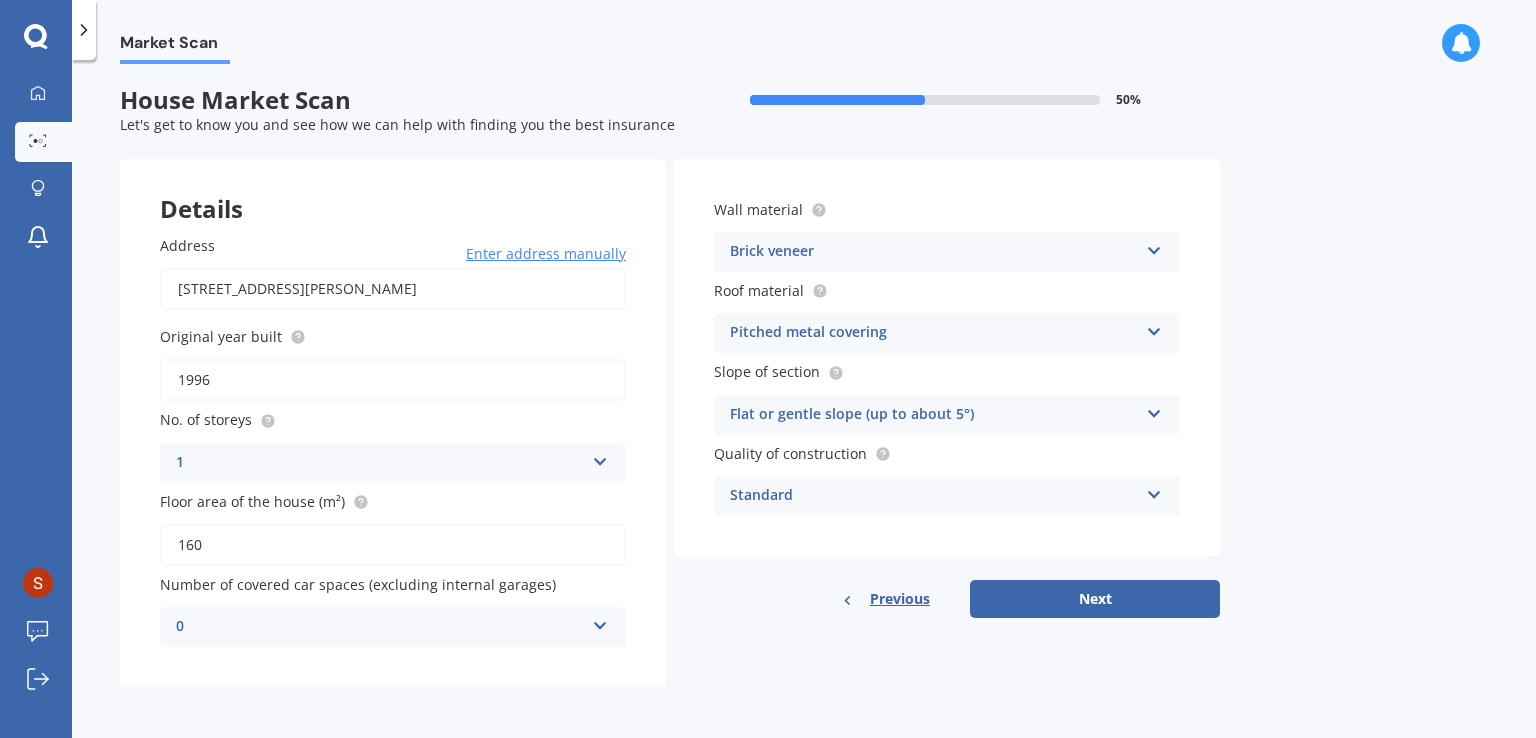 click on "1996" at bounding box center [393, 380] 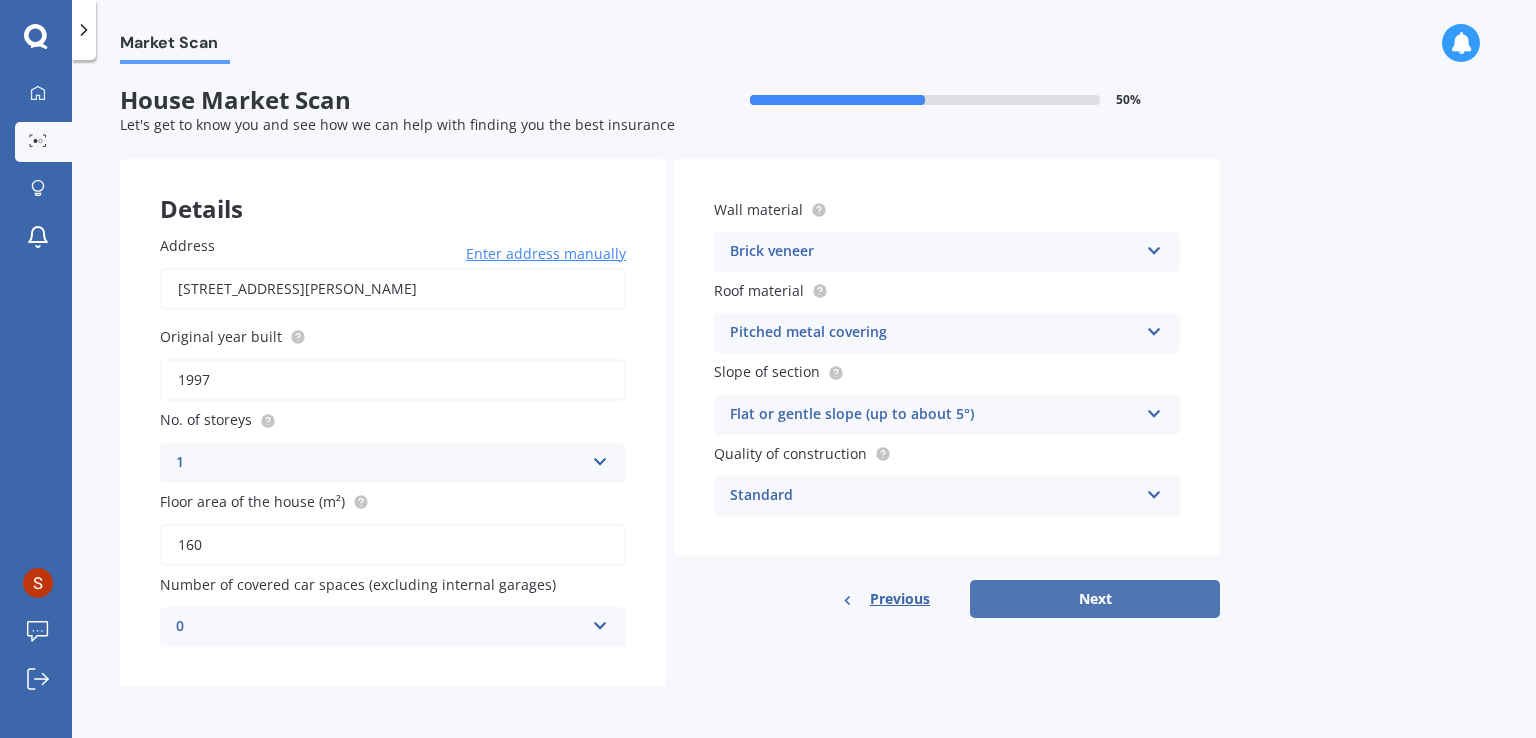 type on "1997" 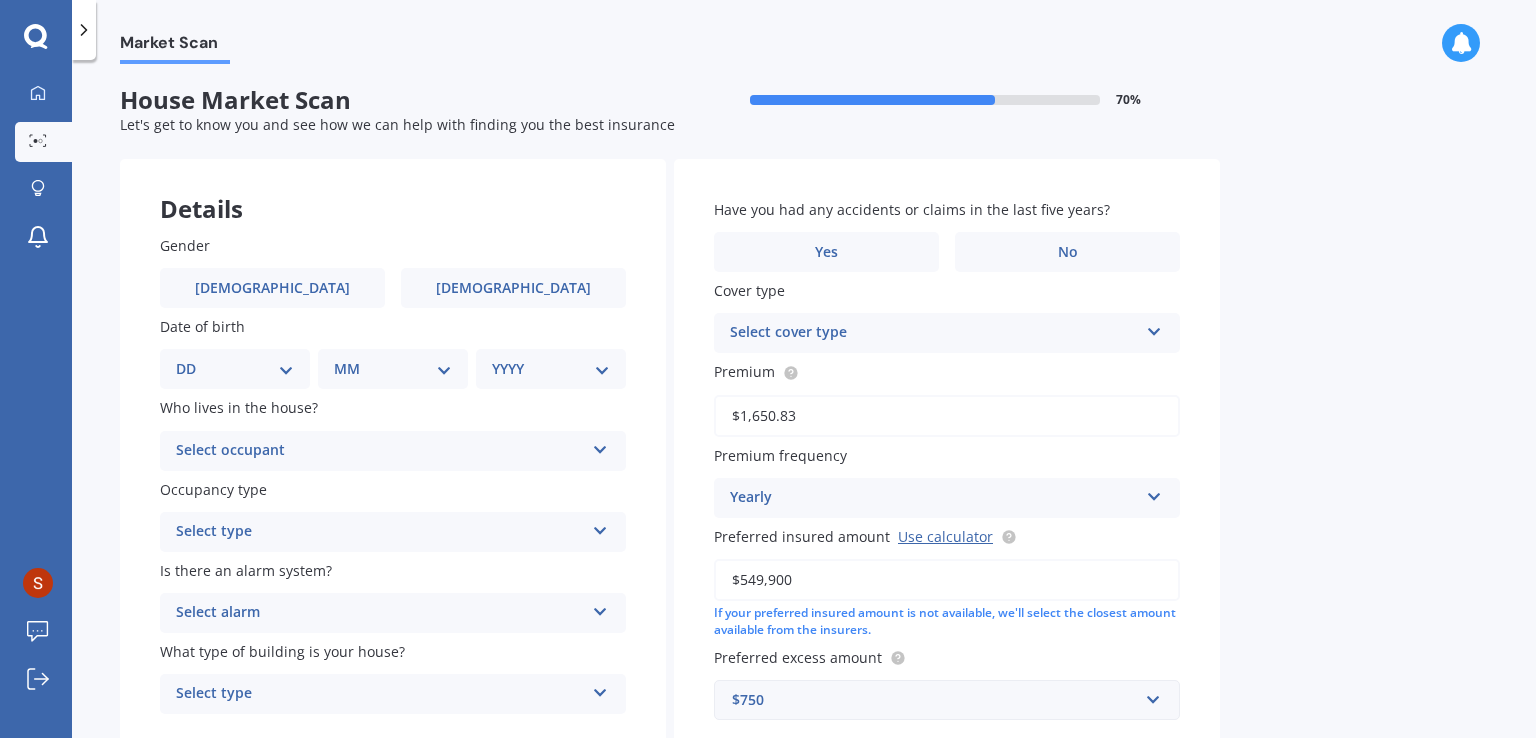 scroll, scrollTop: 0, scrollLeft: 0, axis: both 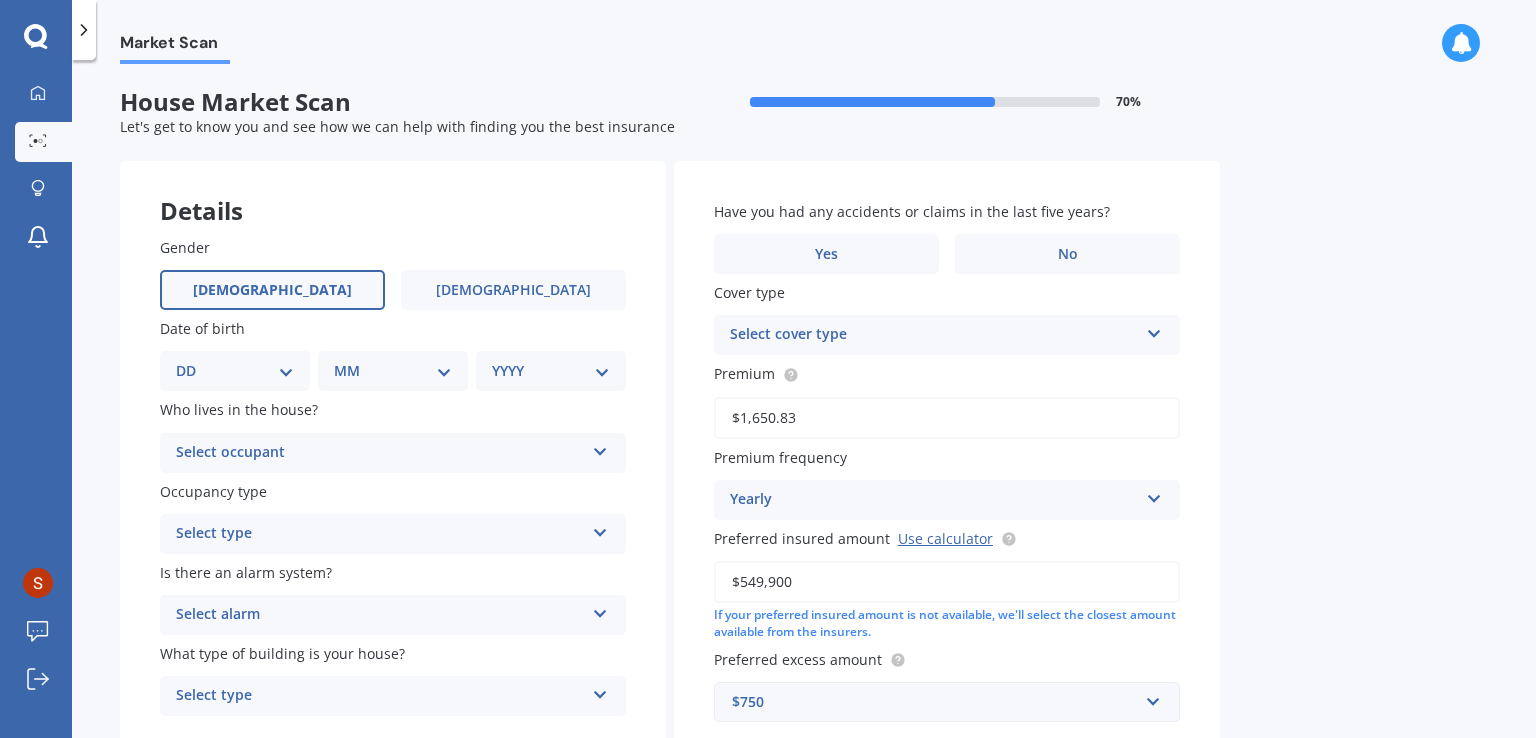 click on "[DEMOGRAPHIC_DATA]" at bounding box center (272, 290) 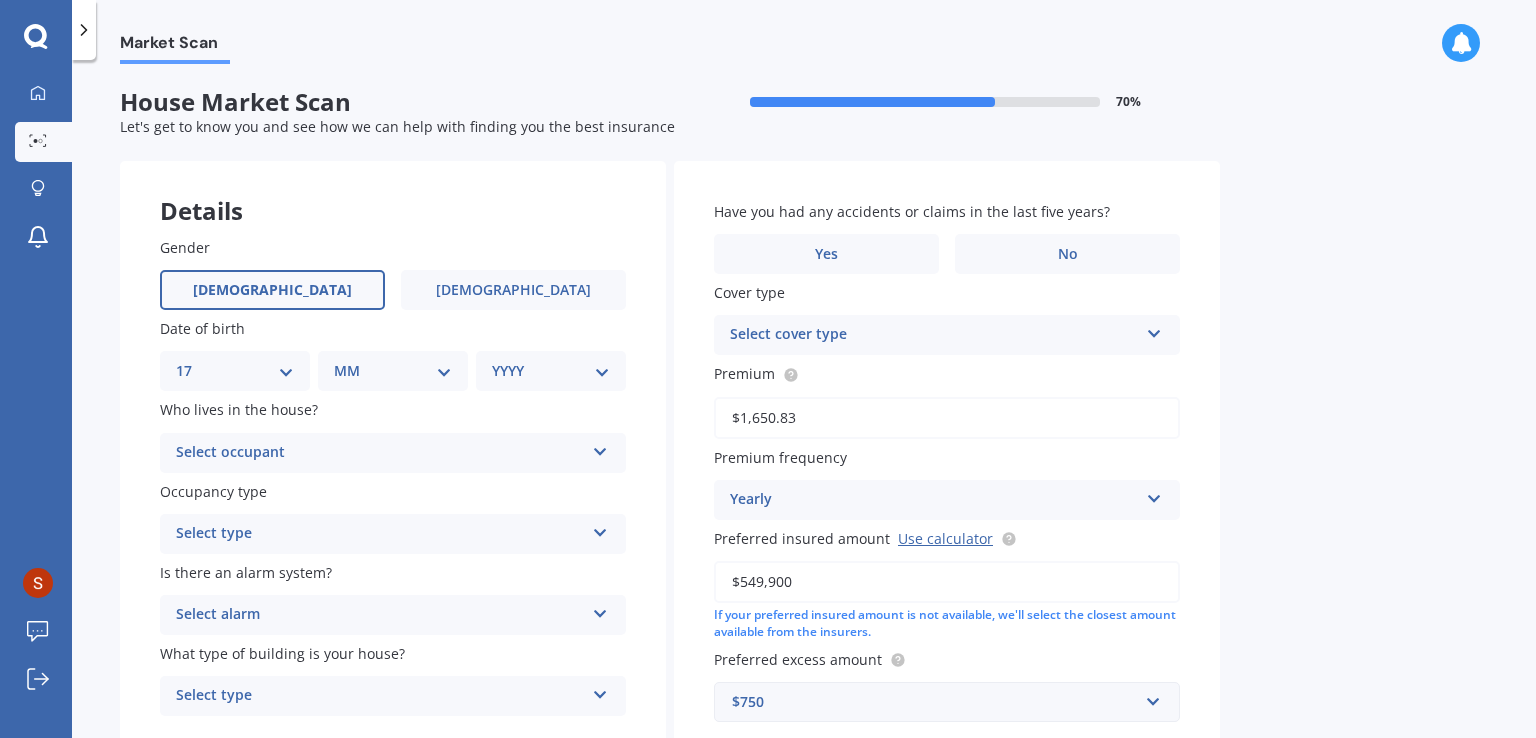 click on "DD 01 02 03 04 05 06 07 08 09 10 11 12 13 14 15 16 17 18 19 20 21 22 23 24 25 26 27 28 29 30 31" at bounding box center [235, 371] 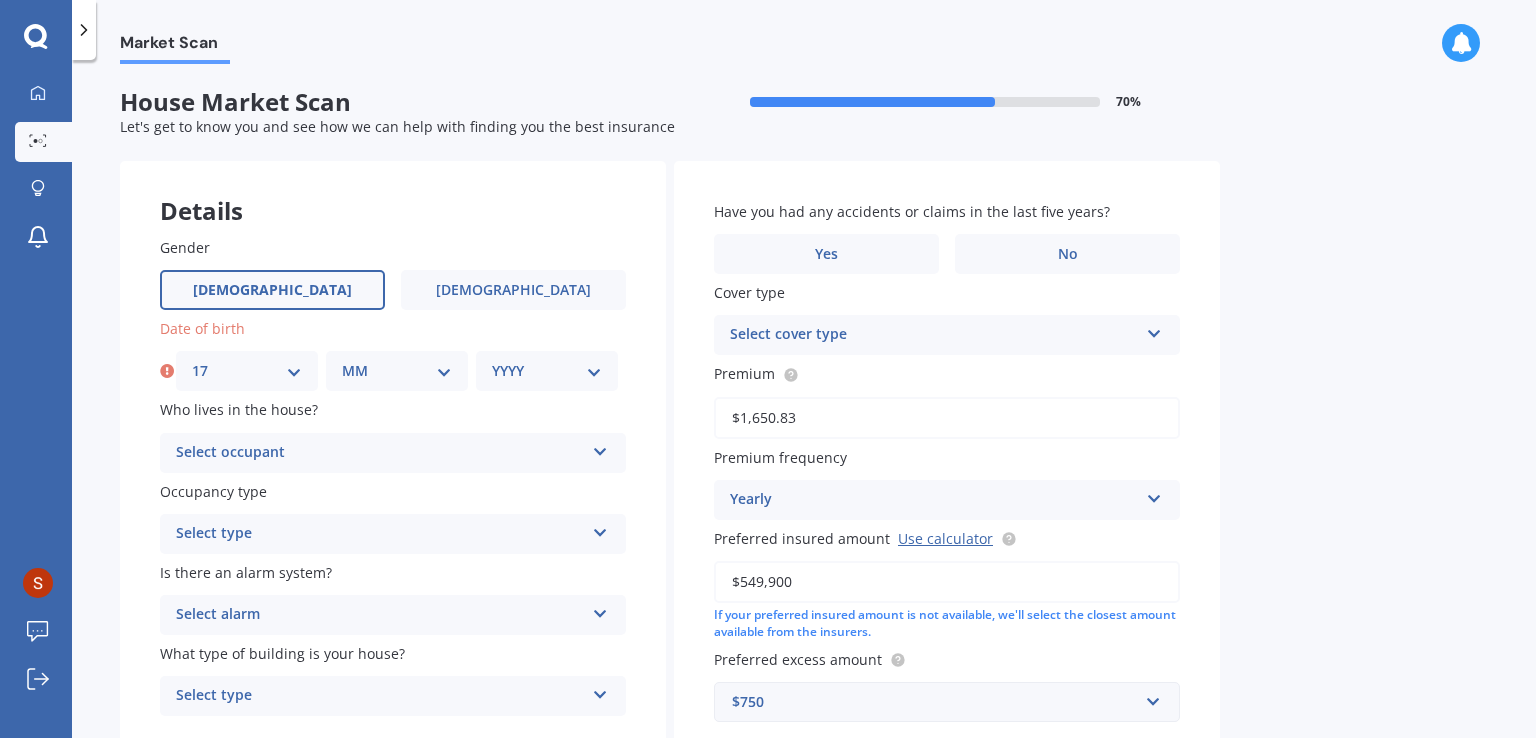 click on "MM 01 02 03 04 05 06 07 08 09 10 11 12" at bounding box center [397, 371] 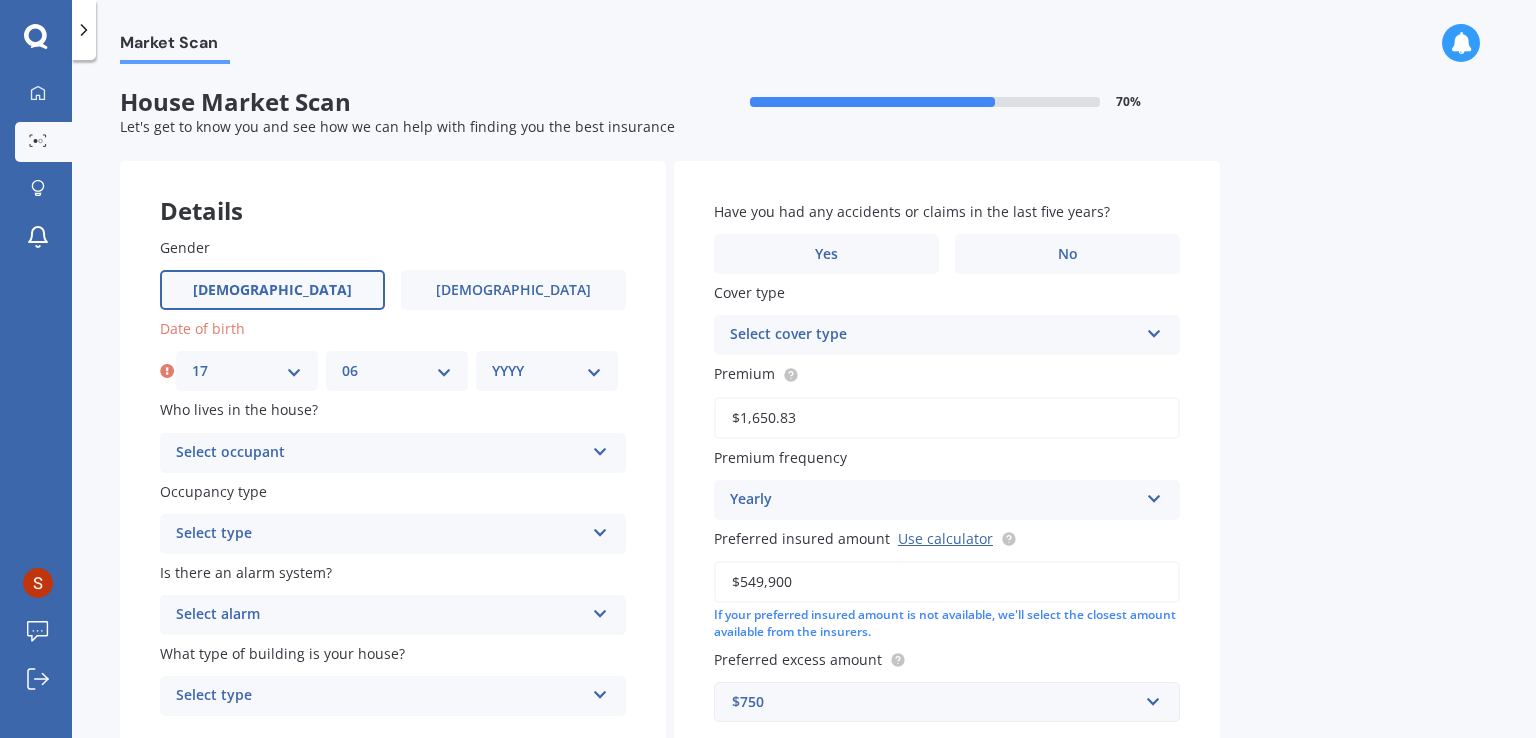 click on "MM 01 02 03 04 05 06 07 08 09 10 11 12" at bounding box center [397, 371] 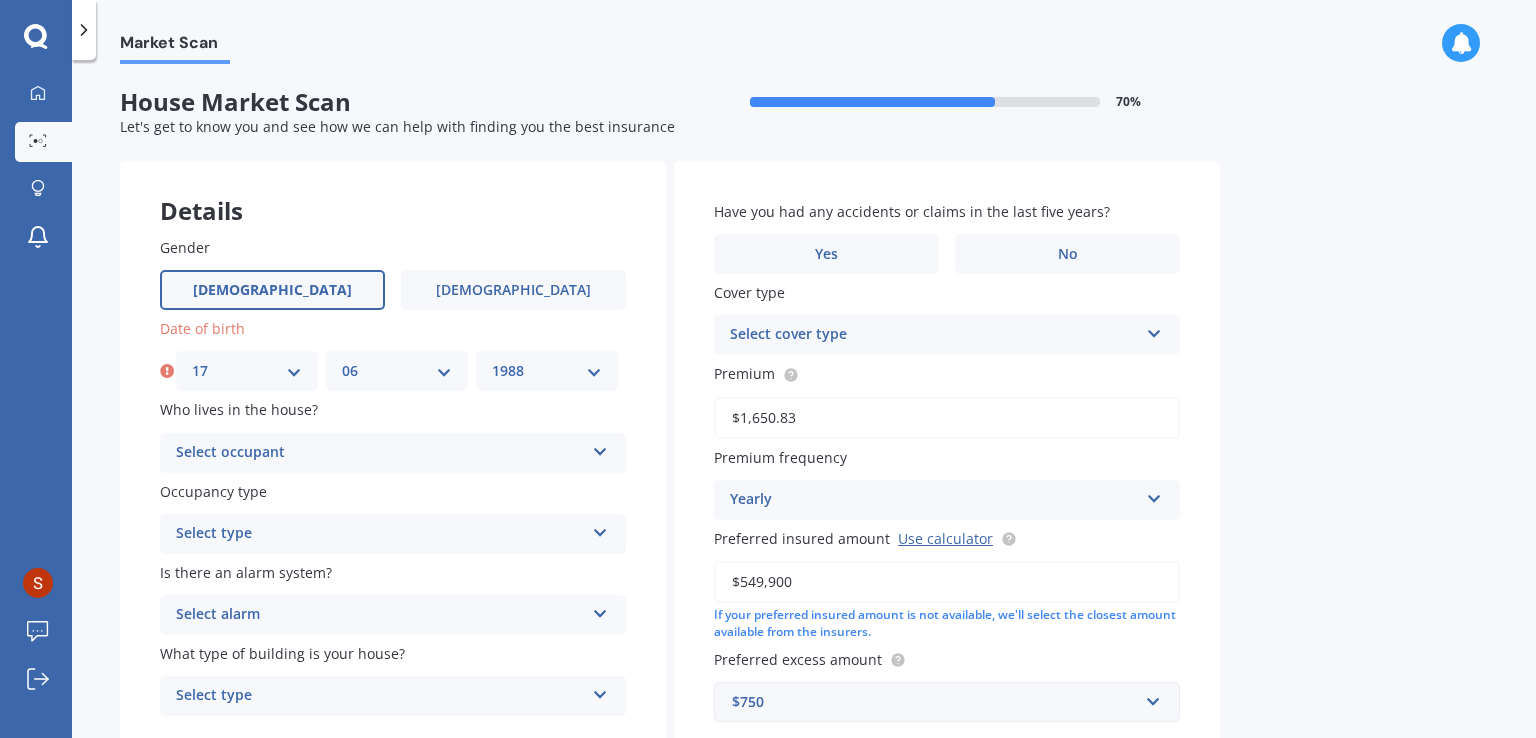 click on "YYYY 2009 2008 2007 2006 2005 2004 2003 2002 2001 2000 1999 1998 1997 1996 1995 1994 1993 1992 1991 1990 1989 1988 1987 1986 1985 1984 1983 1982 1981 1980 1979 1978 1977 1976 1975 1974 1973 1972 1971 1970 1969 1968 1967 1966 1965 1964 1963 1962 1961 1960 1959 1958 1957 1956 1955 1954 1953 1952 1951 1950 1949 1948 1947 1946 1945 1944 1943 1942 1941 1940 1939 1938 1937 1936 1935 1934 1933 1932 1931 1930 1929 1928 1927 1926 1925 1924 1923 1922 1921 1920 1919 1918 1917 1916 1915 1914 1913 1912 1911 1910" at bounding box center (547, 371) 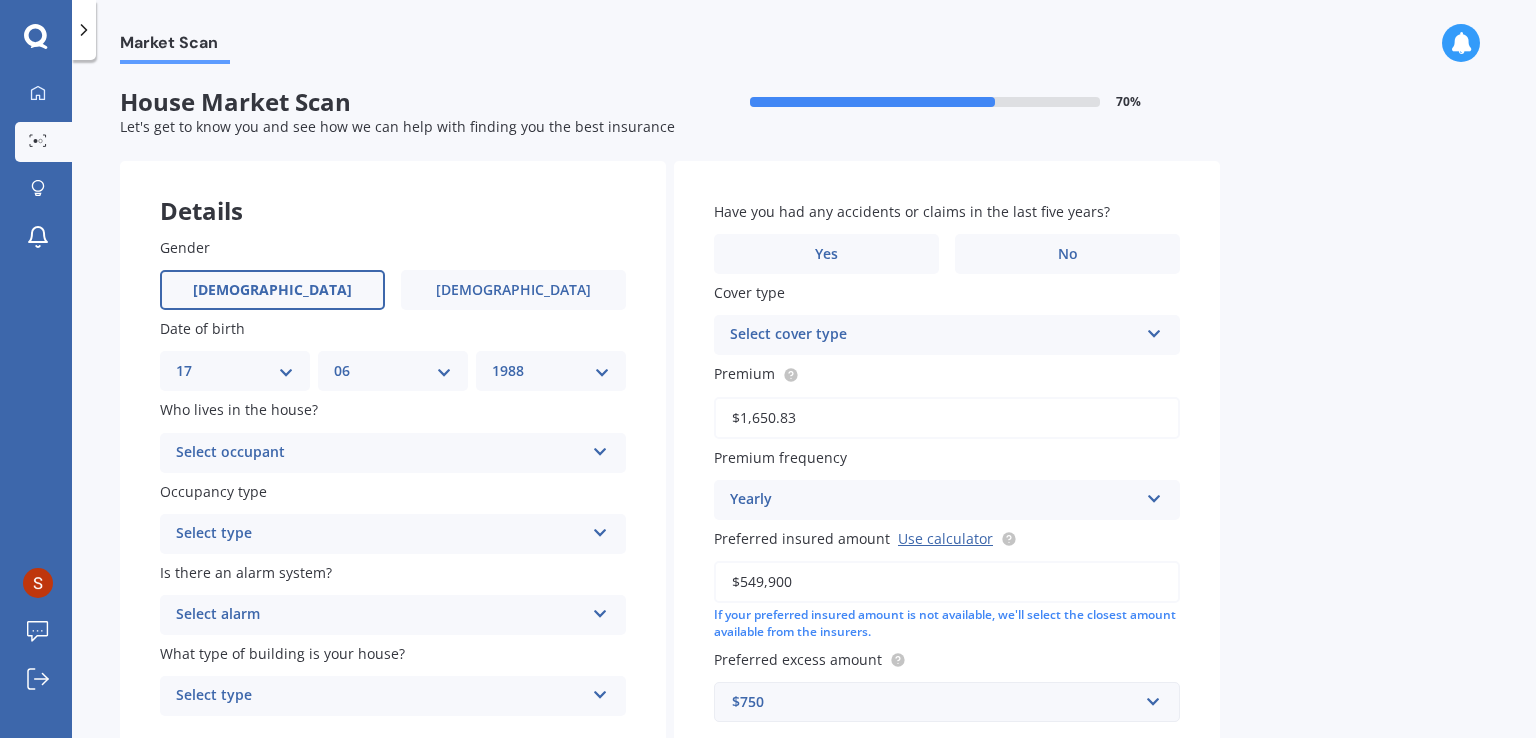 scroll, scrollTop: 100, scrollLeft: 0, axis: vertical 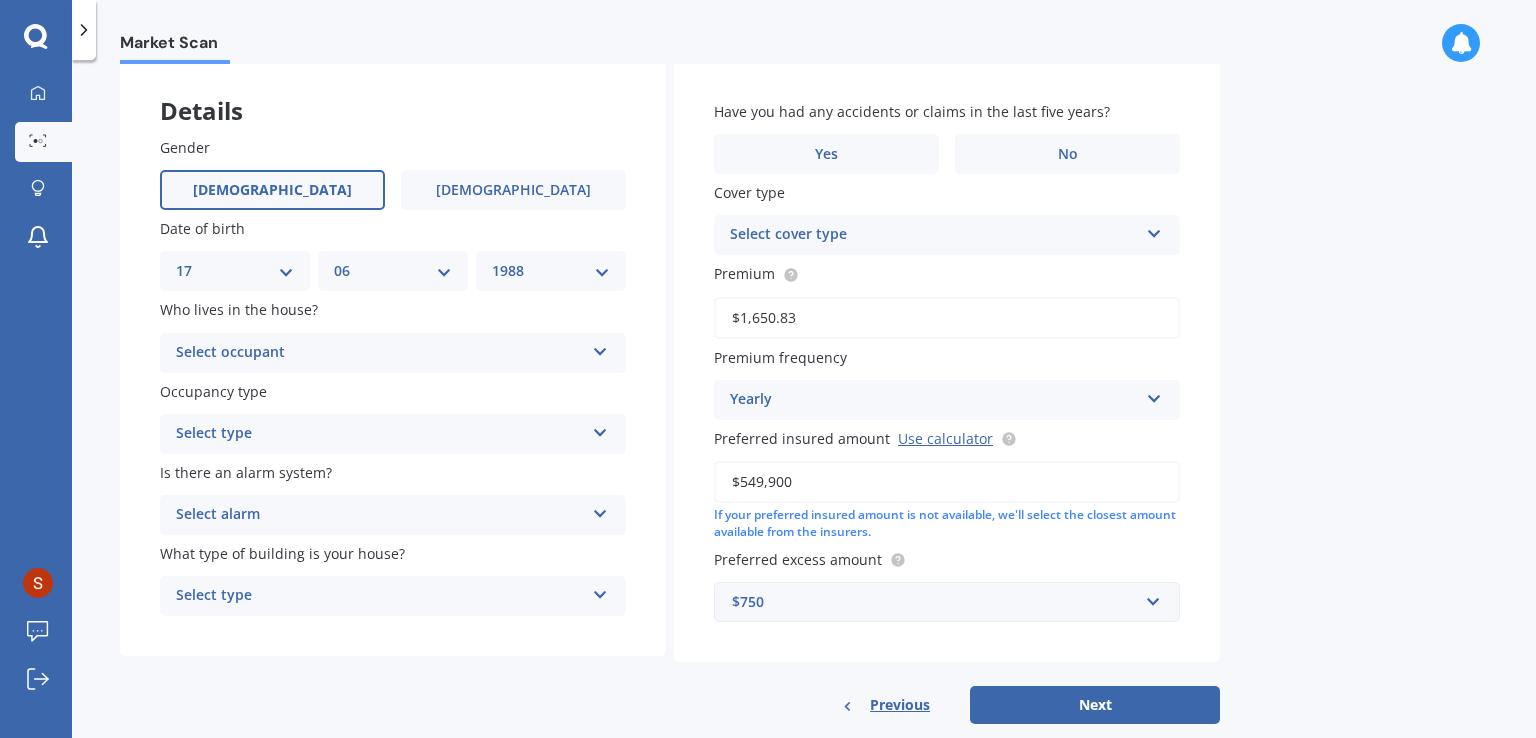 click on "Select occupant" at bounding box center (380, 353) 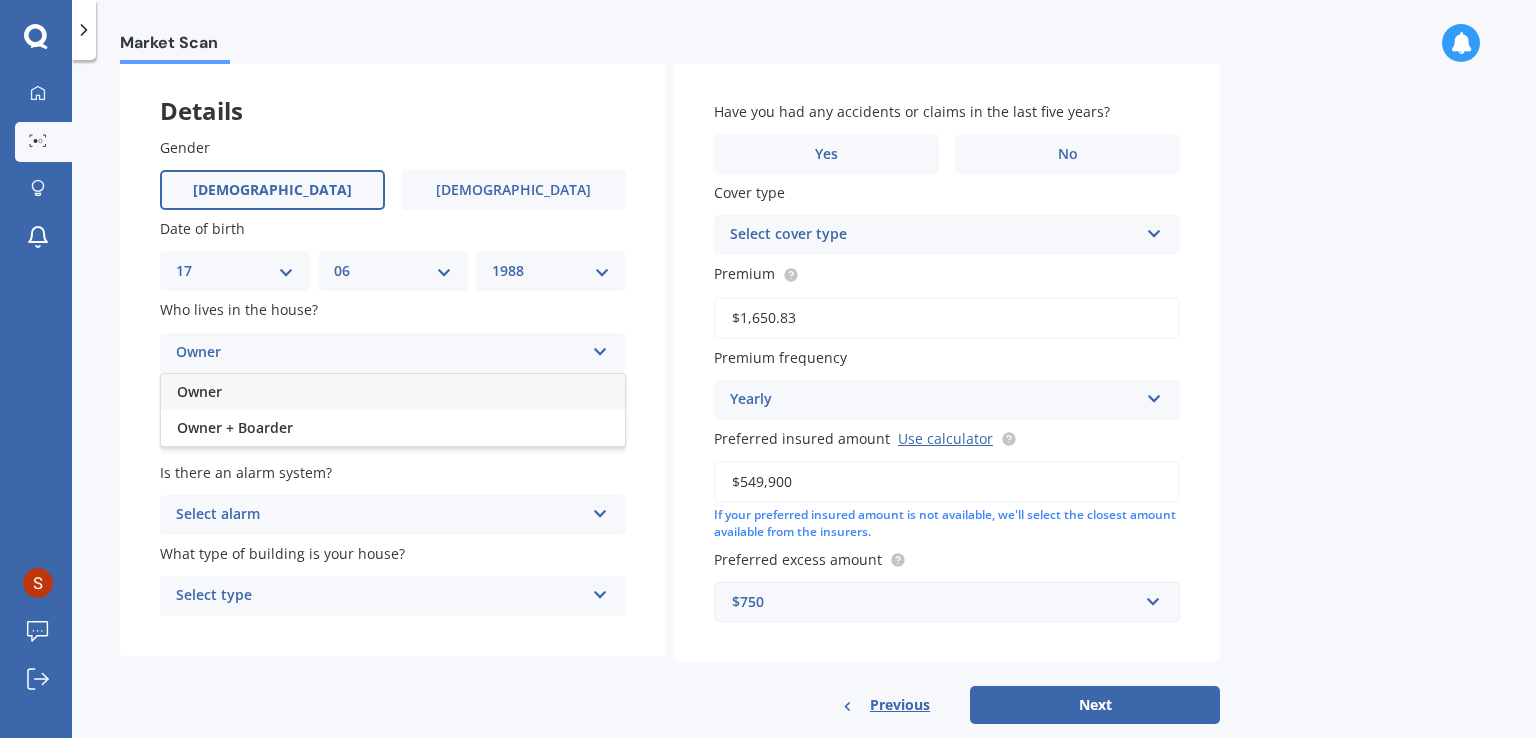click on "Owner" at bounding box center [393, 392] 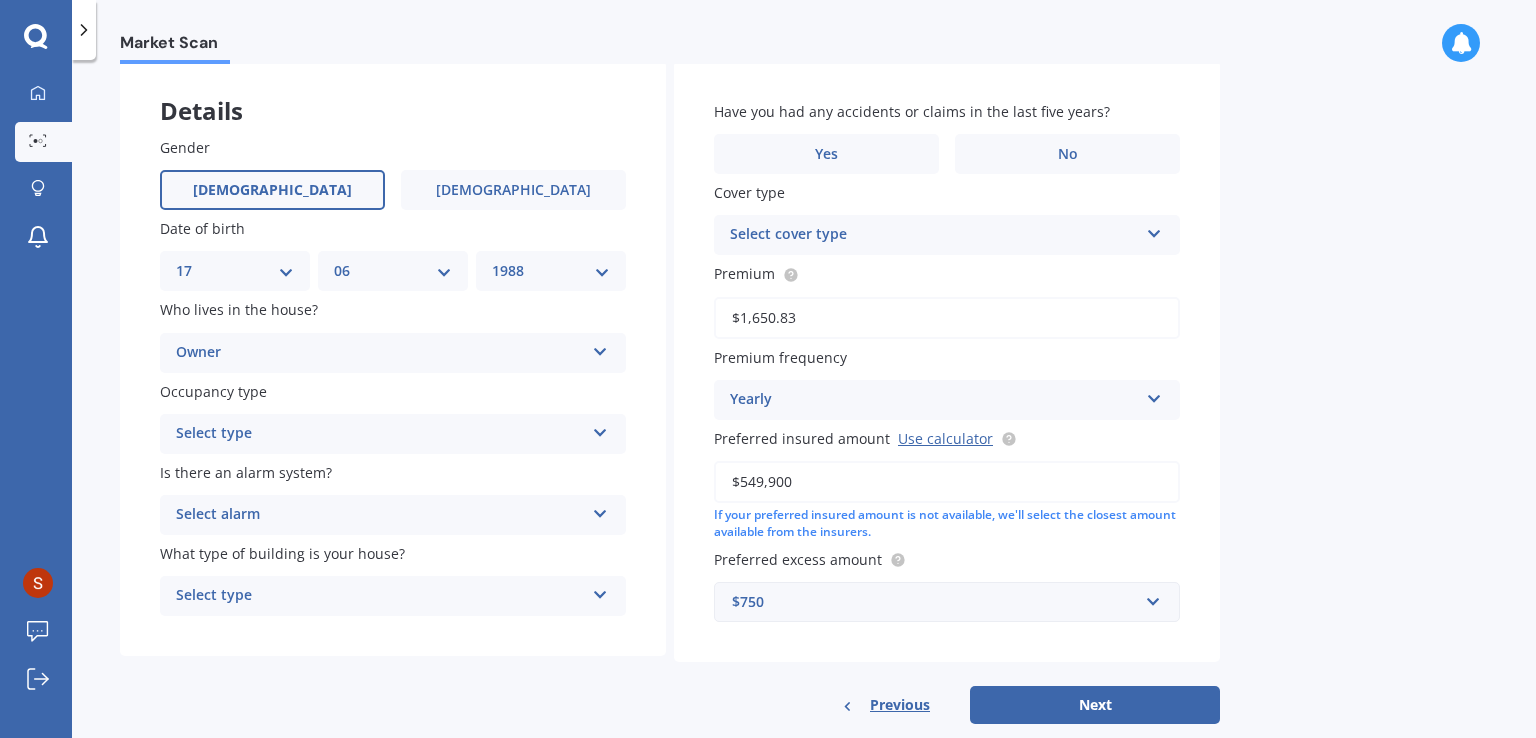 click on "Select type" at bounding box center (380, 434) 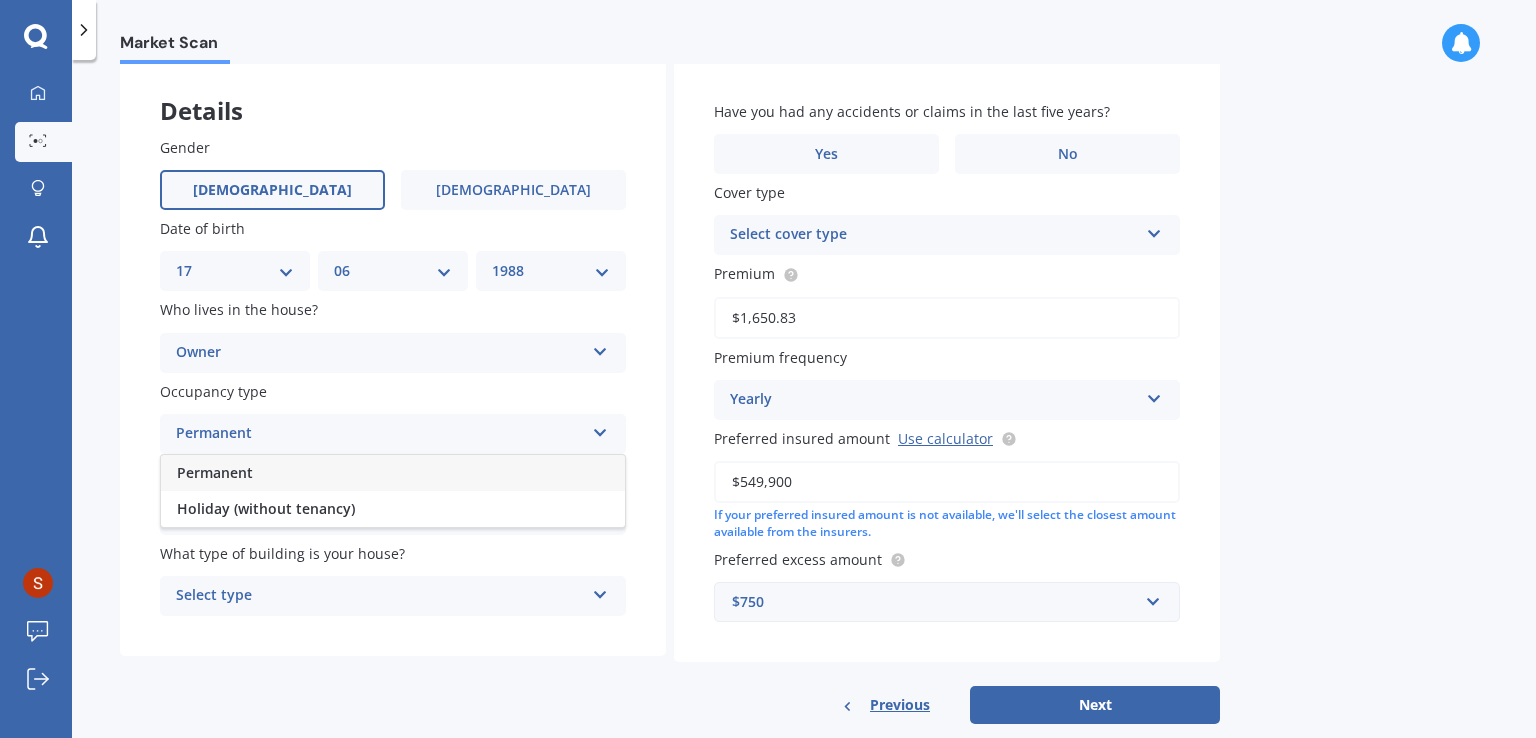 click on "Permanent" at bounding box center [393, 473] 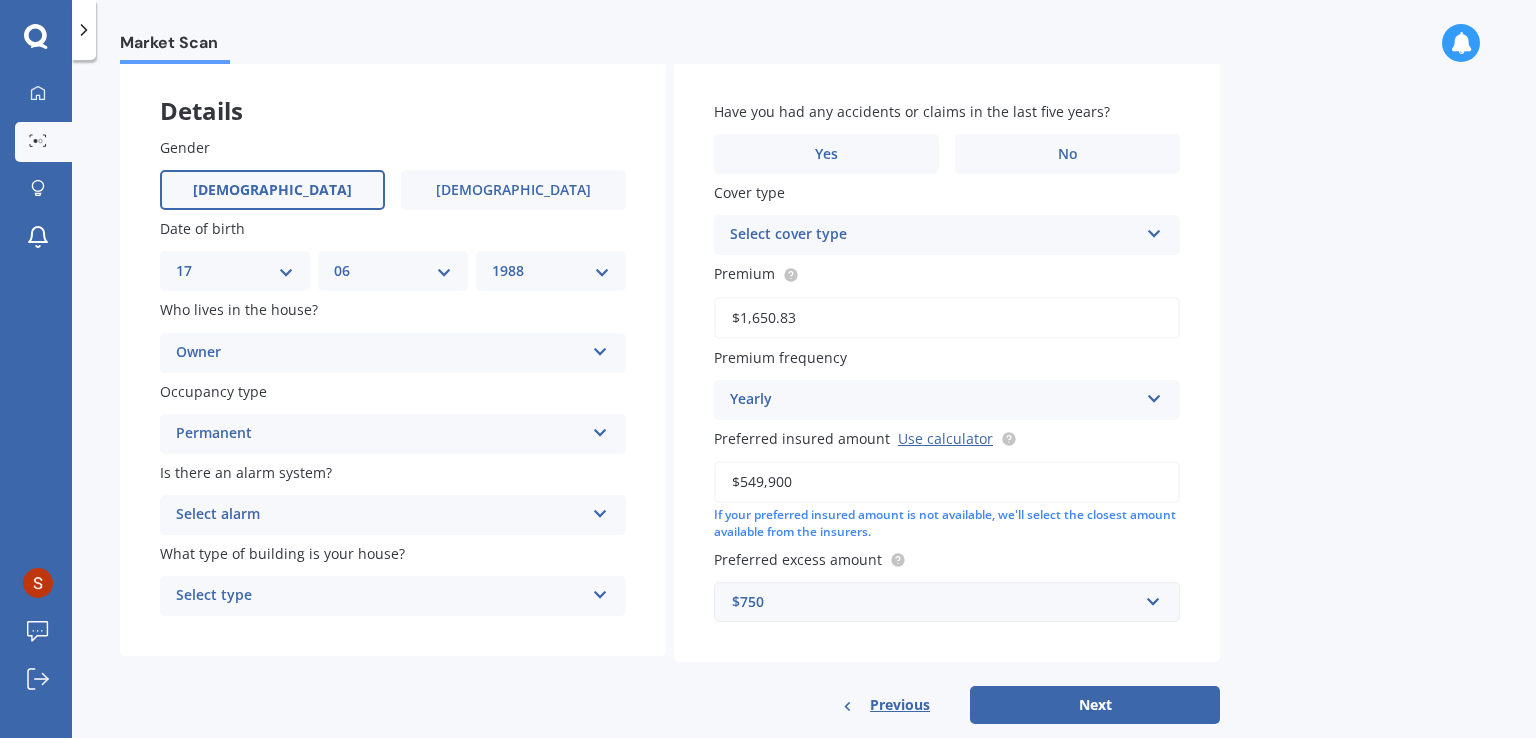 click on "Permanent" at bounding box center (380, 434) 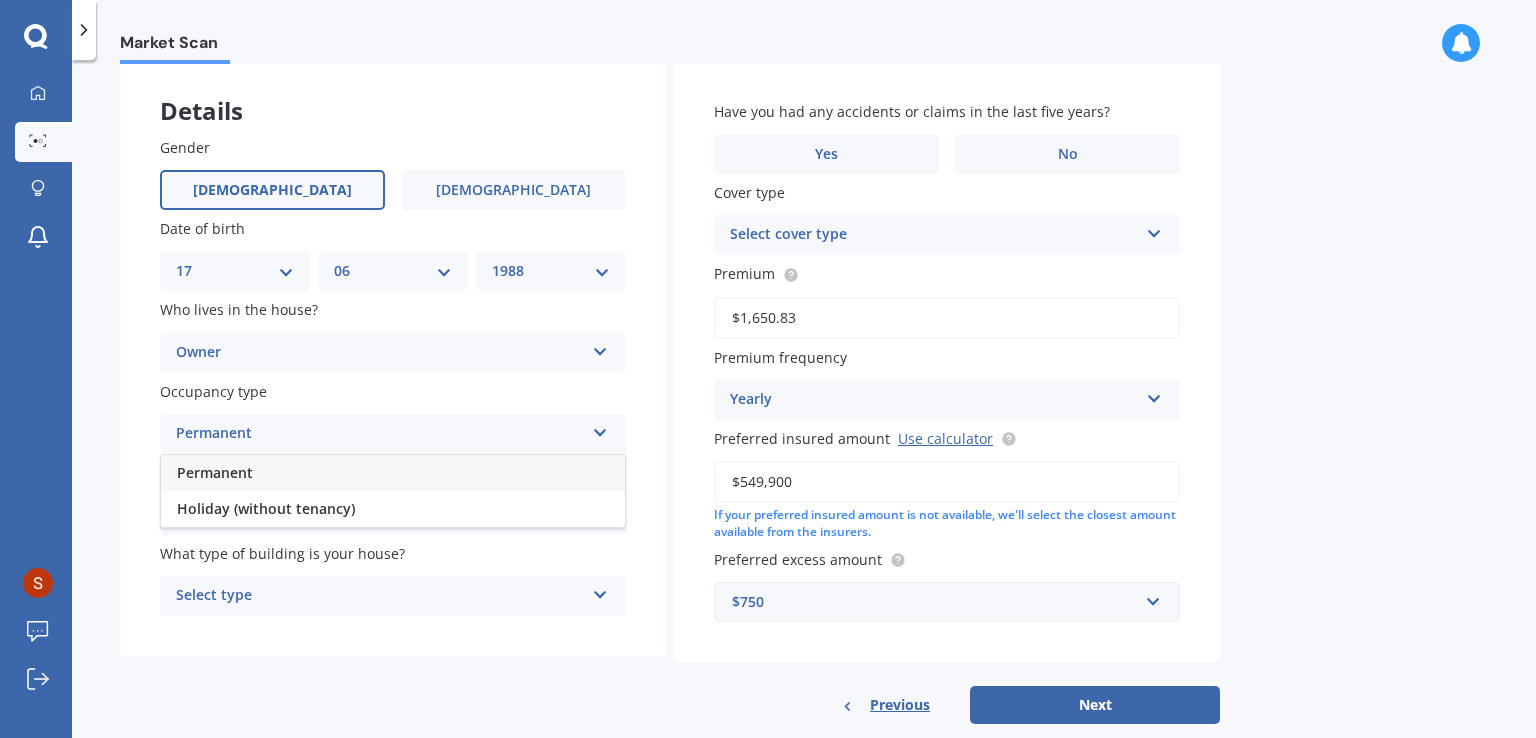 click on "Permanent" at bounding box center (393, 473) 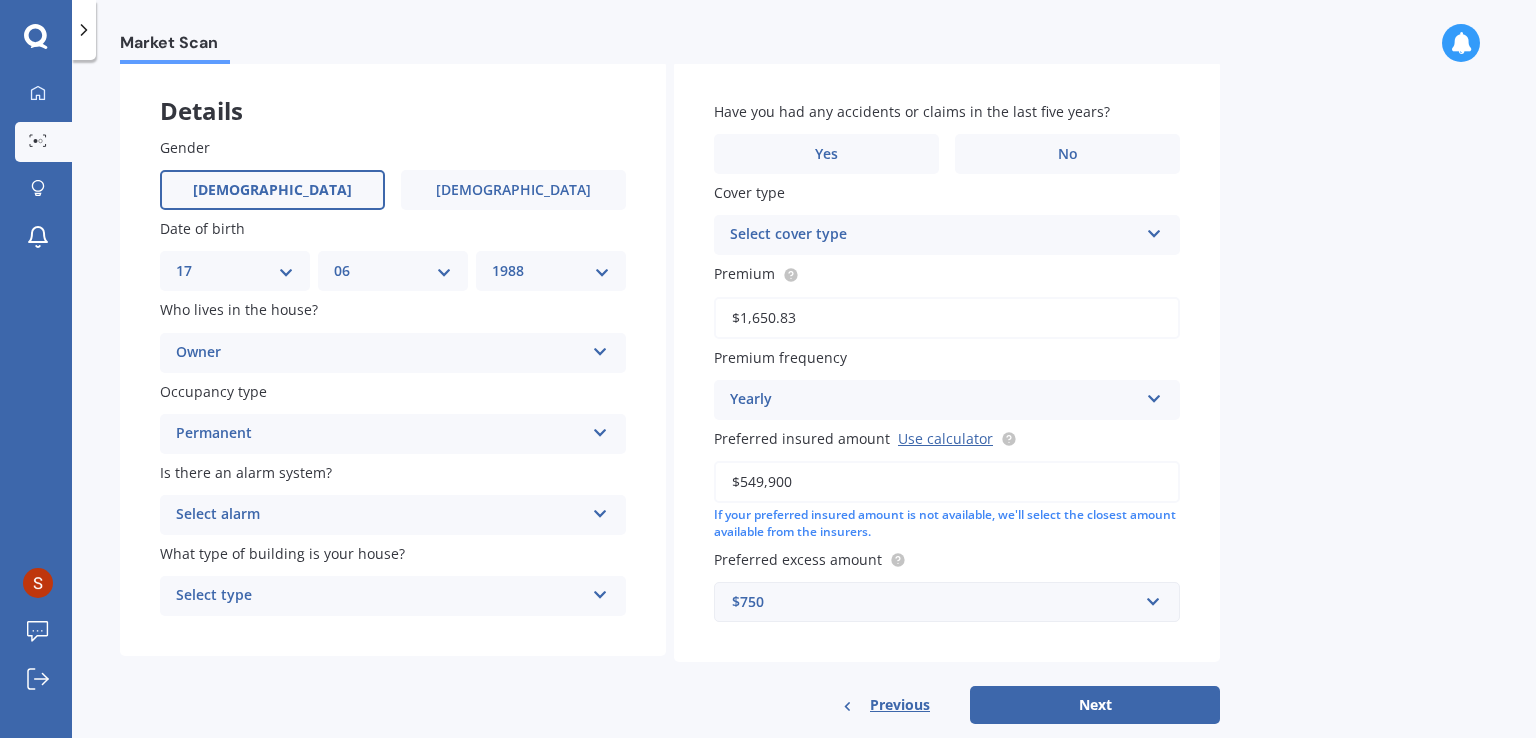 click on "Owner" at bounding box center [380, 353] 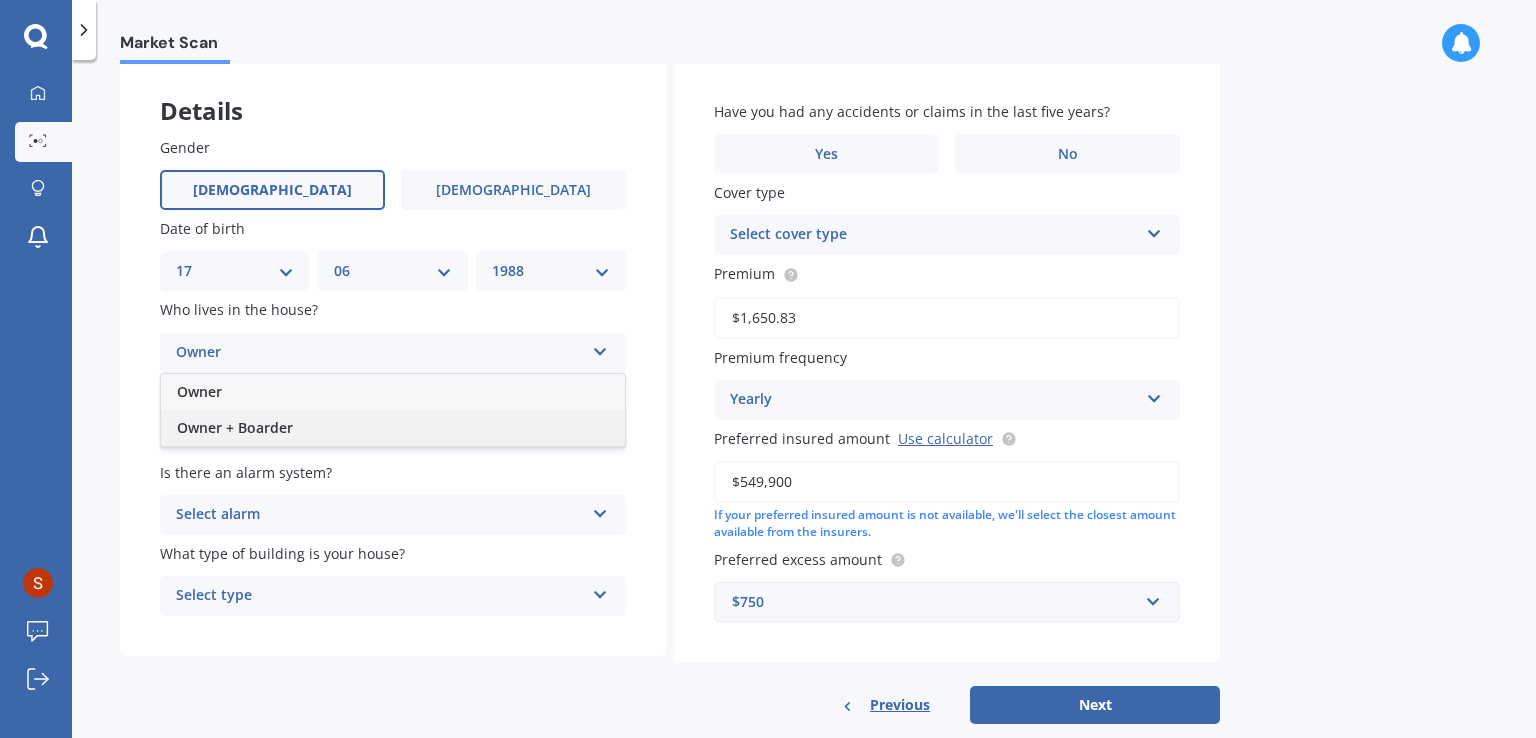 click on "Owner + Boarder" at bounding box center (393, 428) 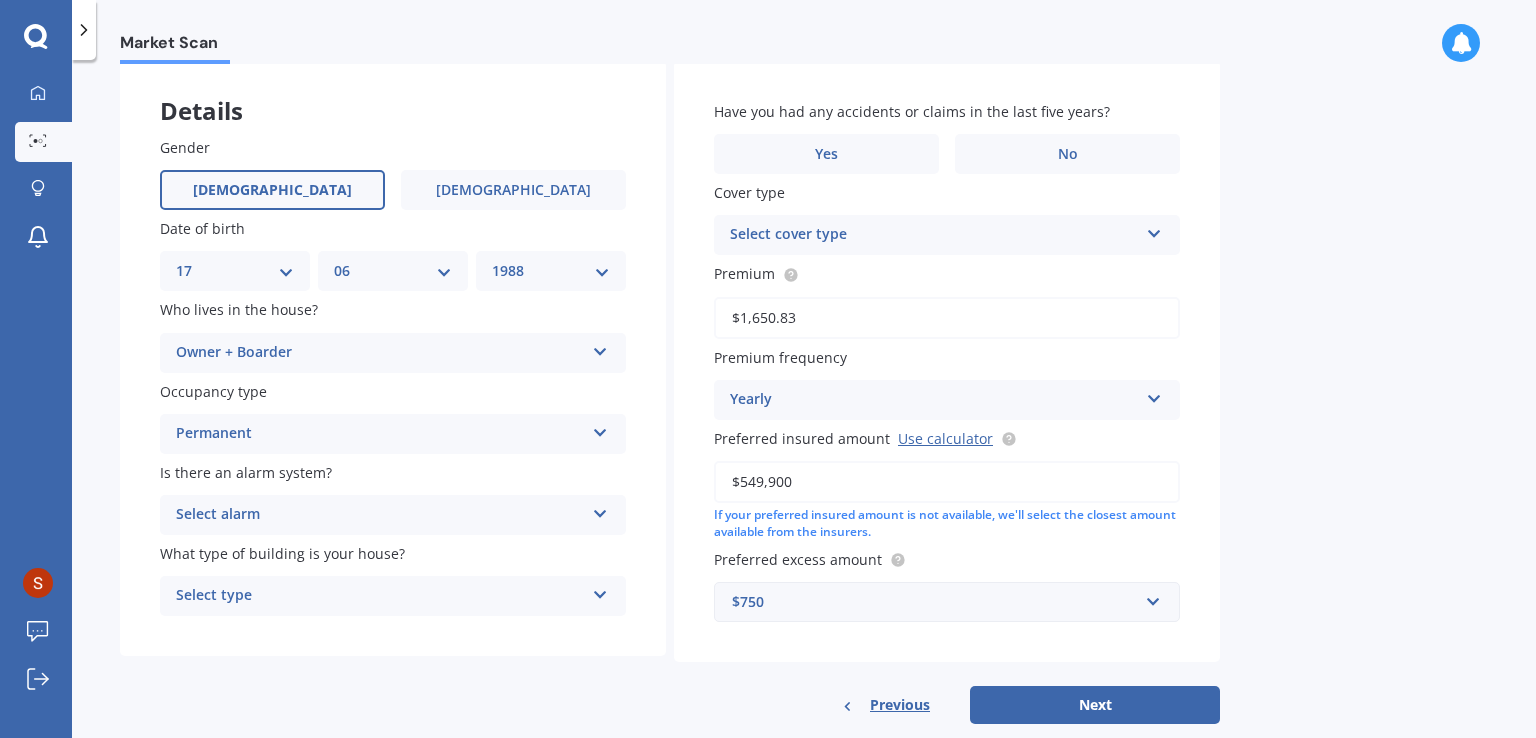 click on "Permanent Permanent Holiday (without tenancy)" at bounding box center (393, 434) 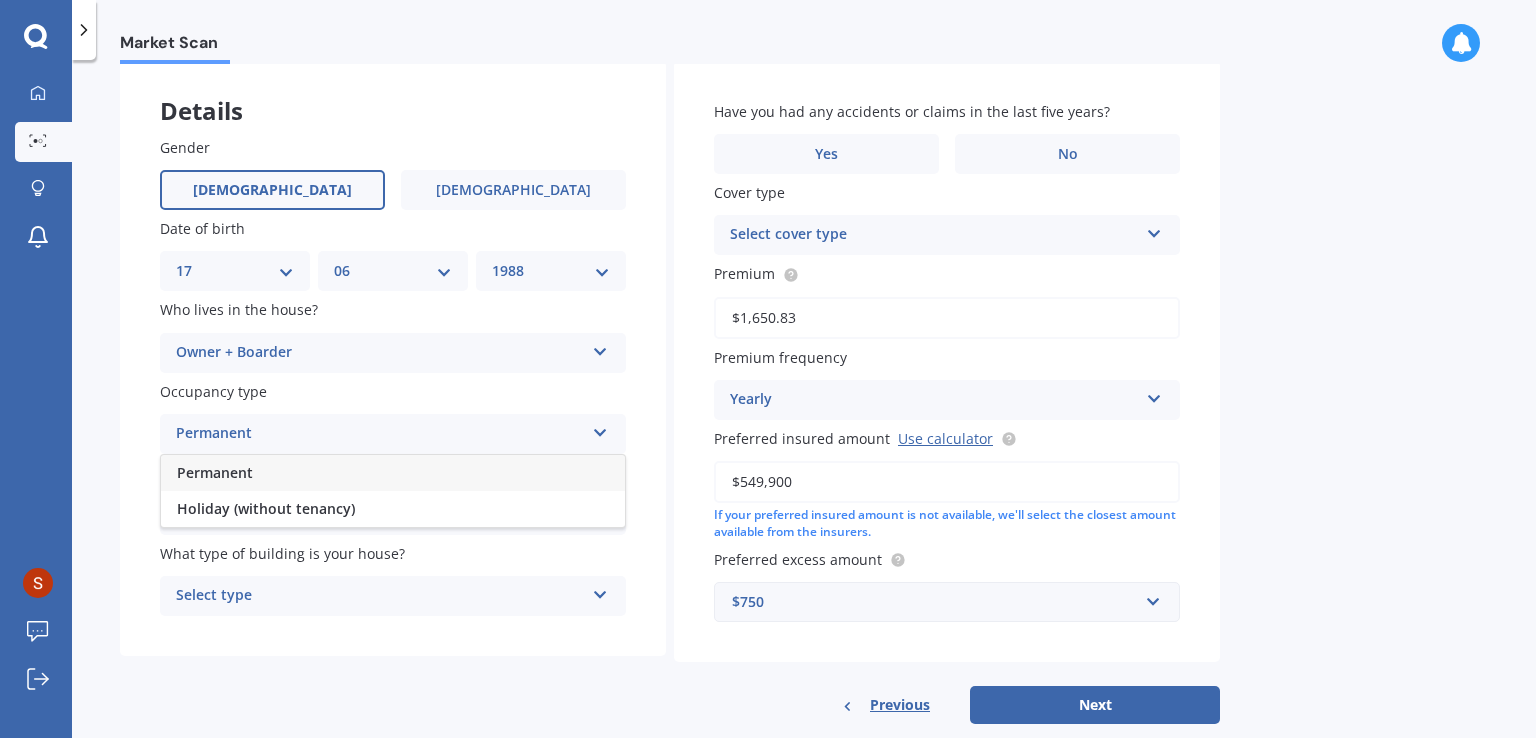 click on "Permanent Permanent Holiday (without tenancy)" at bounding box center (393, 434) 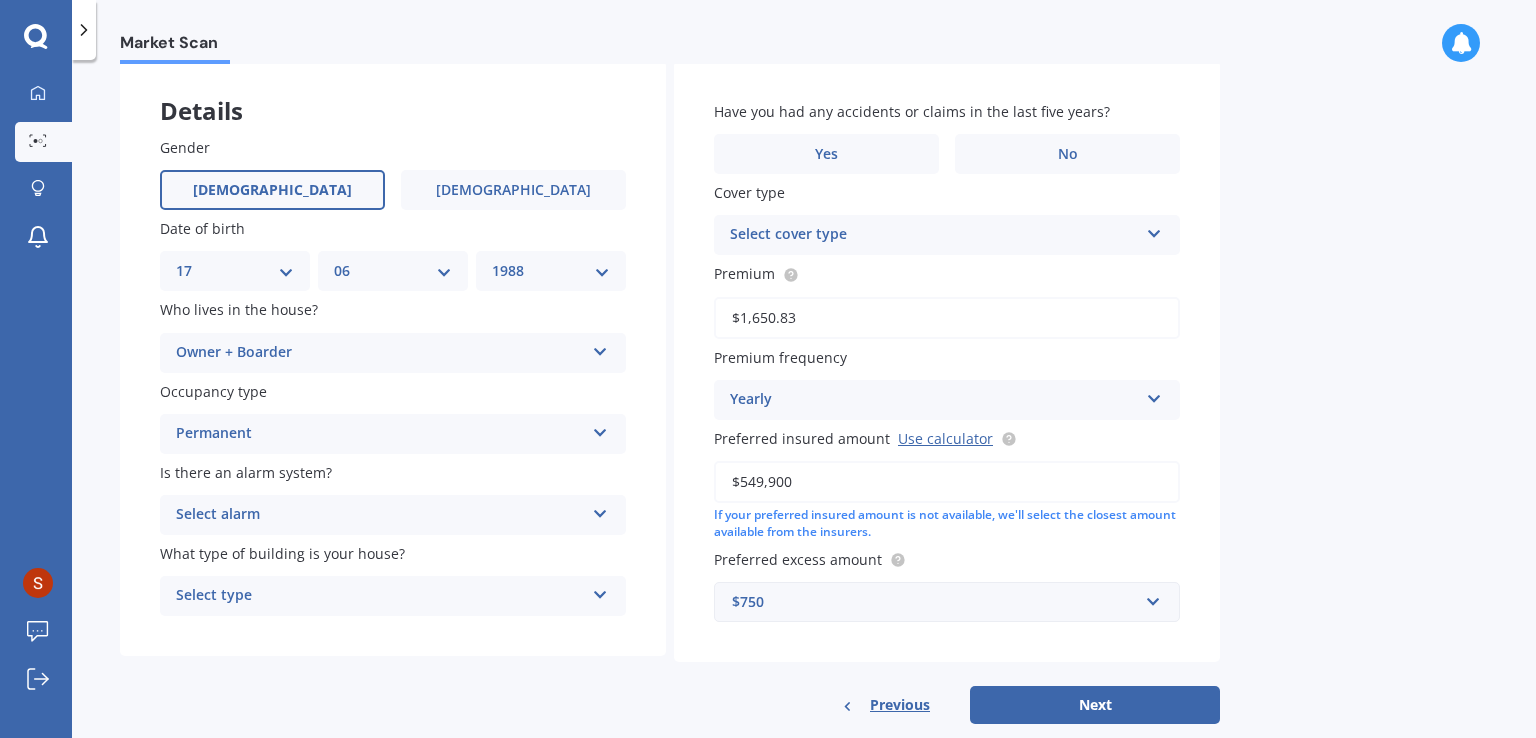 click on "Owner + Boarder" at bounding box center [380, 353] 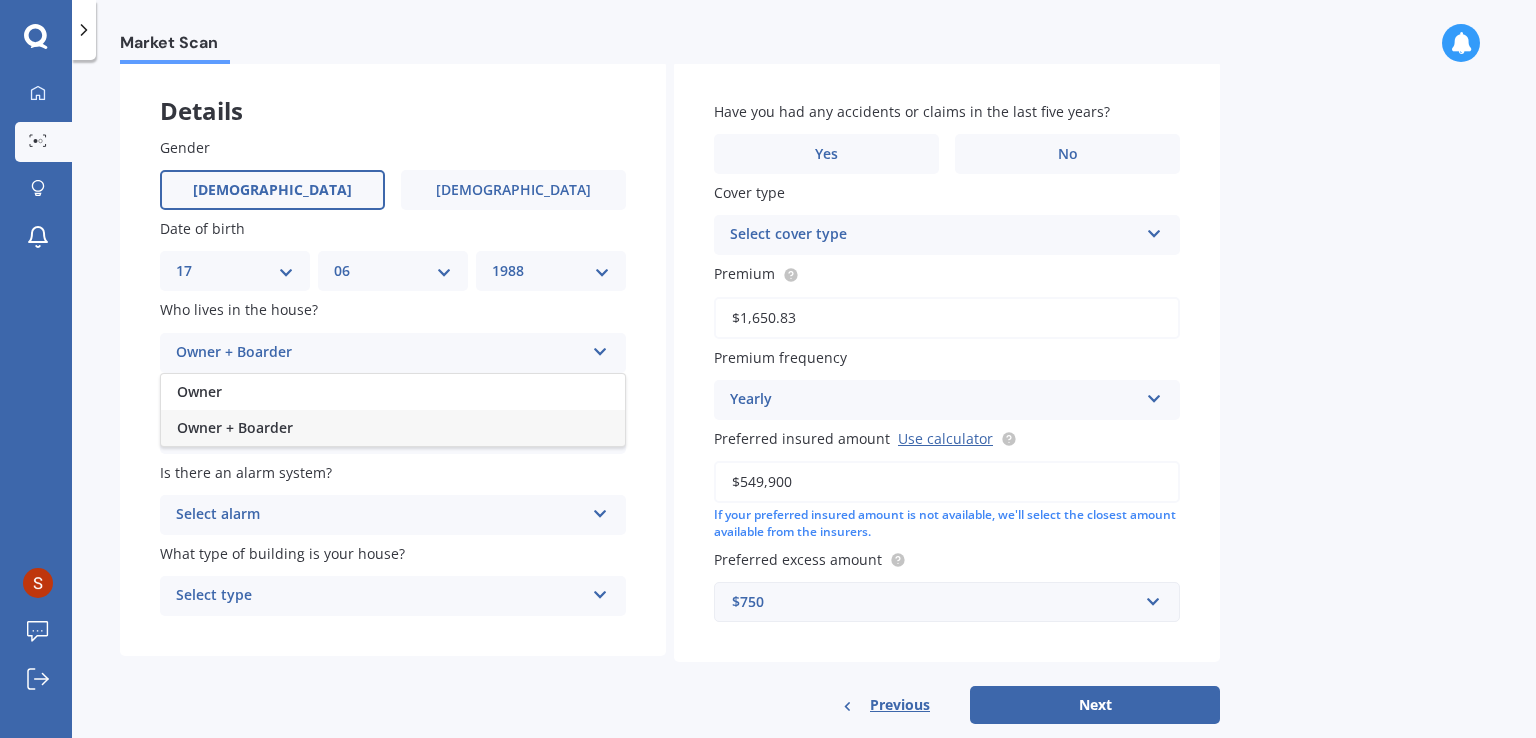 click on "Owner + Boarder" at bounding box center [380, 353] 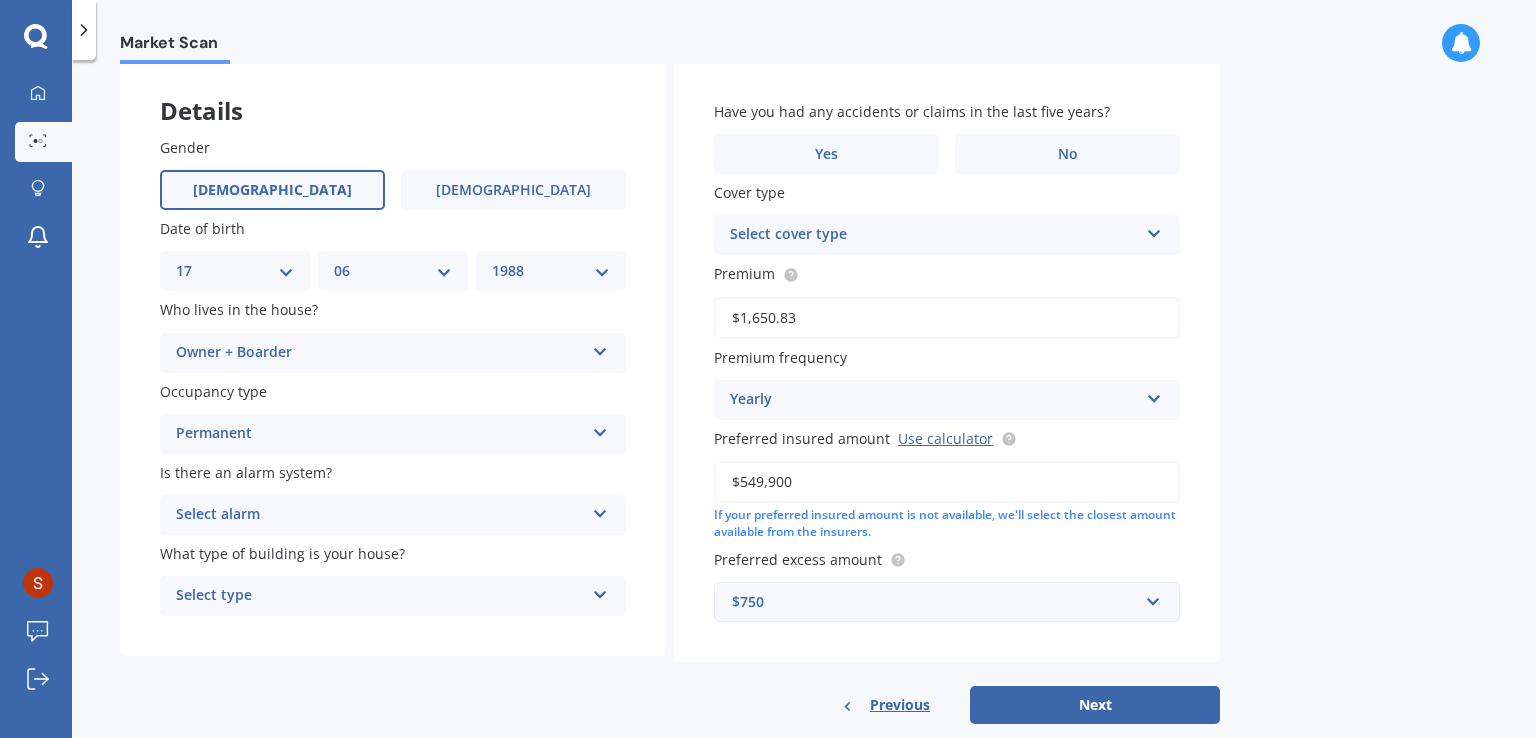click on "Select alarm" at bounding box center [380, 515] 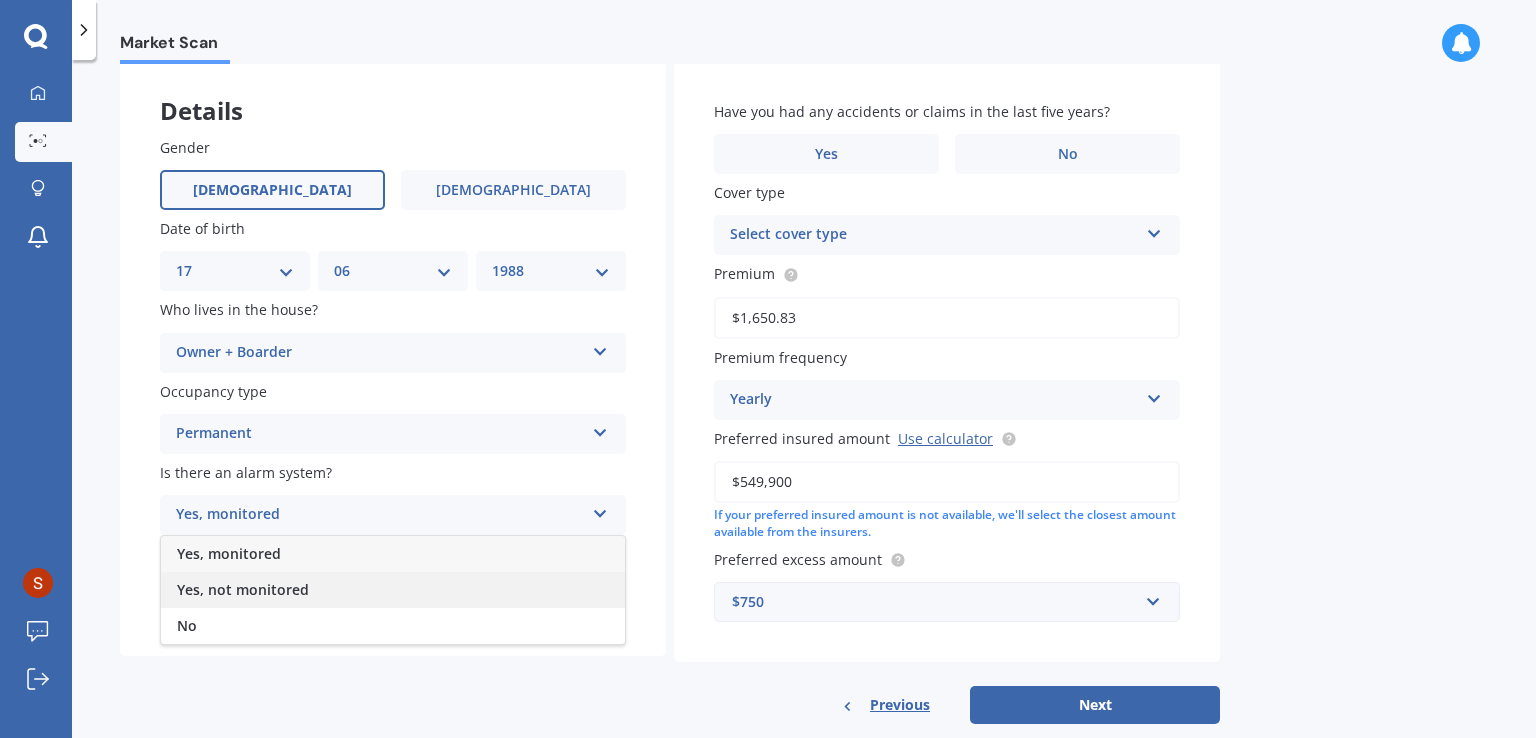 click on "Yes, not monitored" at bounding box center [393, 590] 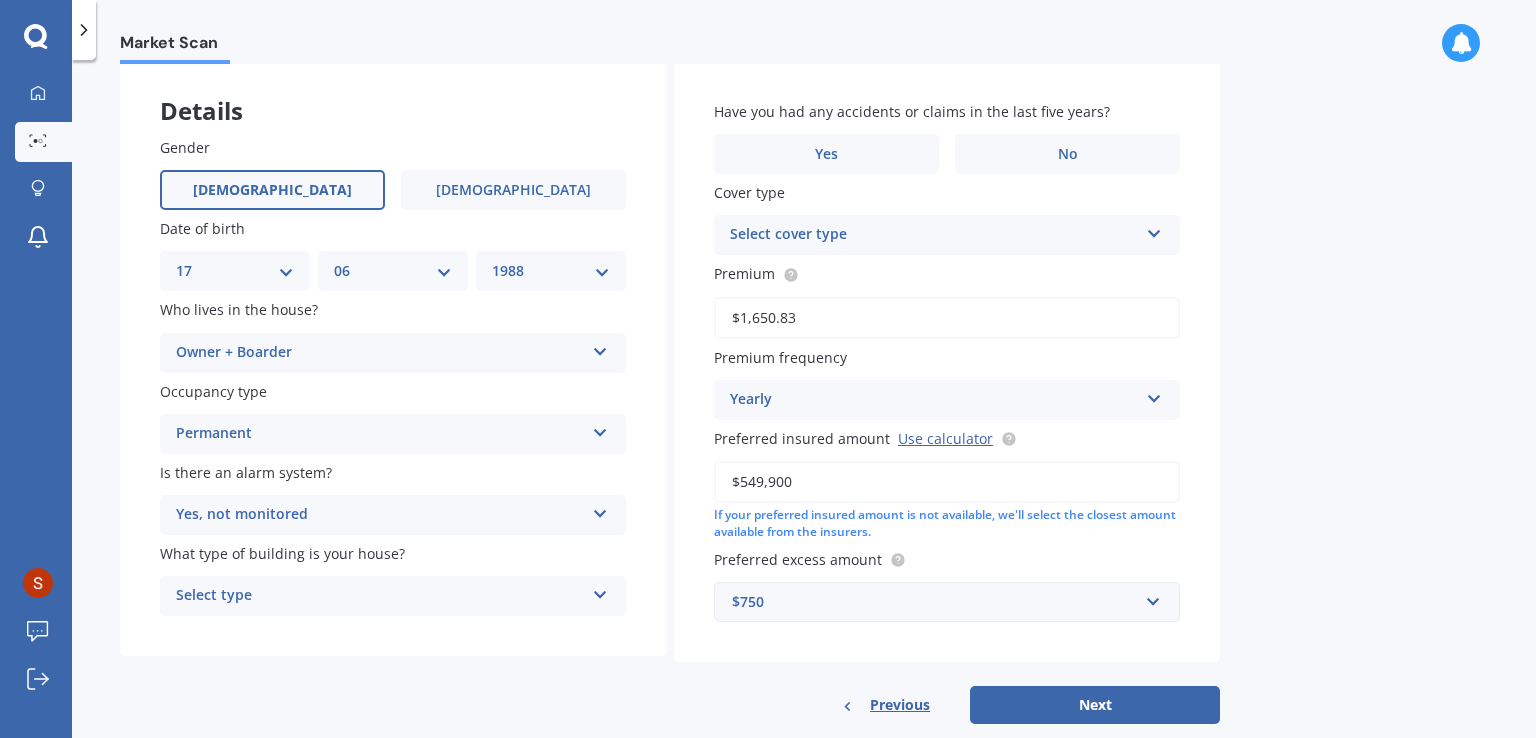 click on "Select type" at bounding box center (380, 596) 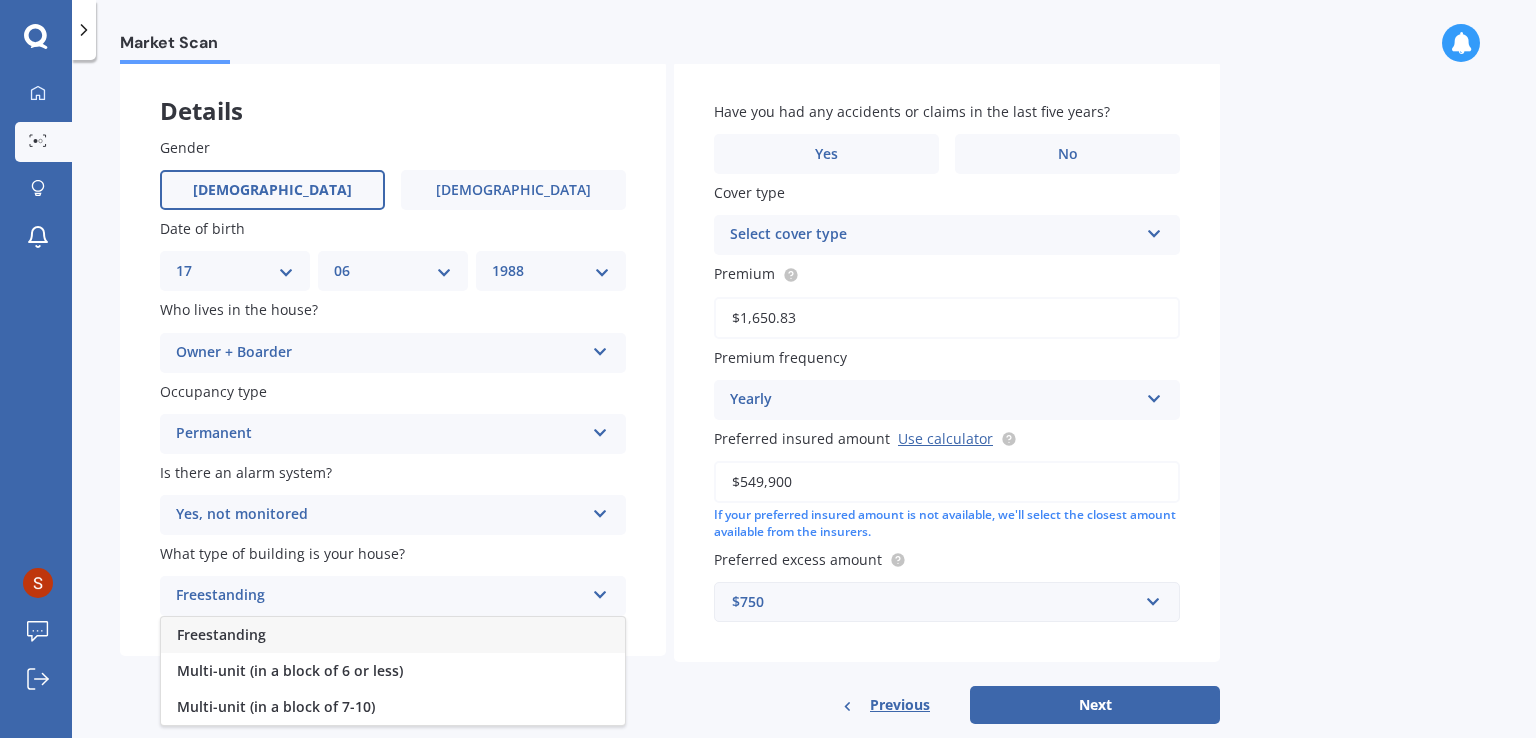 click on "Freestanding" at bounding box center [393, 635] 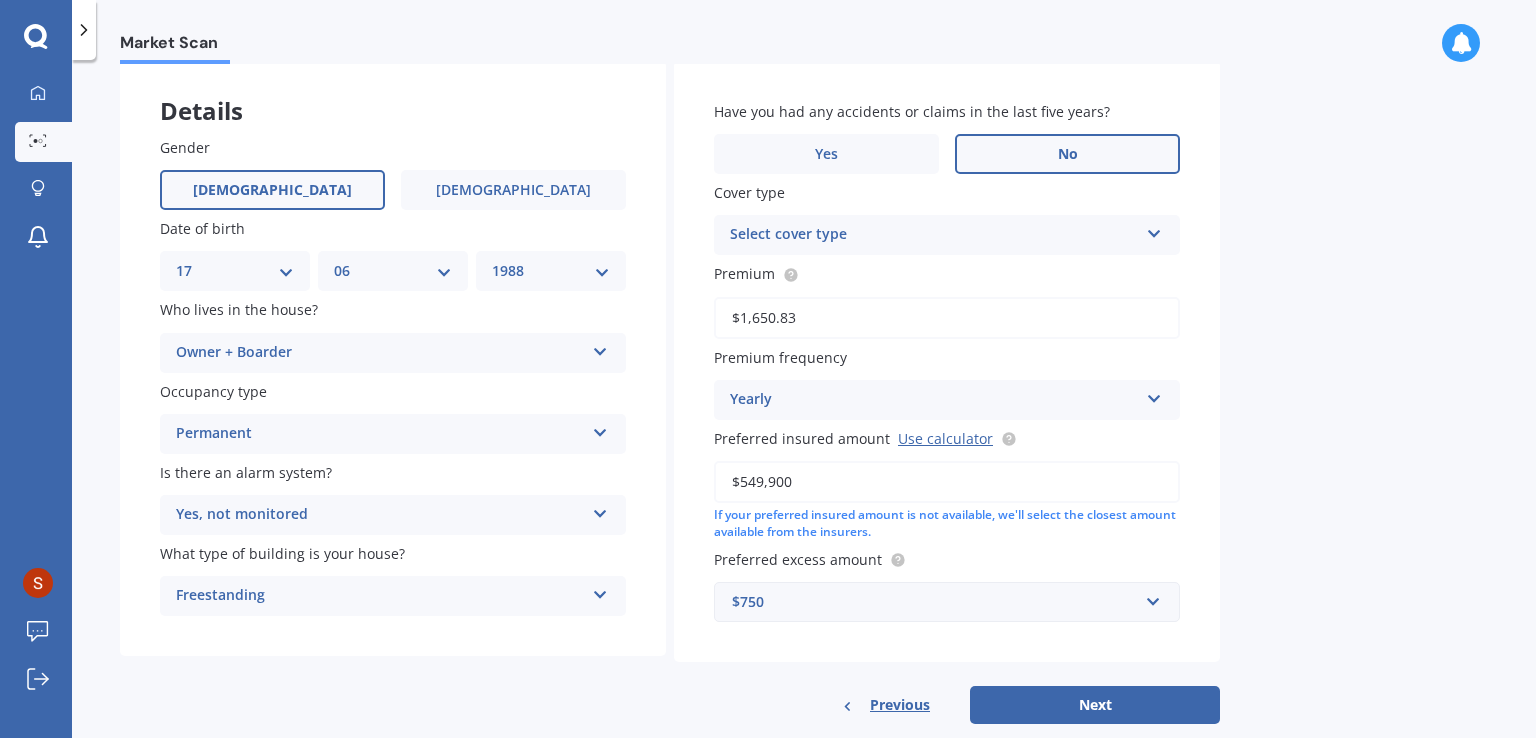 click on "No" at bounding box center [1067, 154] 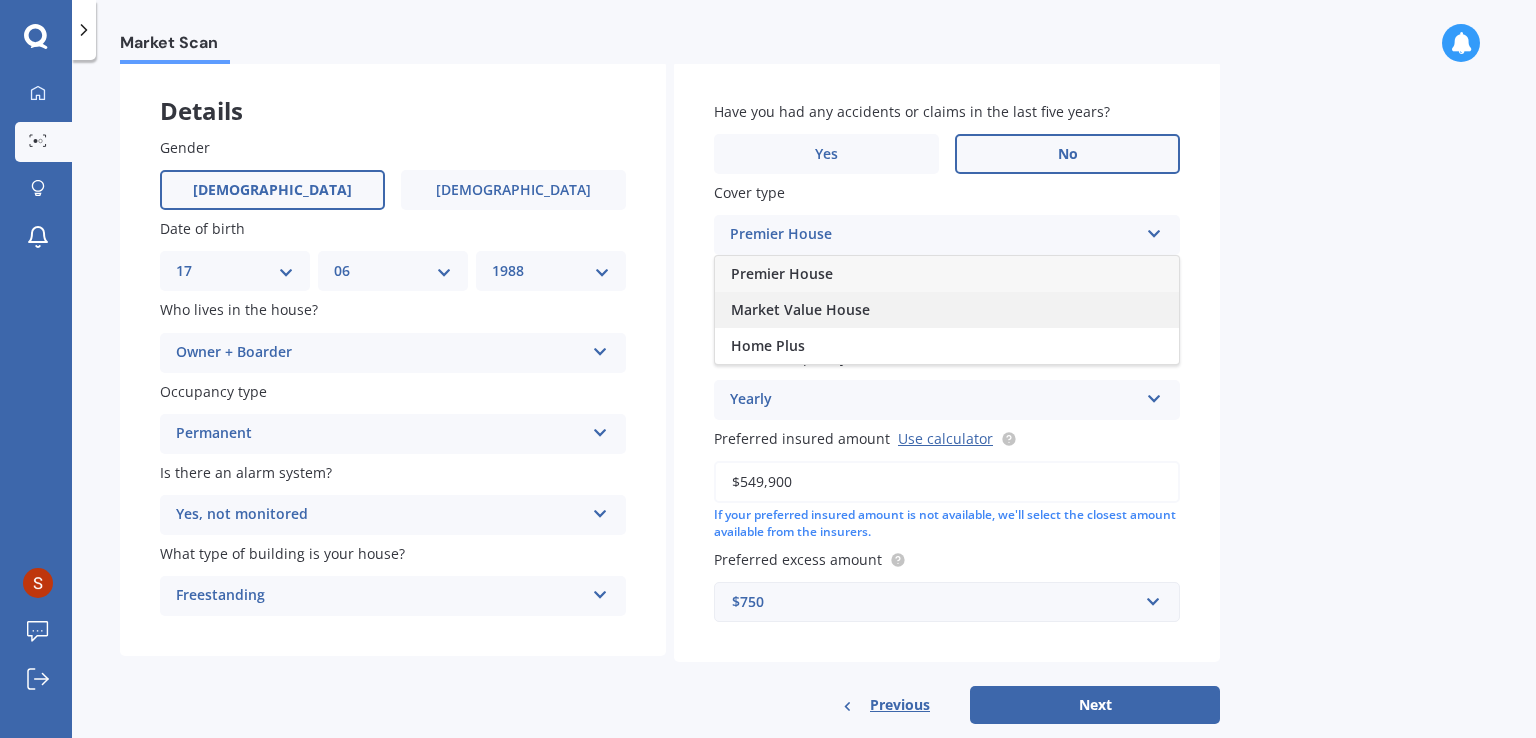 click on "Market Value House" at bounding box center (800, 309) 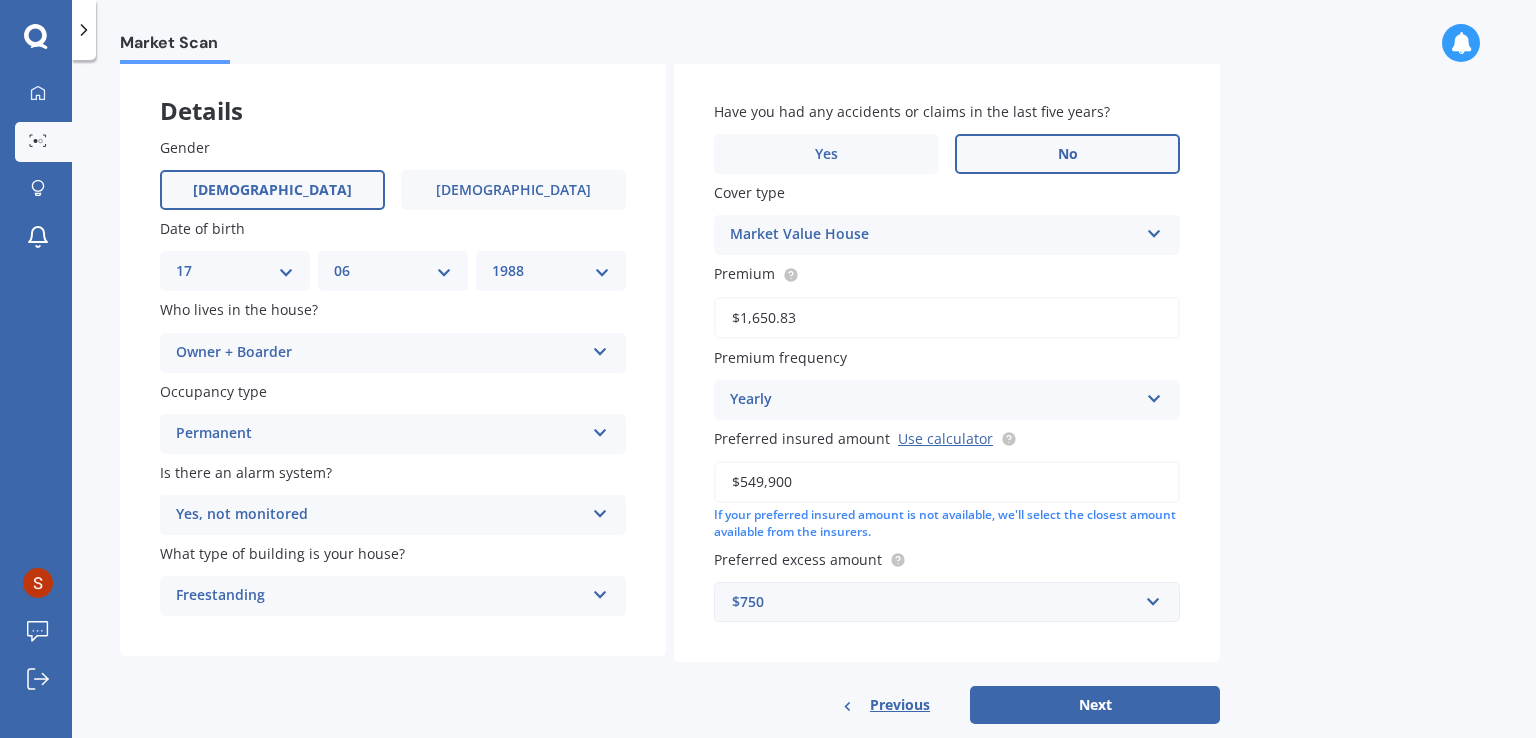 click on "Yearly" at bounding box center (934, 400) 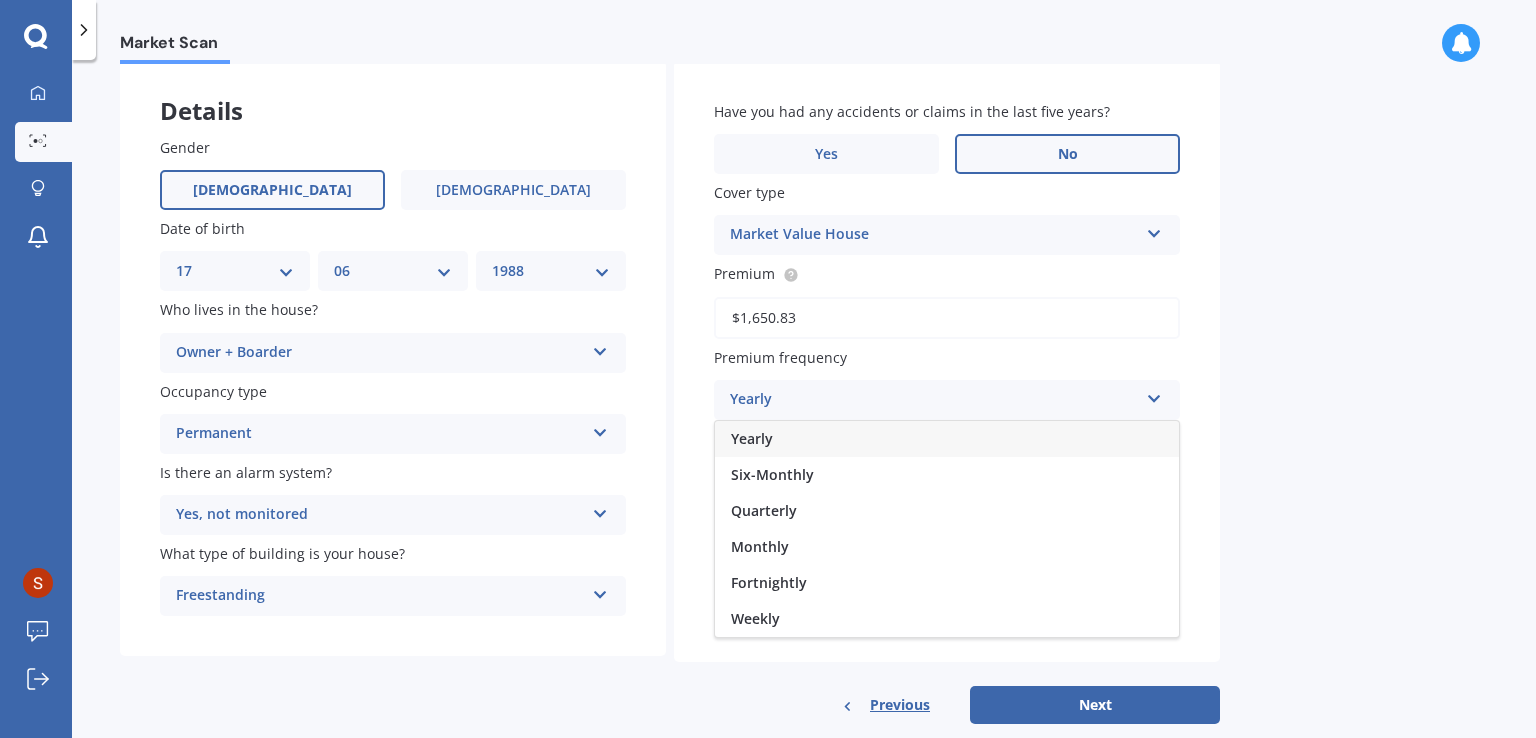 click on "Yearly" at bounding box center (934, 400) 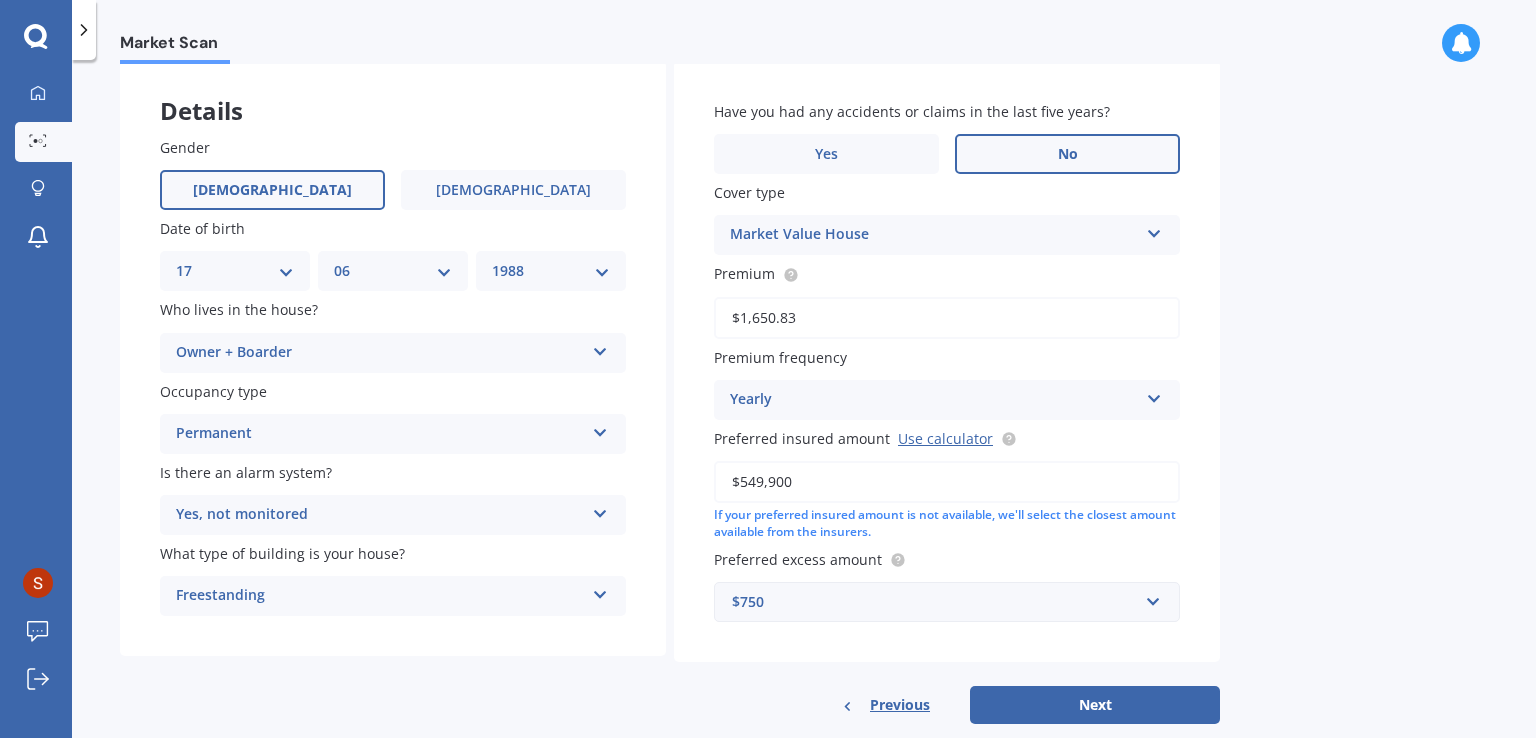 drag, startPoint x: 749, startPoint y: 481, endPoint x: 764, endPoint y: 484, distance: 15.297058 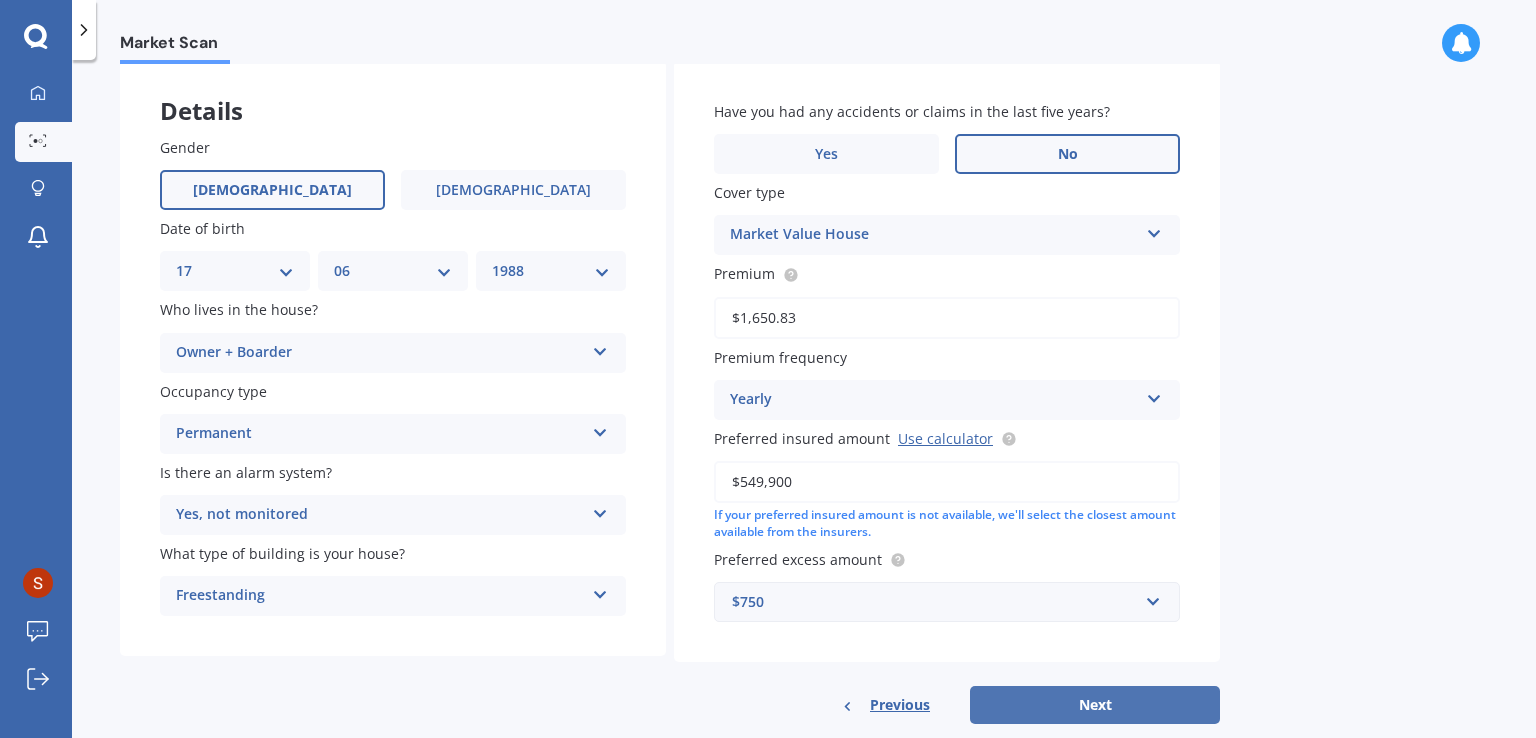 click on "Next" at bounding box center (1095, 705) 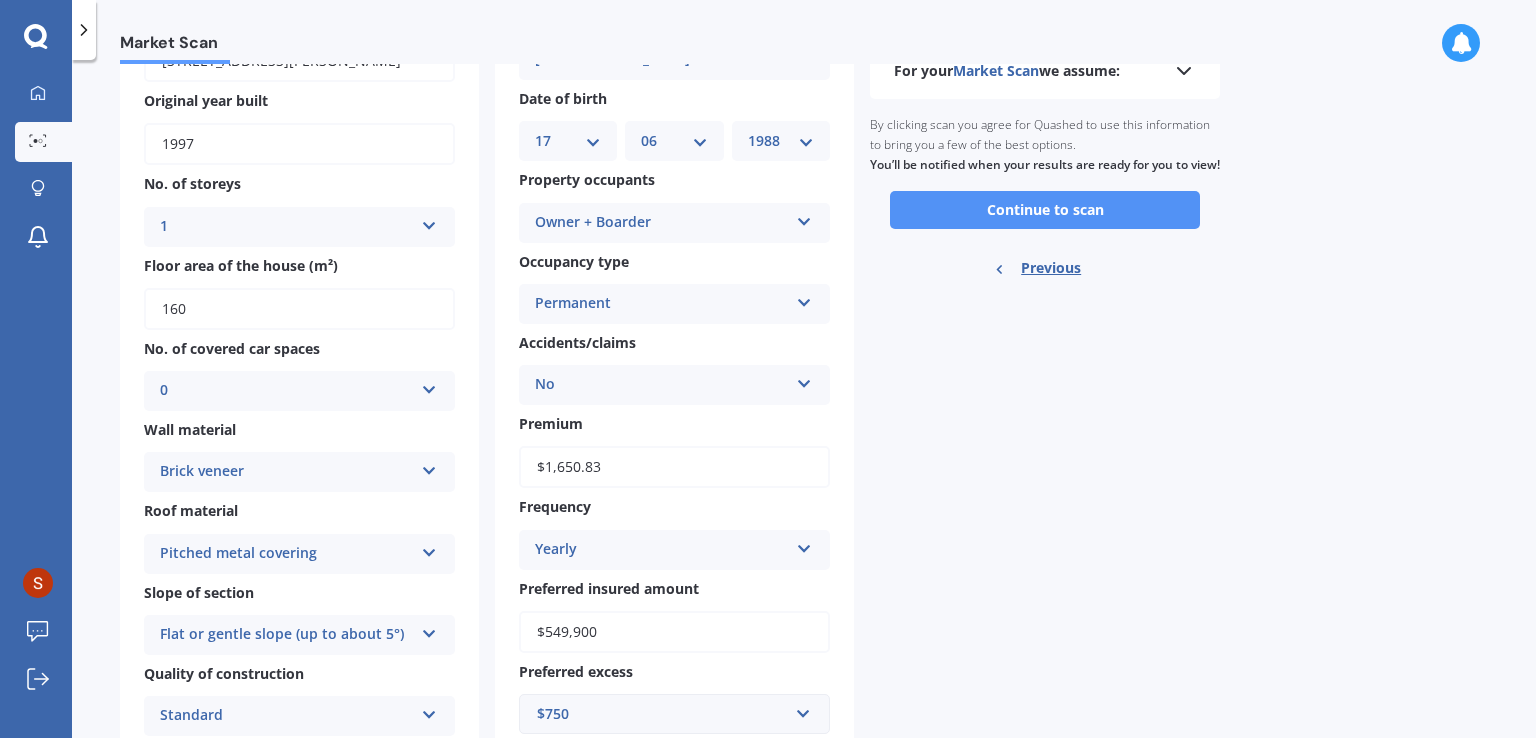 scroll, scrollTop: 0, scrollLeft: 0, axis: both 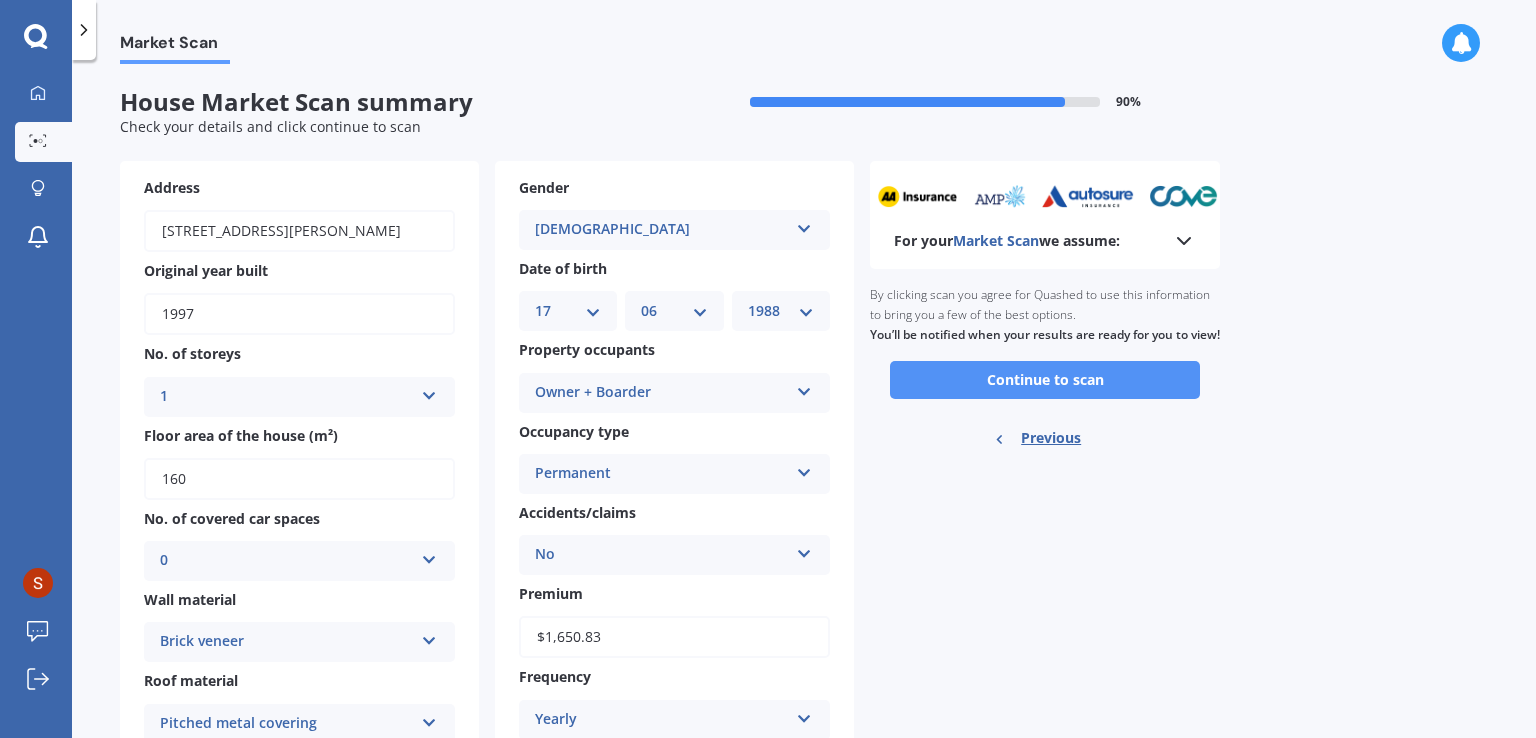 click on "Continue to scan" at bounding box center [1045, 380] 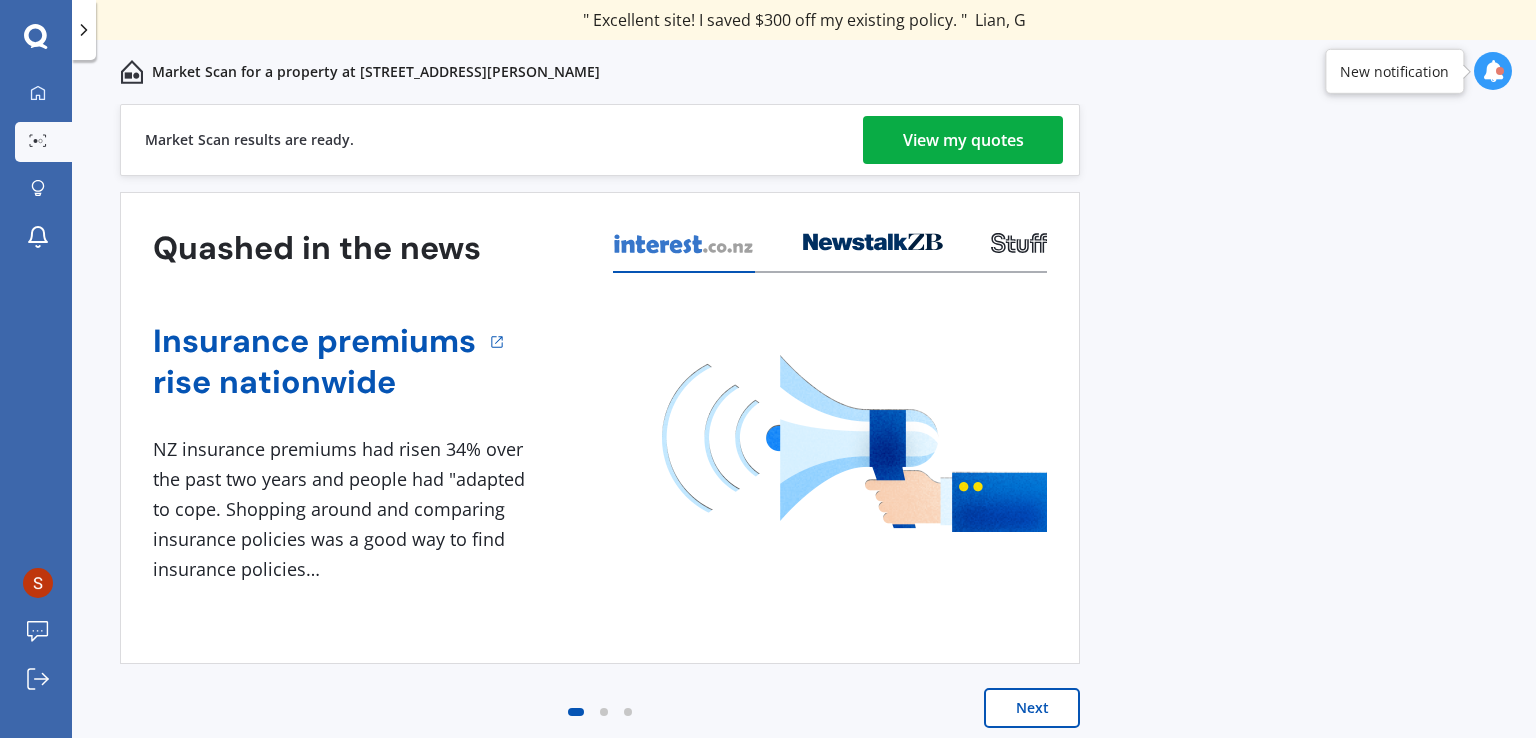 click on "View my quotes" at bounding box center [963, 140] 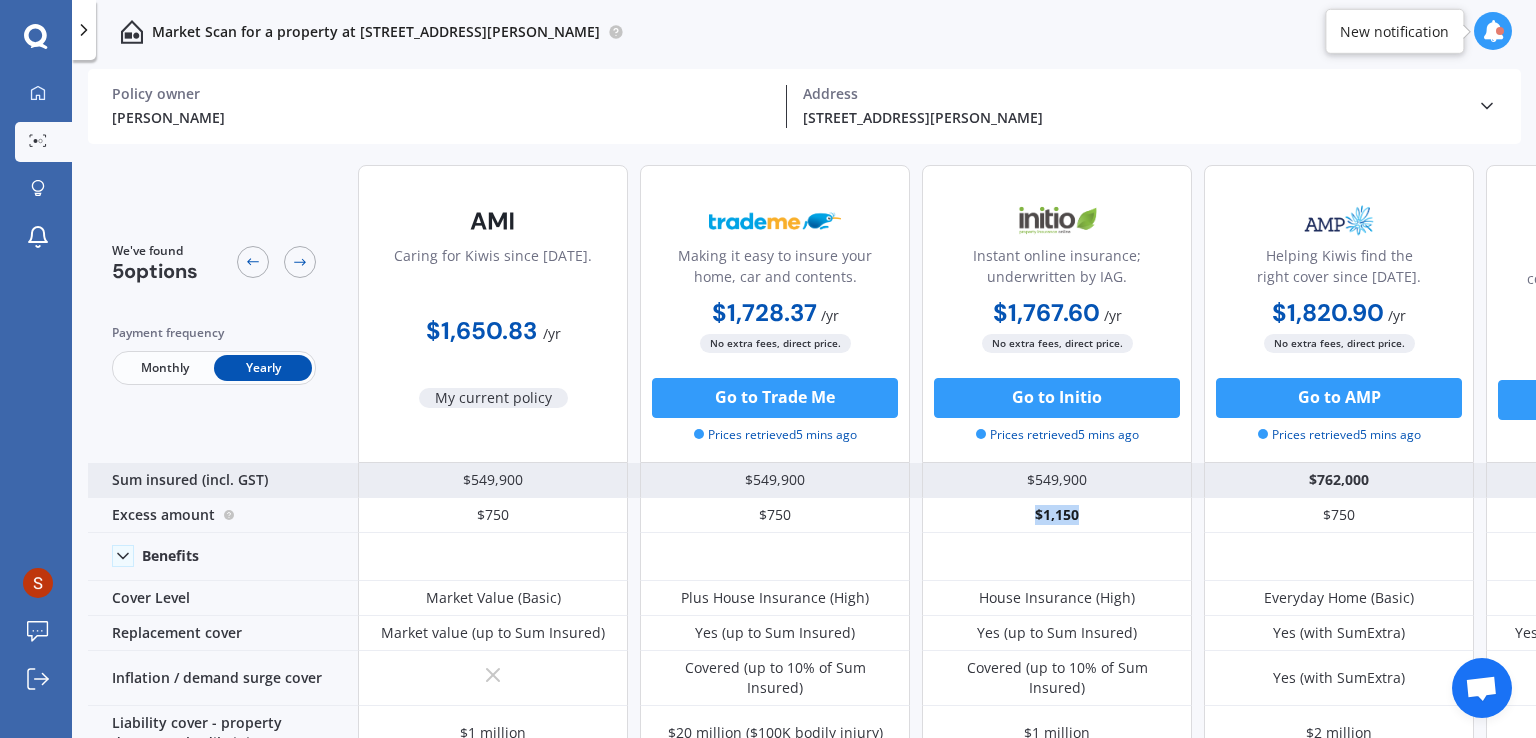 drag, startPoint x: 1164, startPoint y: 517, endPoint x: 738, endPoint y: 496, distance: 426.5173 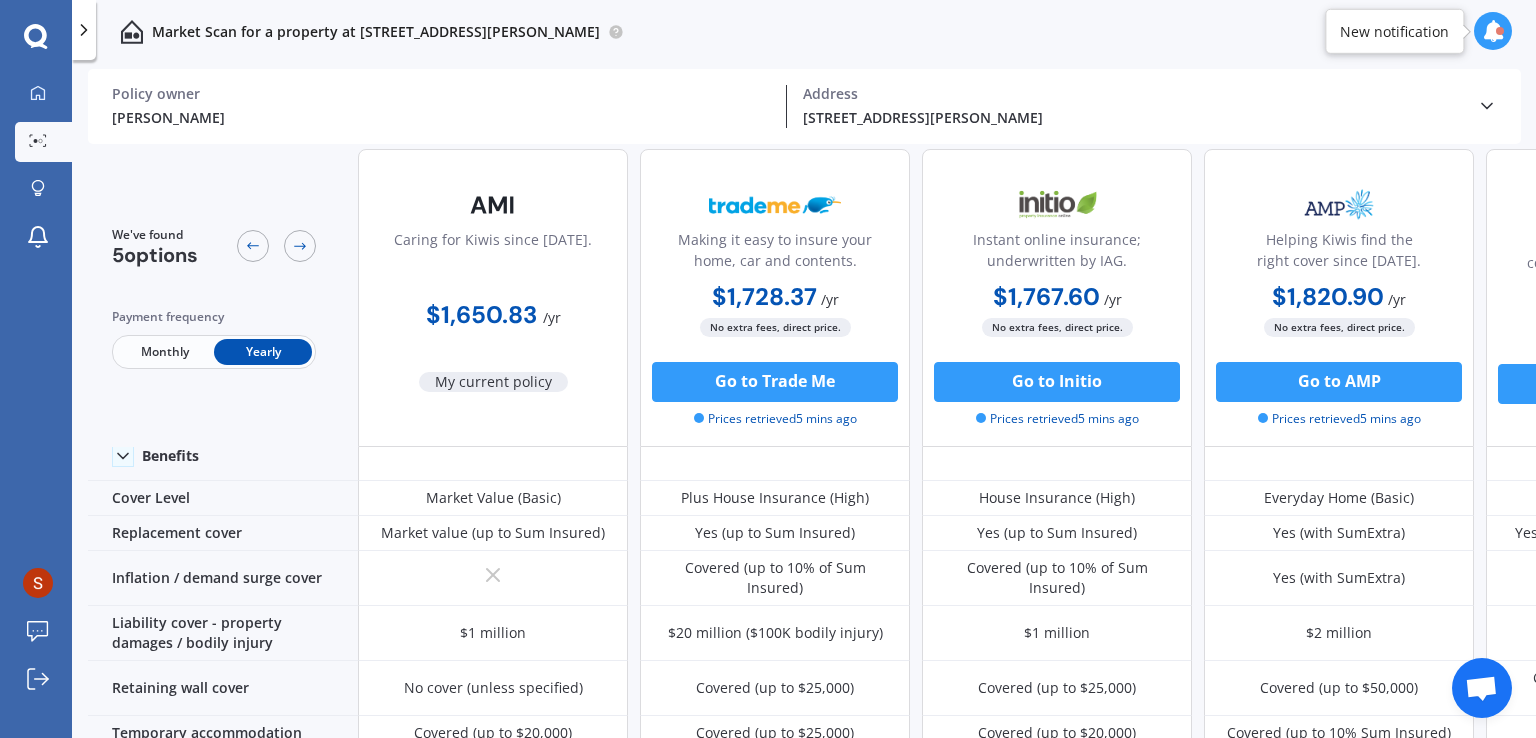 scroll, scrollTop: 0, scrollLeft: 0, axis: both 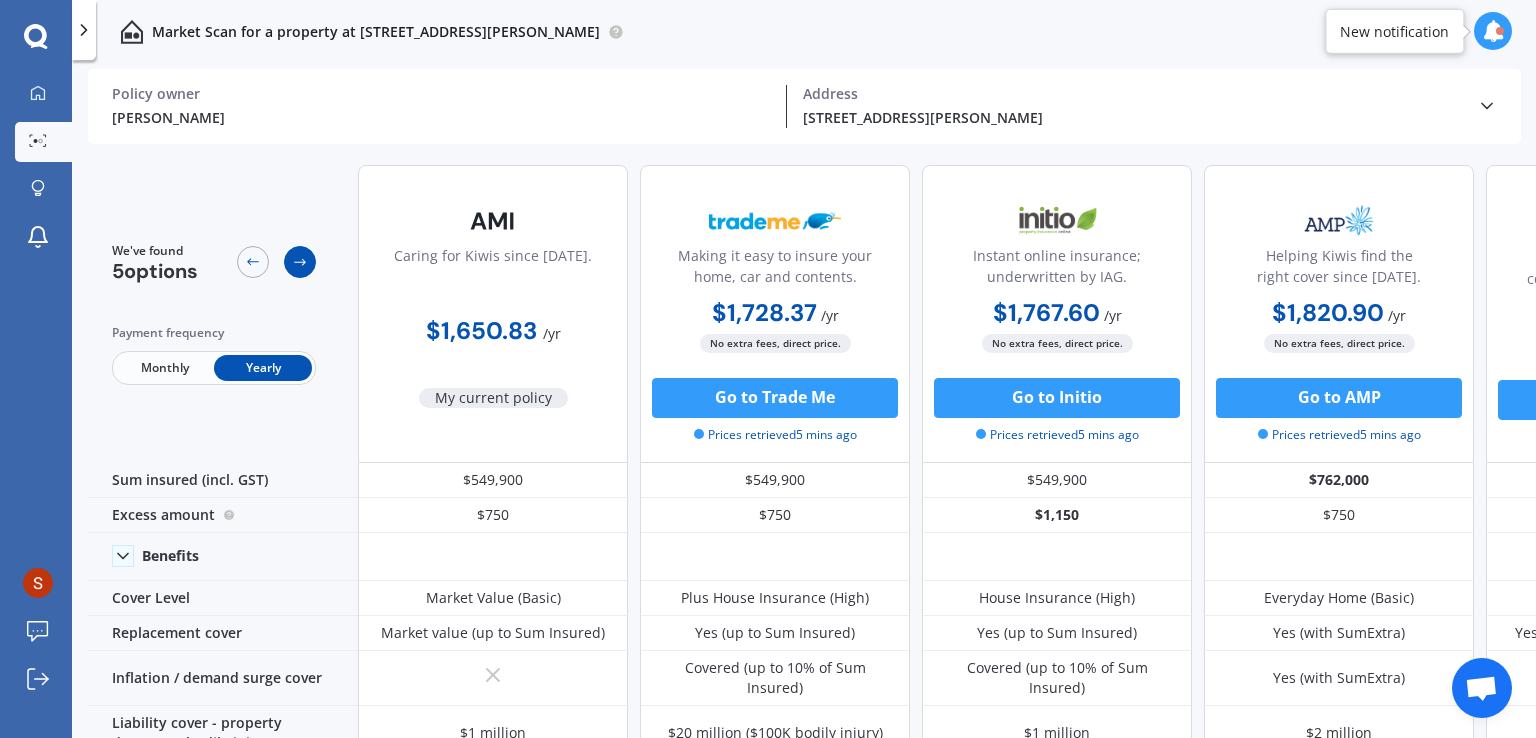 click at bounding box center (300, 262) 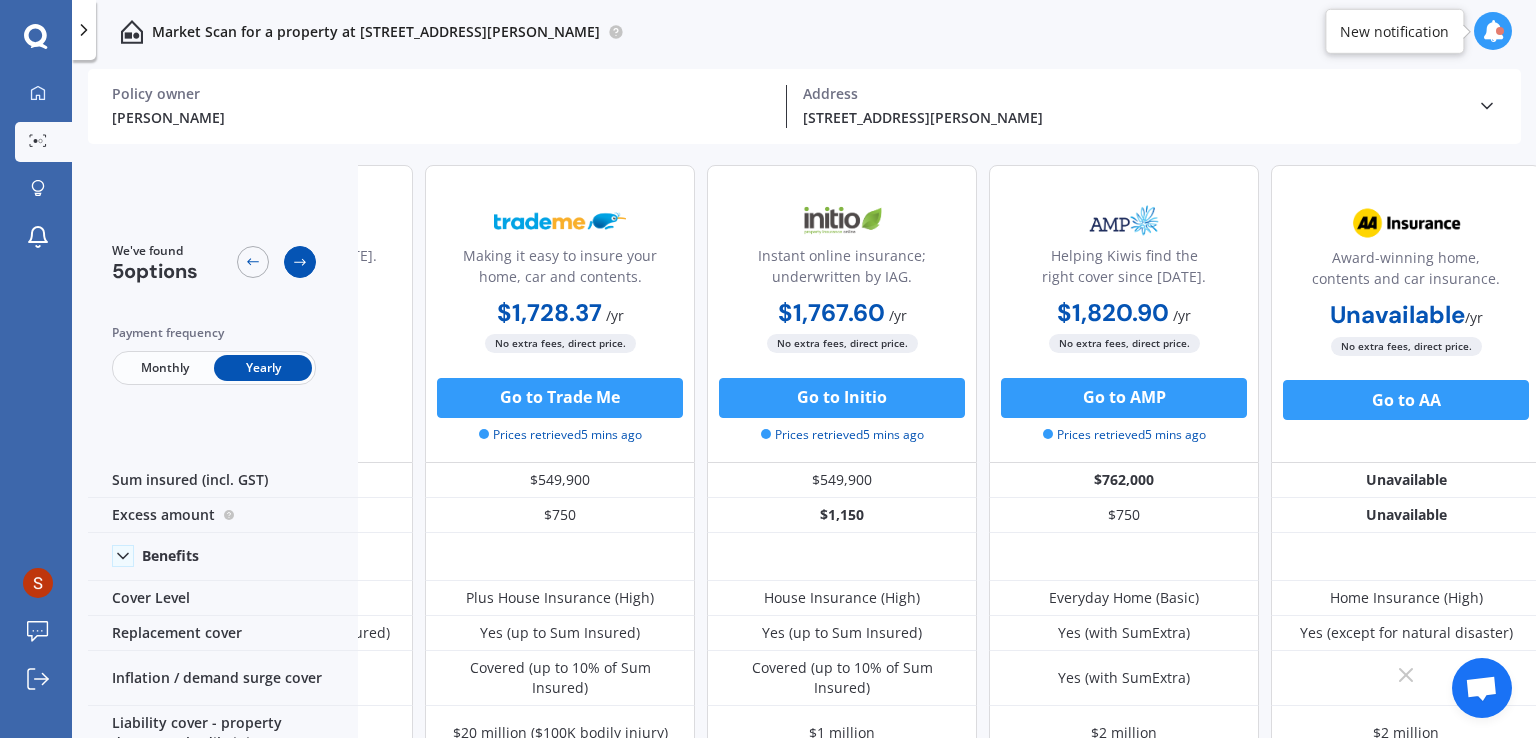 scroll, scrollTop: 0, scrollLeft: 229, axis: horizontal 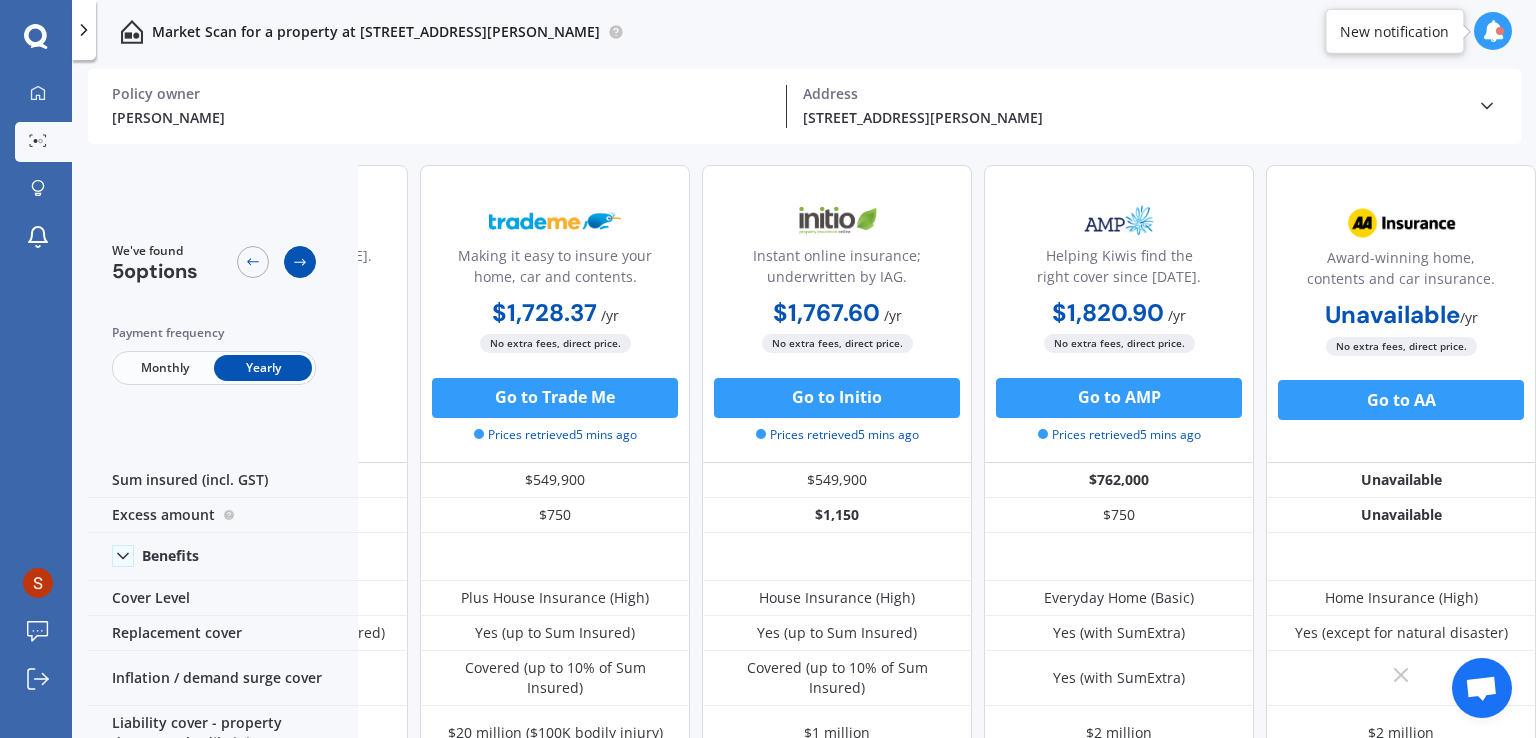 click at bounding box center [300, 262] 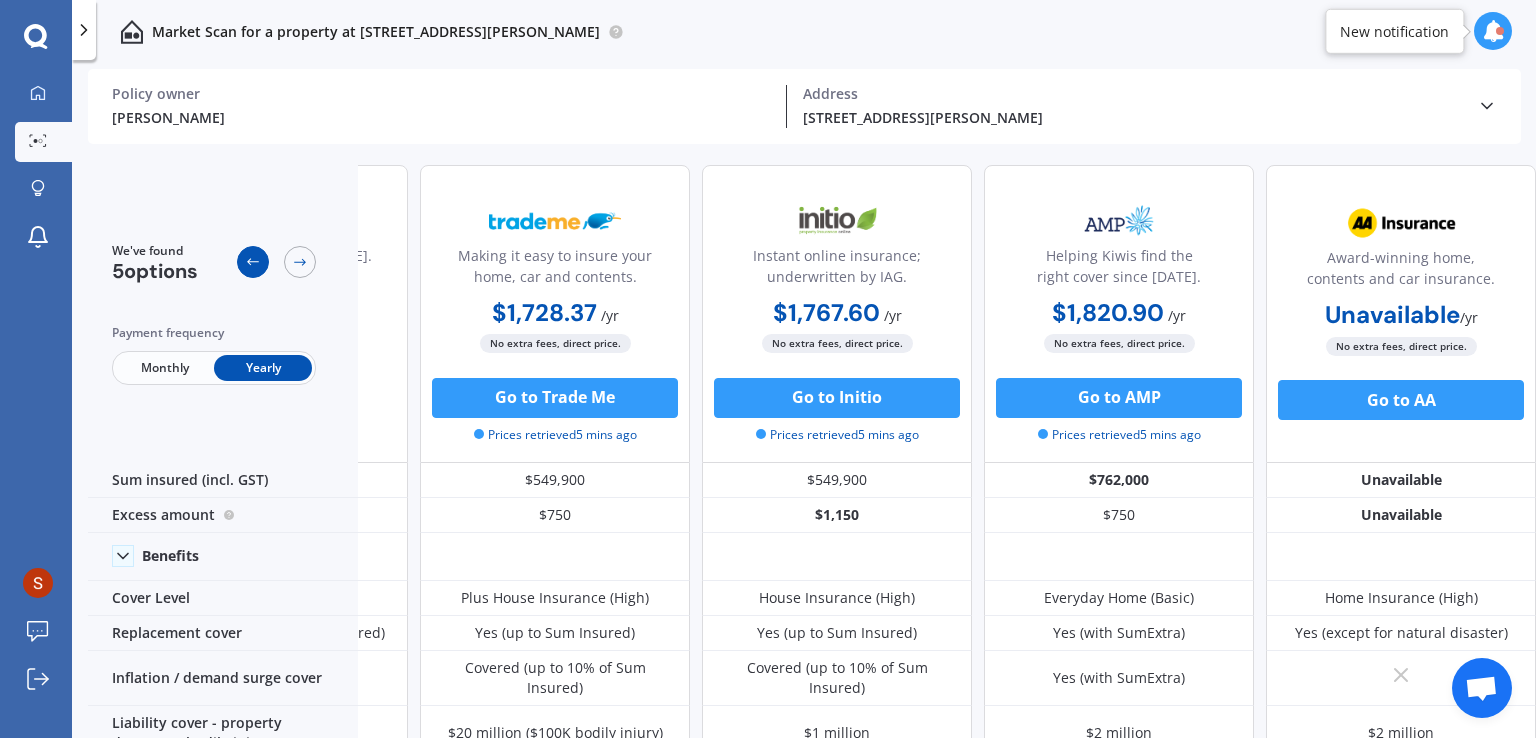 click 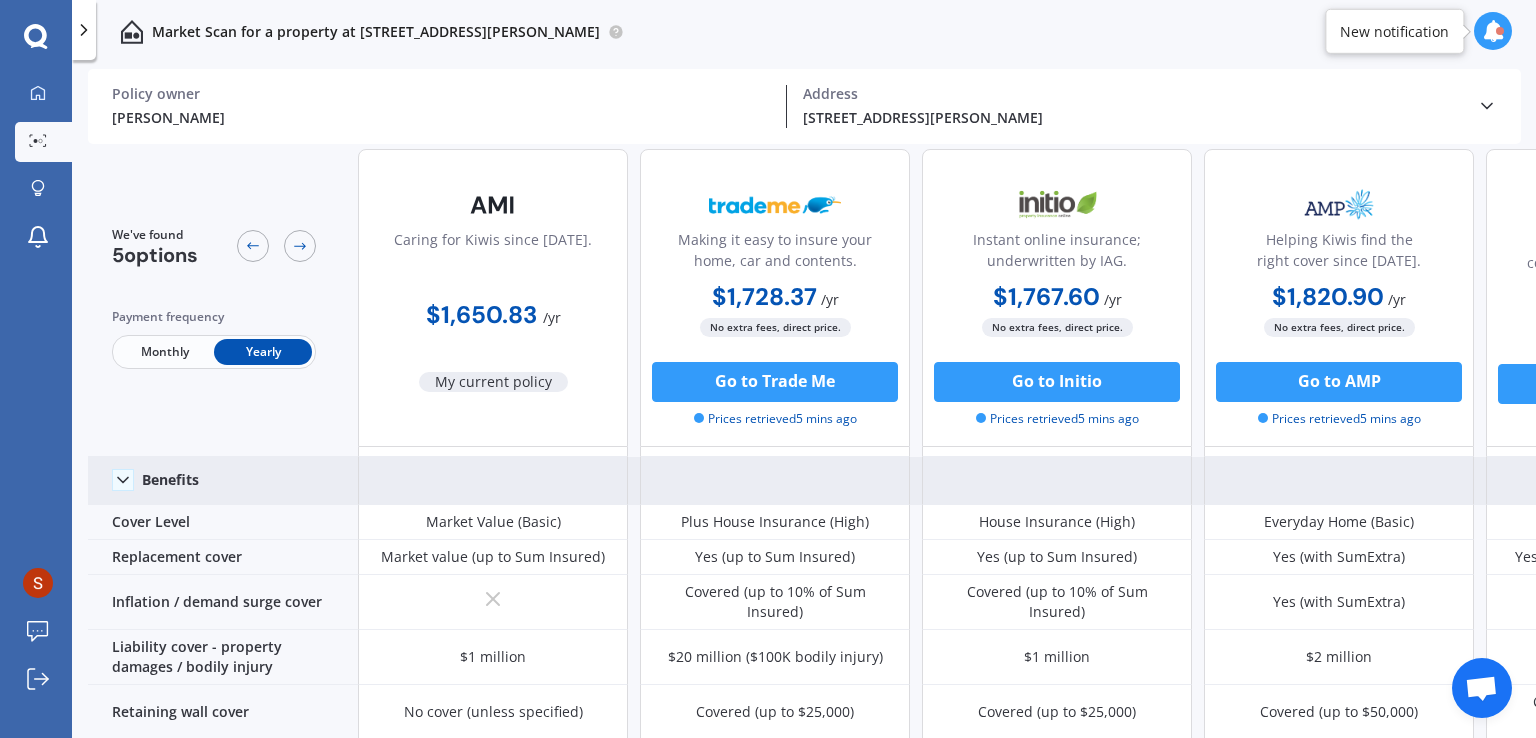 scroll, scrollTop: 0, scrollLeft: 0, axis: both 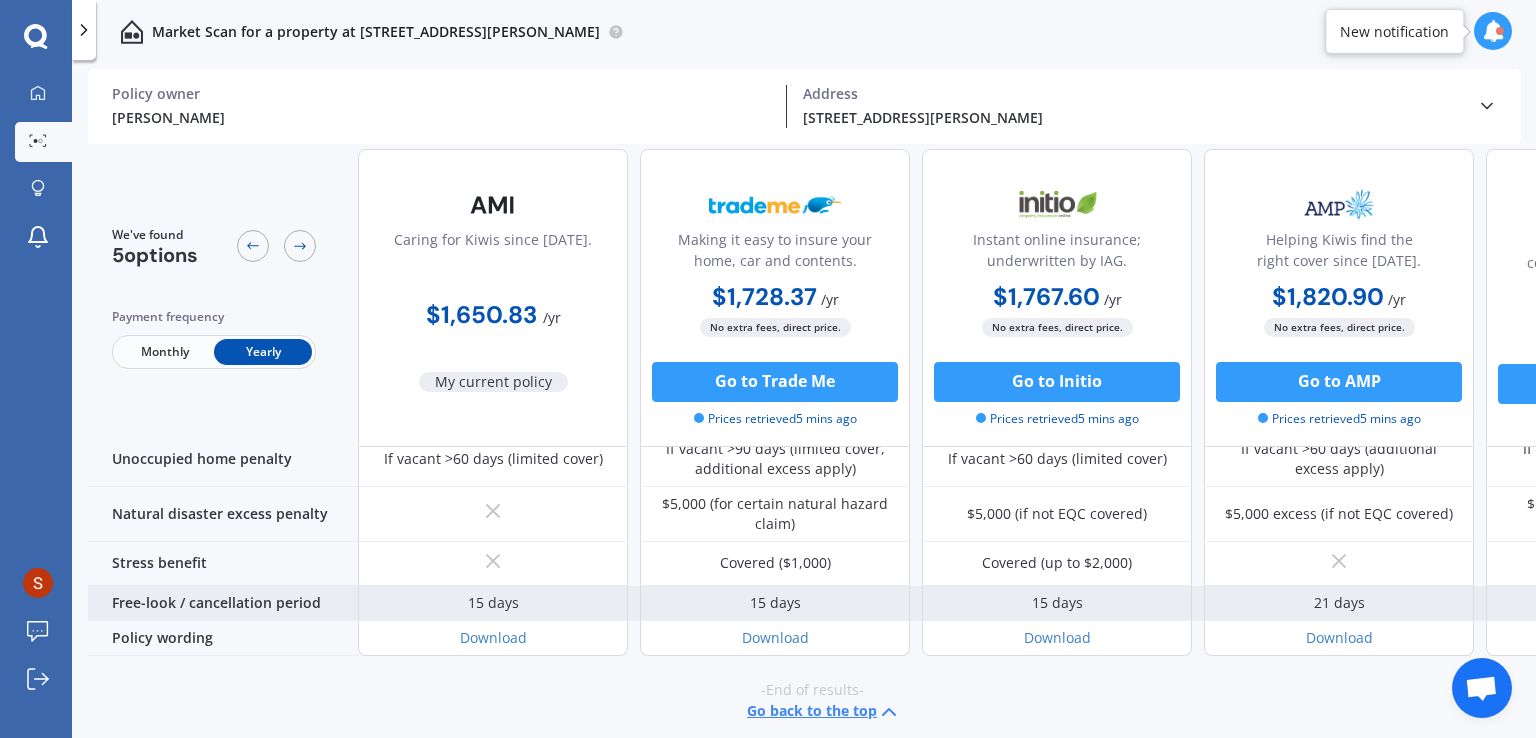 click on "Free-look / cancellation period" at bounding box center (223, 603) 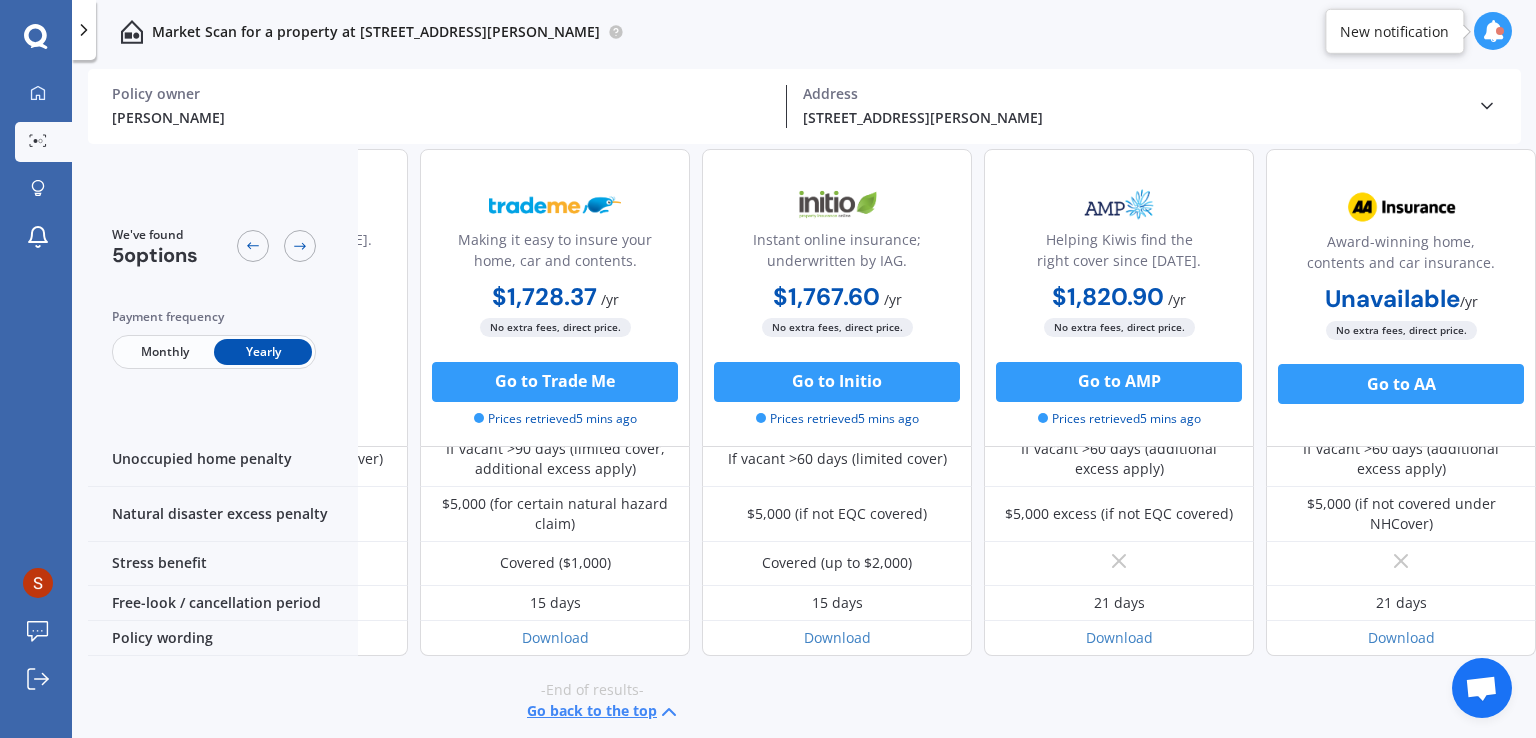 scroll, scrollTop: 1081, scrollLeft: 0, axis: vertical 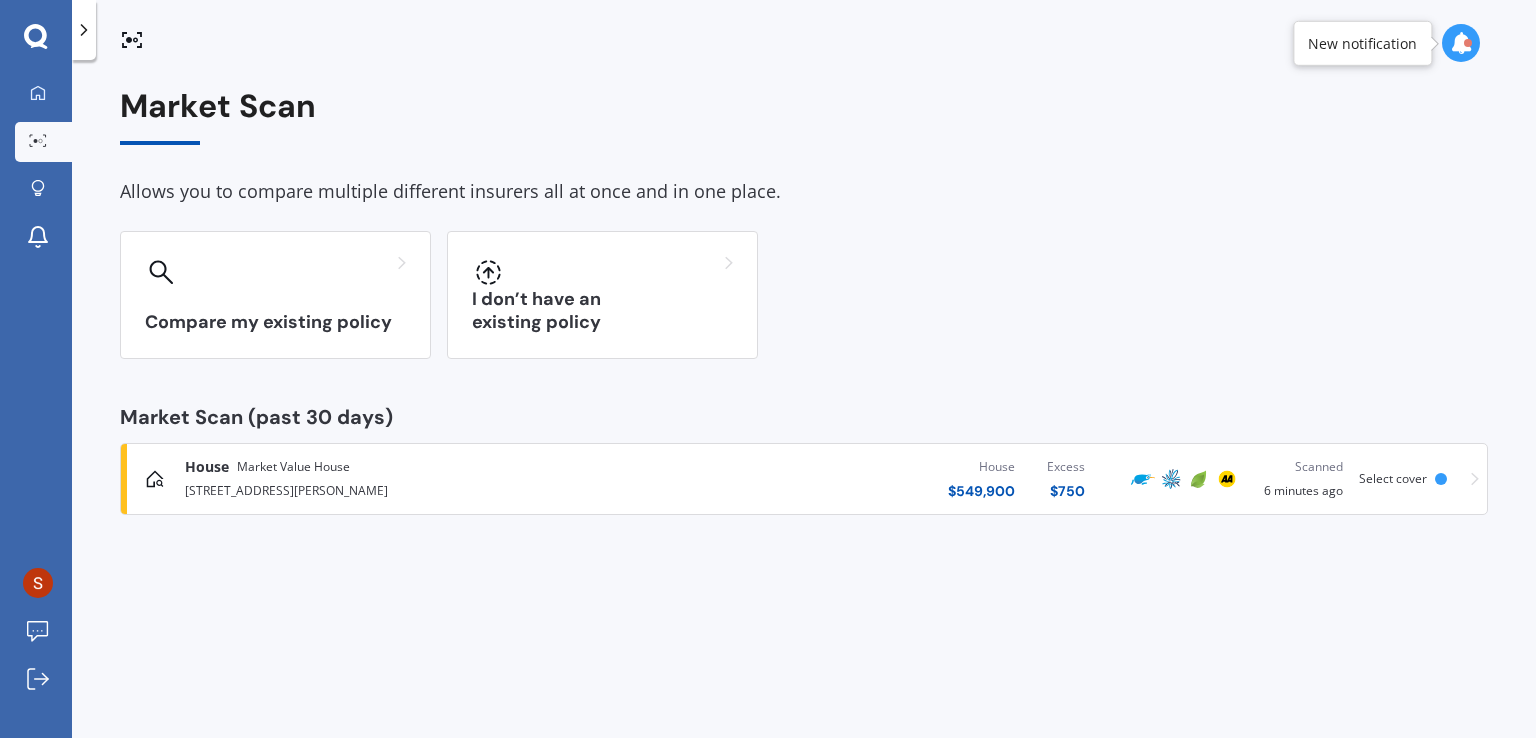 click on "House $ 549,900 Excess $ 750" at bounding box center [862, 479] 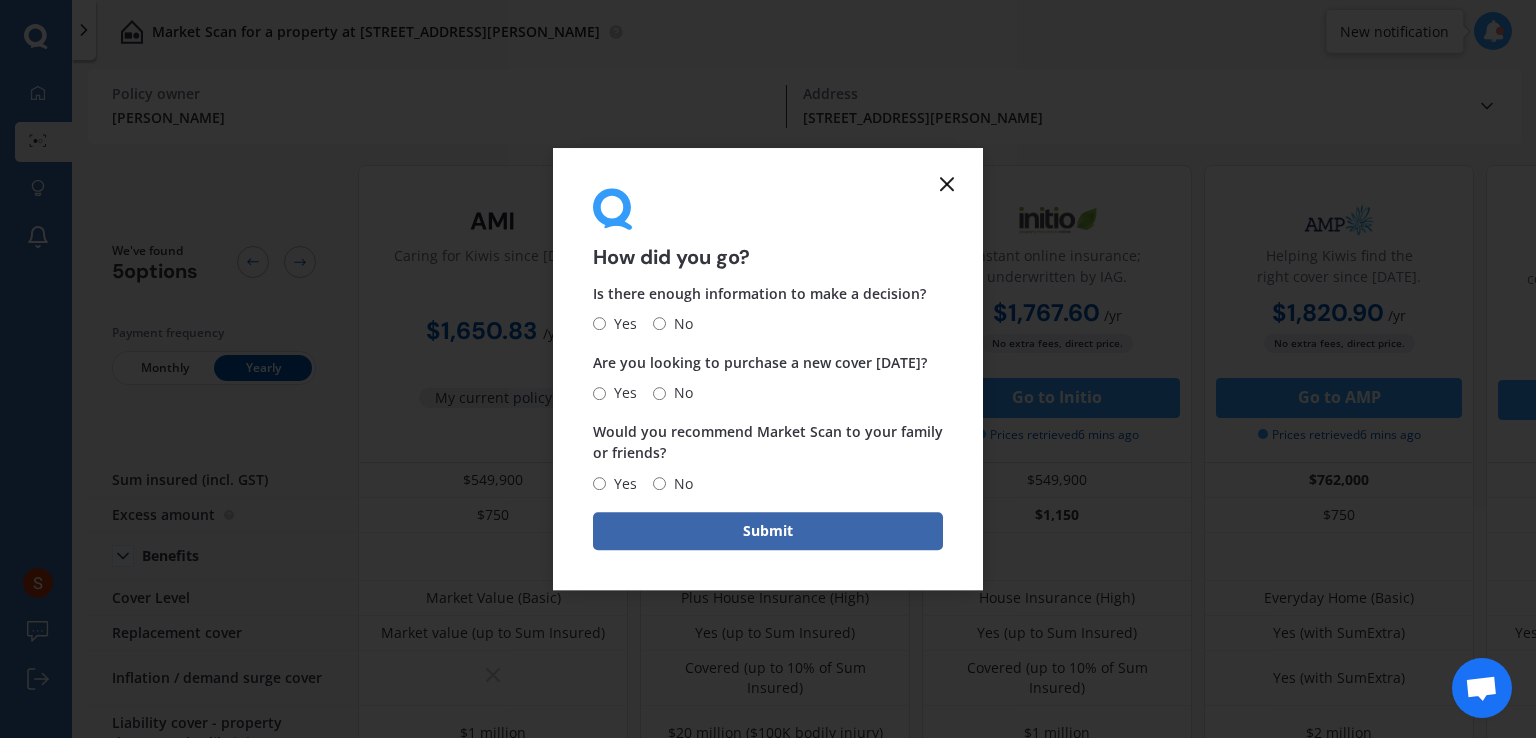 click on "No" at bounding box center (659, 324) 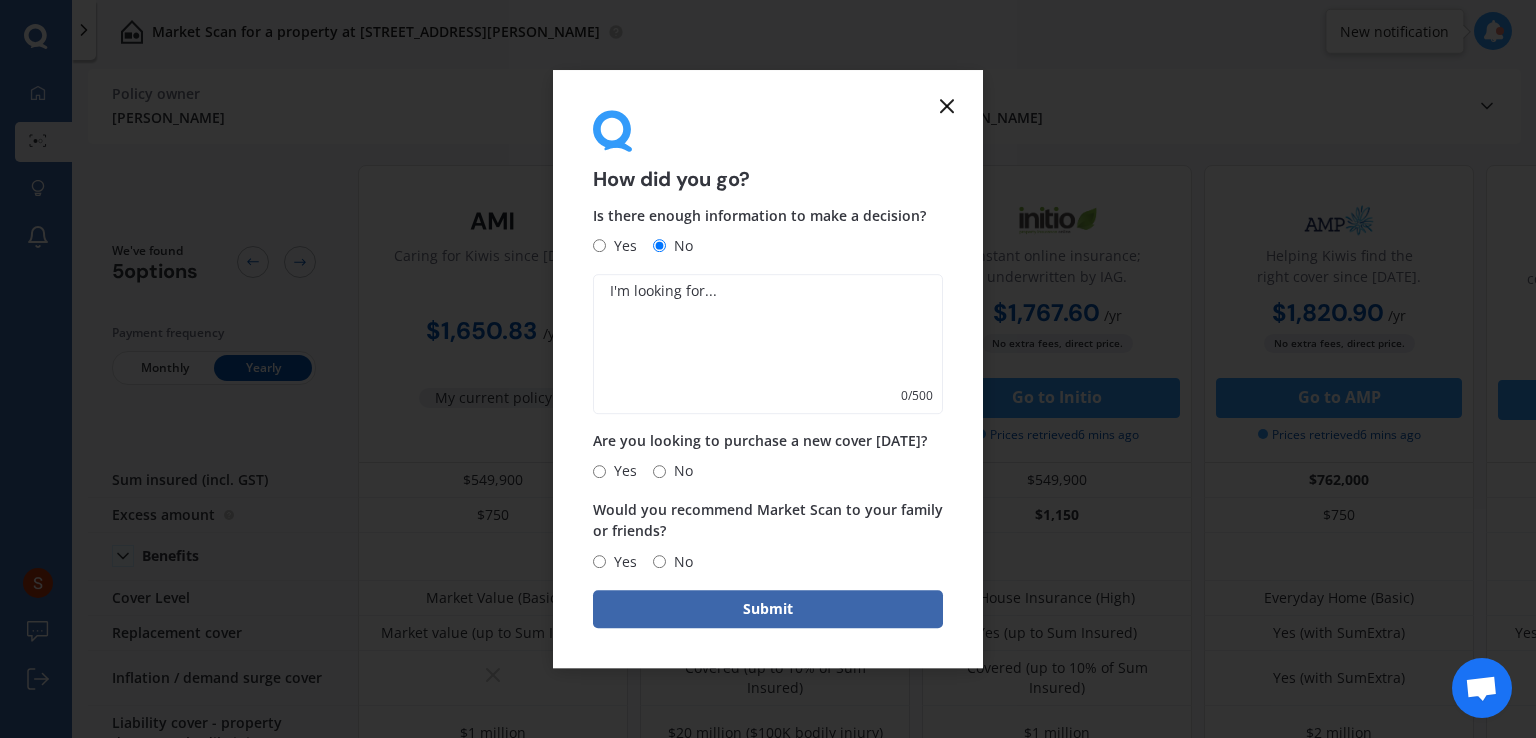 click on "No" at bounding box center (659, 471) 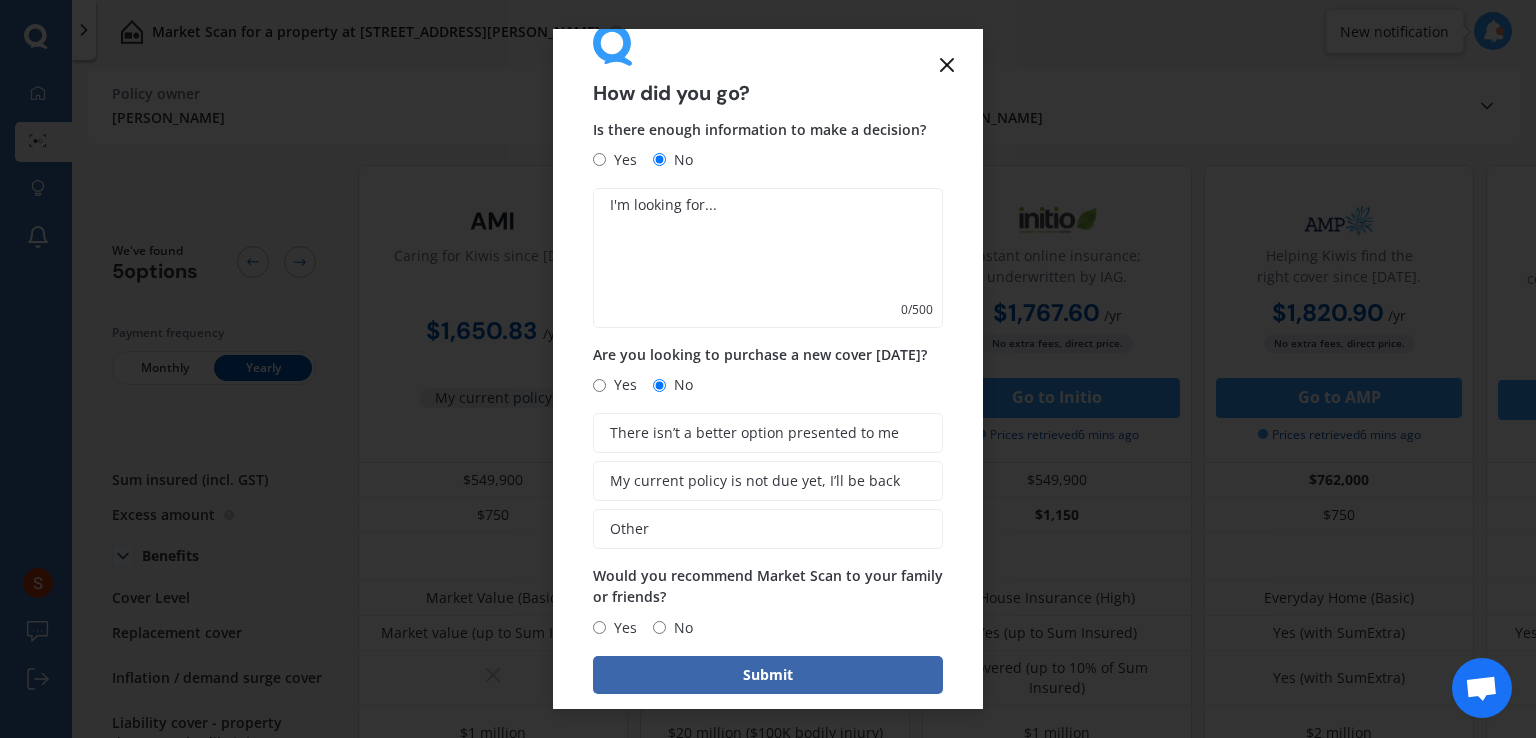 scroll, scrollTop: 70, scrollLeft: 0, axis: vertical 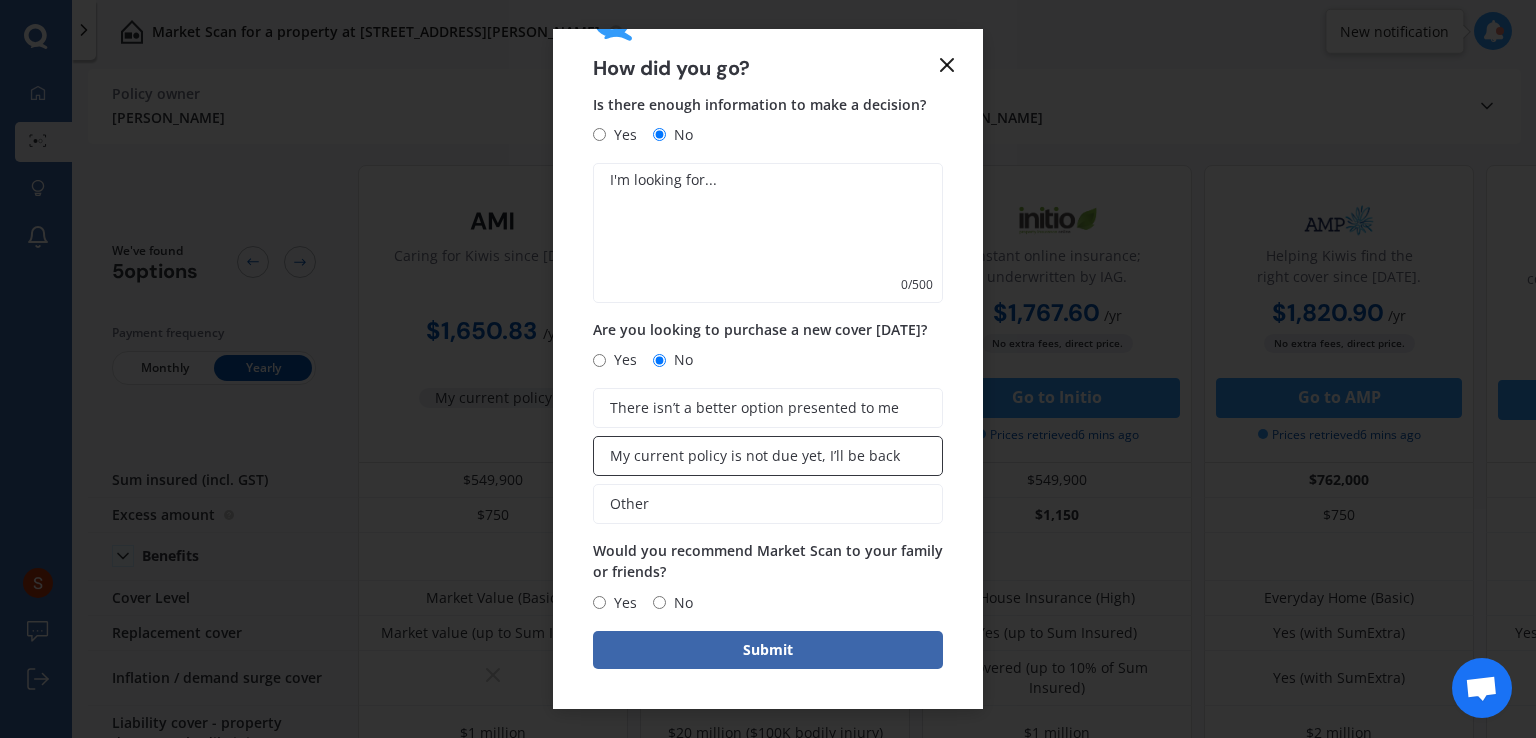 click on "My current policy is not due yet, I’ll be back" at bounding box center [768, 456] 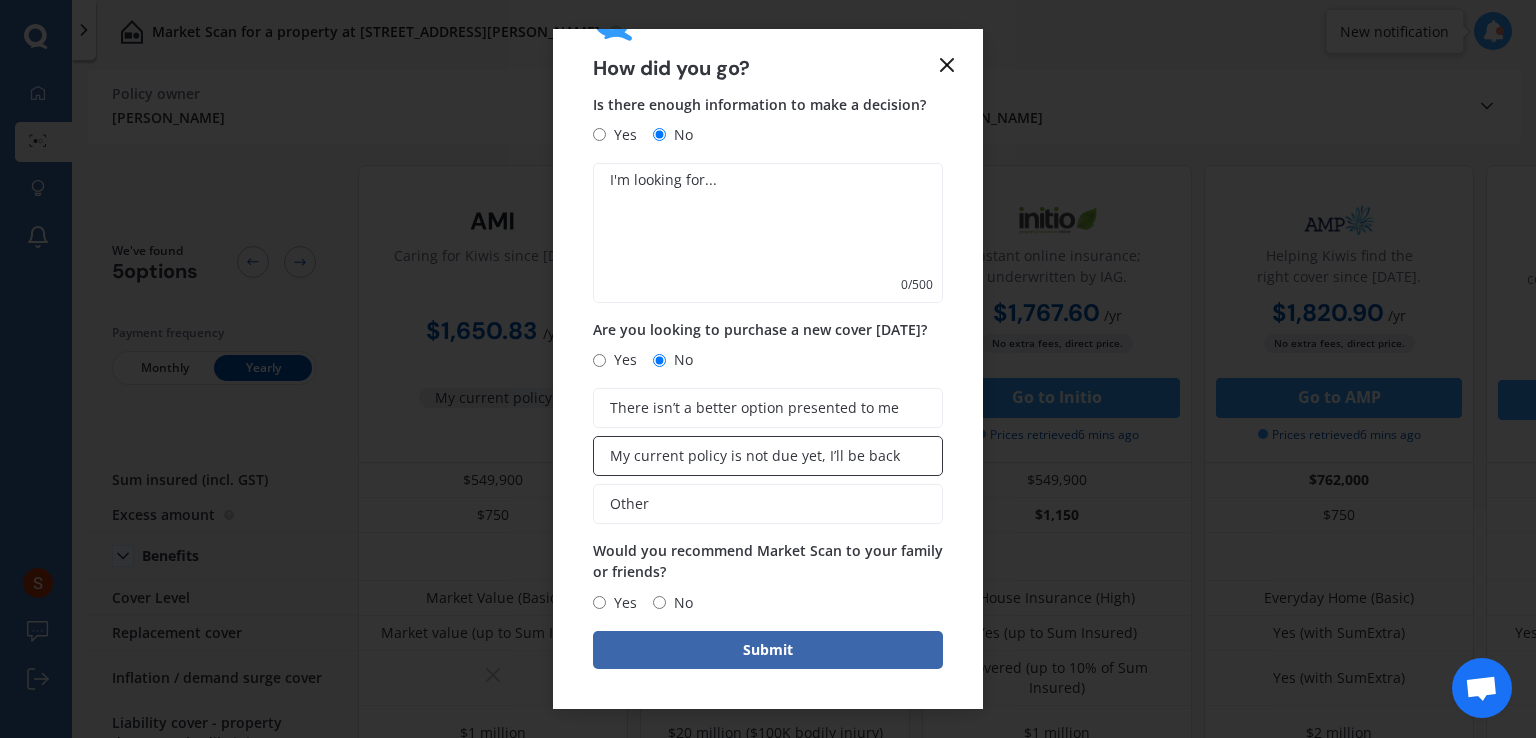 click on "My current policy is not due yet, I’ll be back" at bounding box center [0, 0] 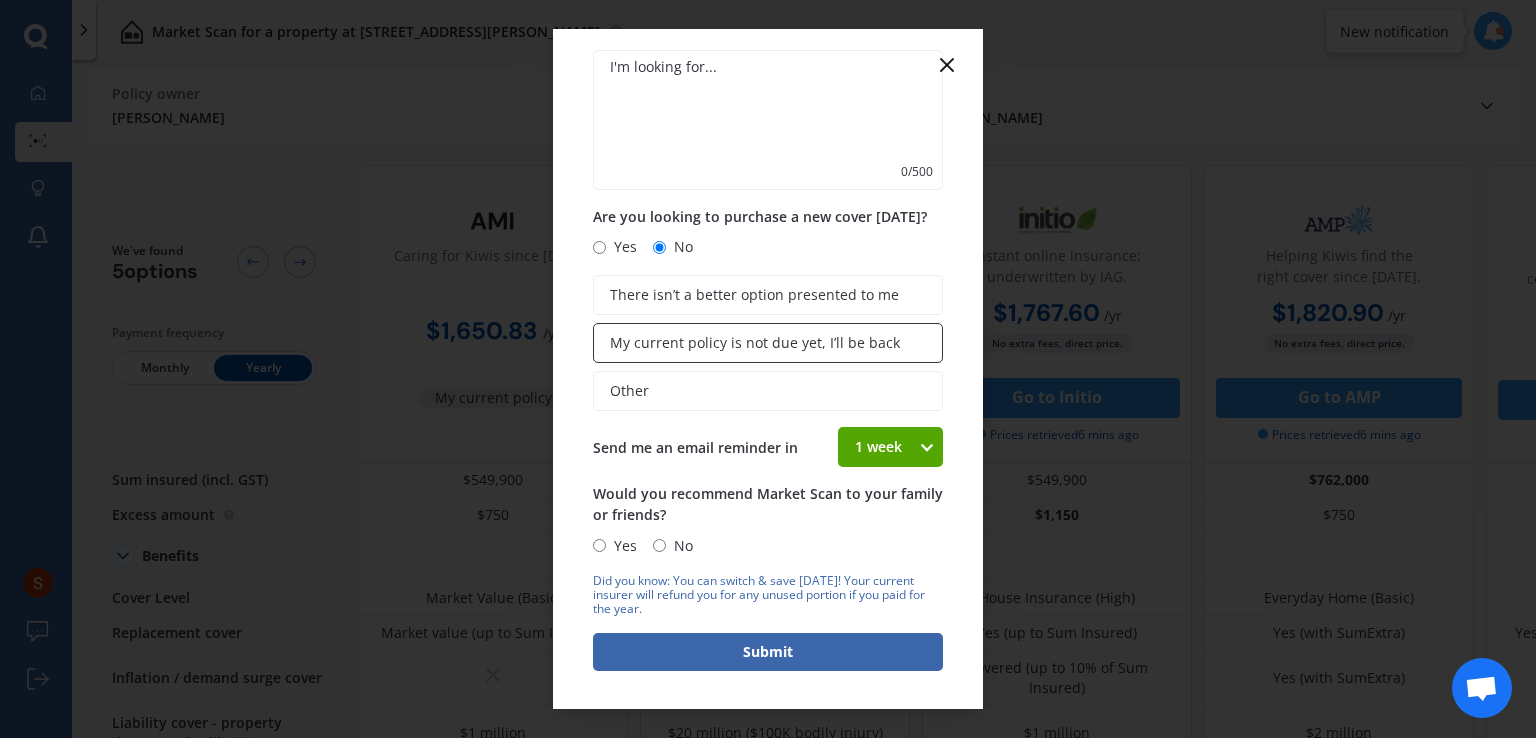 scroll, scrollTop: 185, scrollLeft: 0, axis: vertical 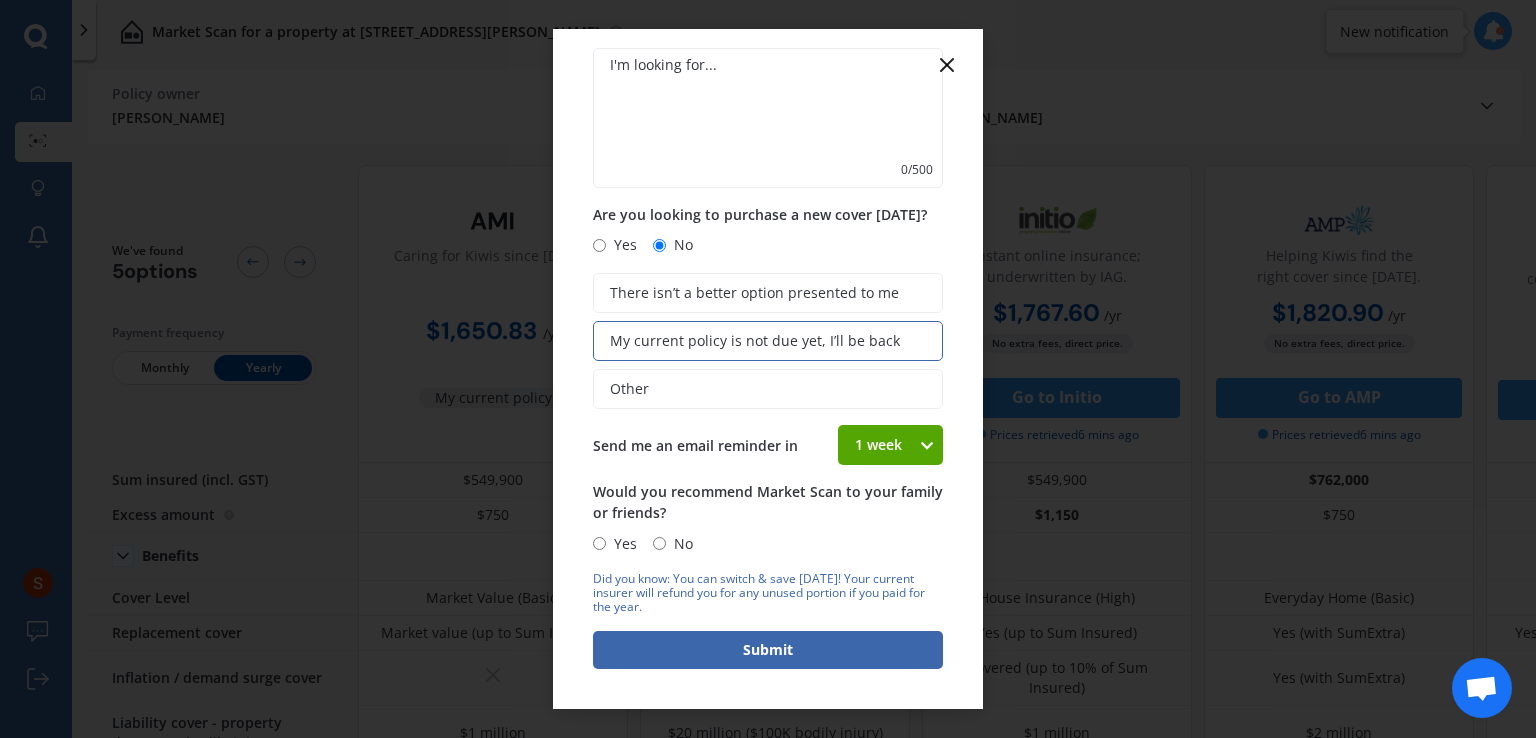 click on "1 week" at bounding box center (878, 445) 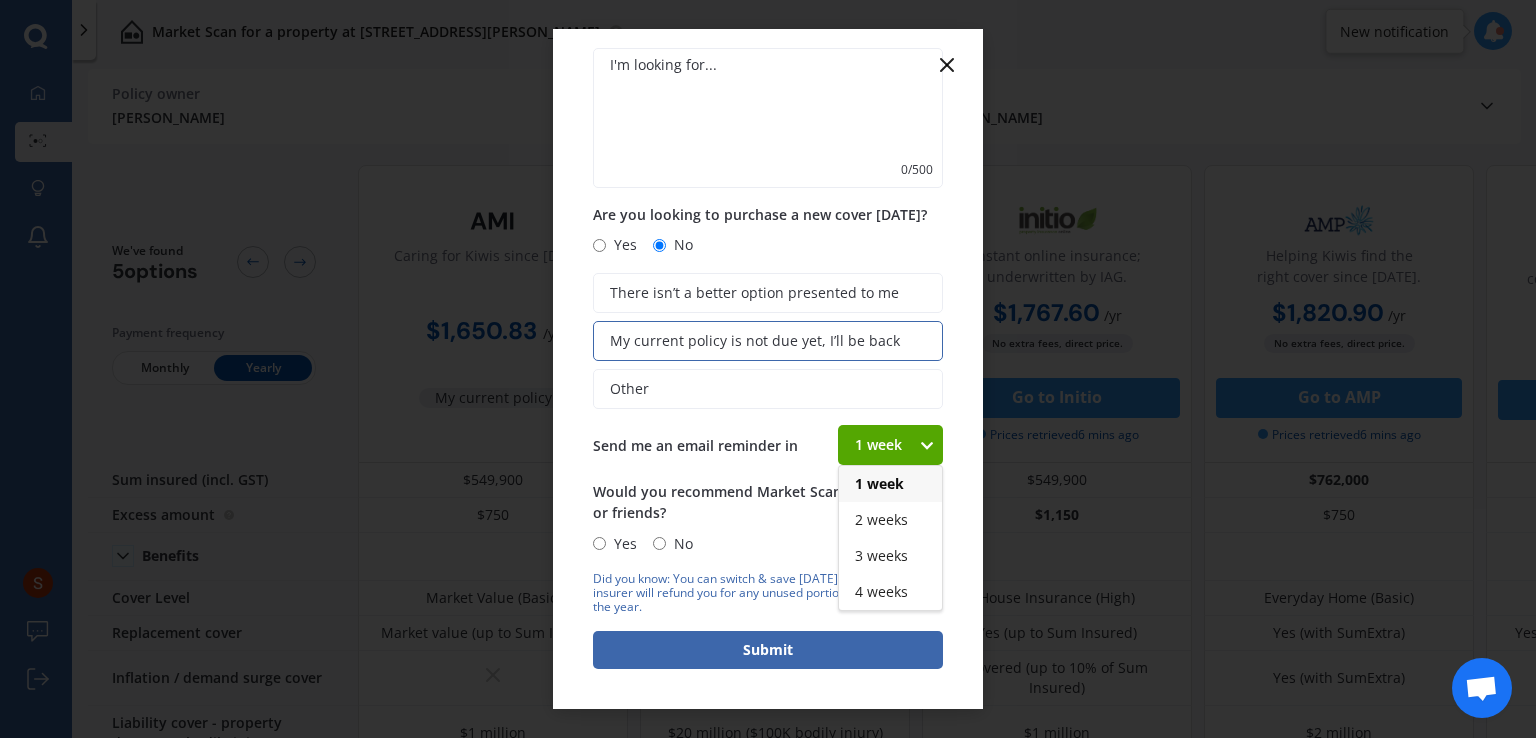 click on "1 week" at bounding box center [878, 445] 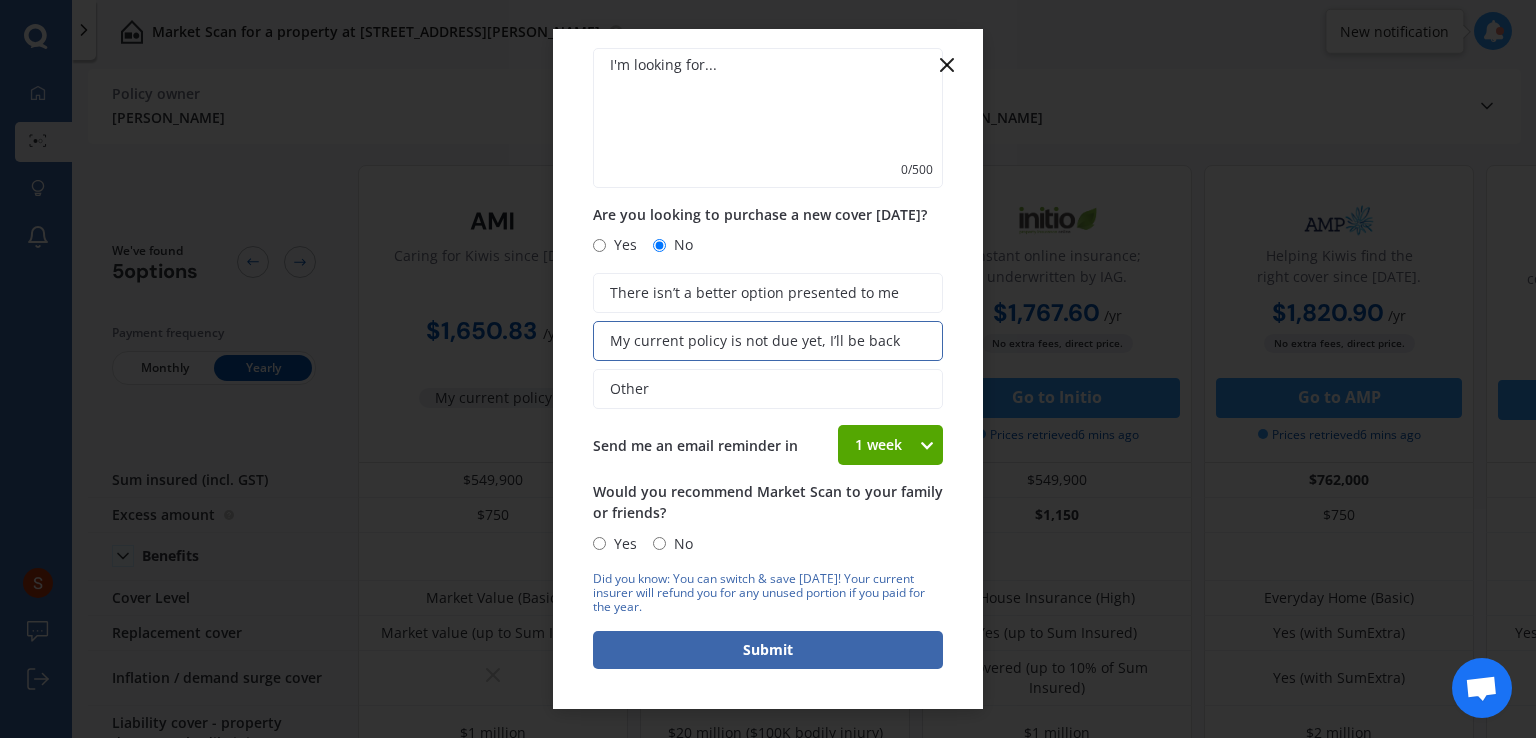 click on "1 week" at bounding box center (878, 445) 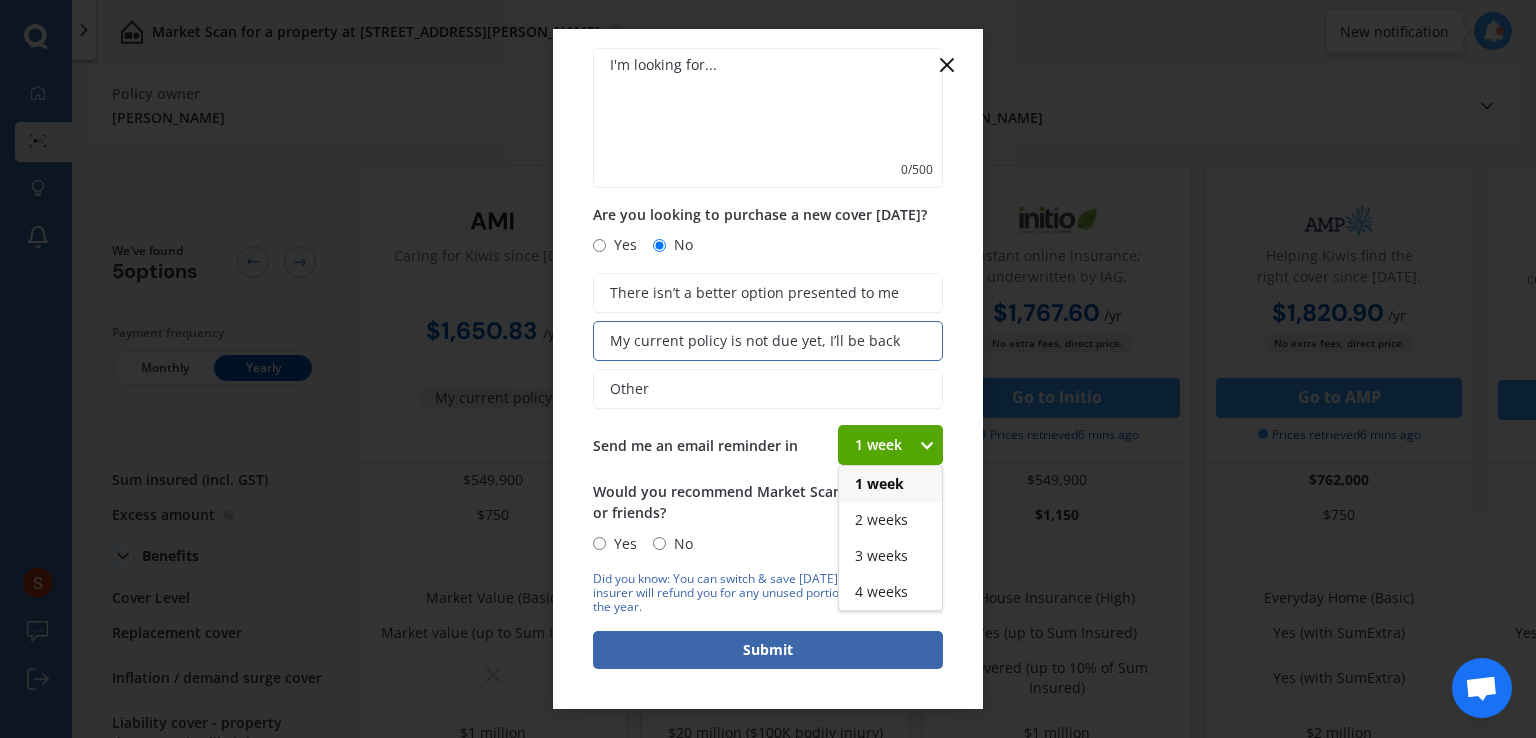click on "1 week" at bounding box center (878, 445) 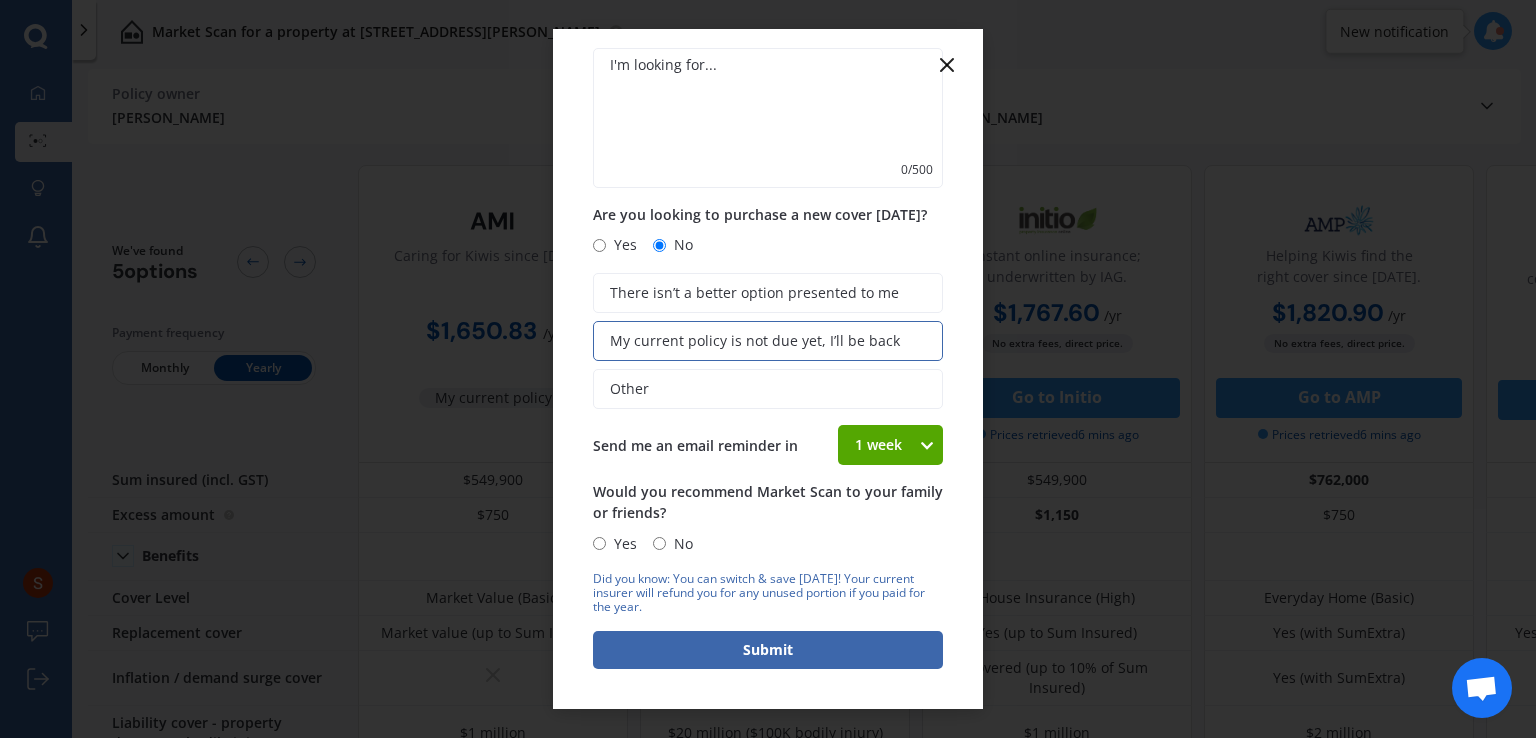 click on "1 week" at bounding box center (878, 445) 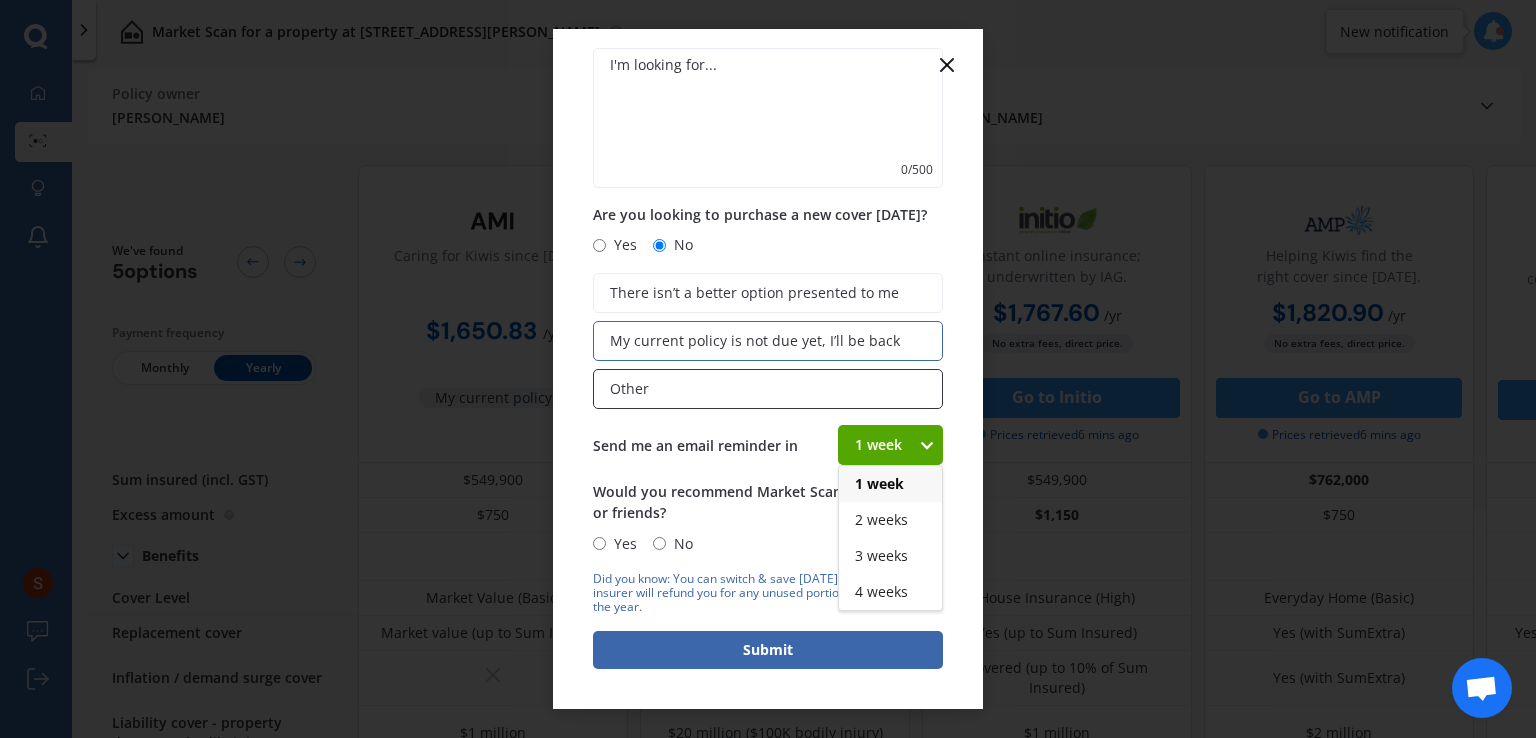 click on "Other" at bounding box center [768, 389] 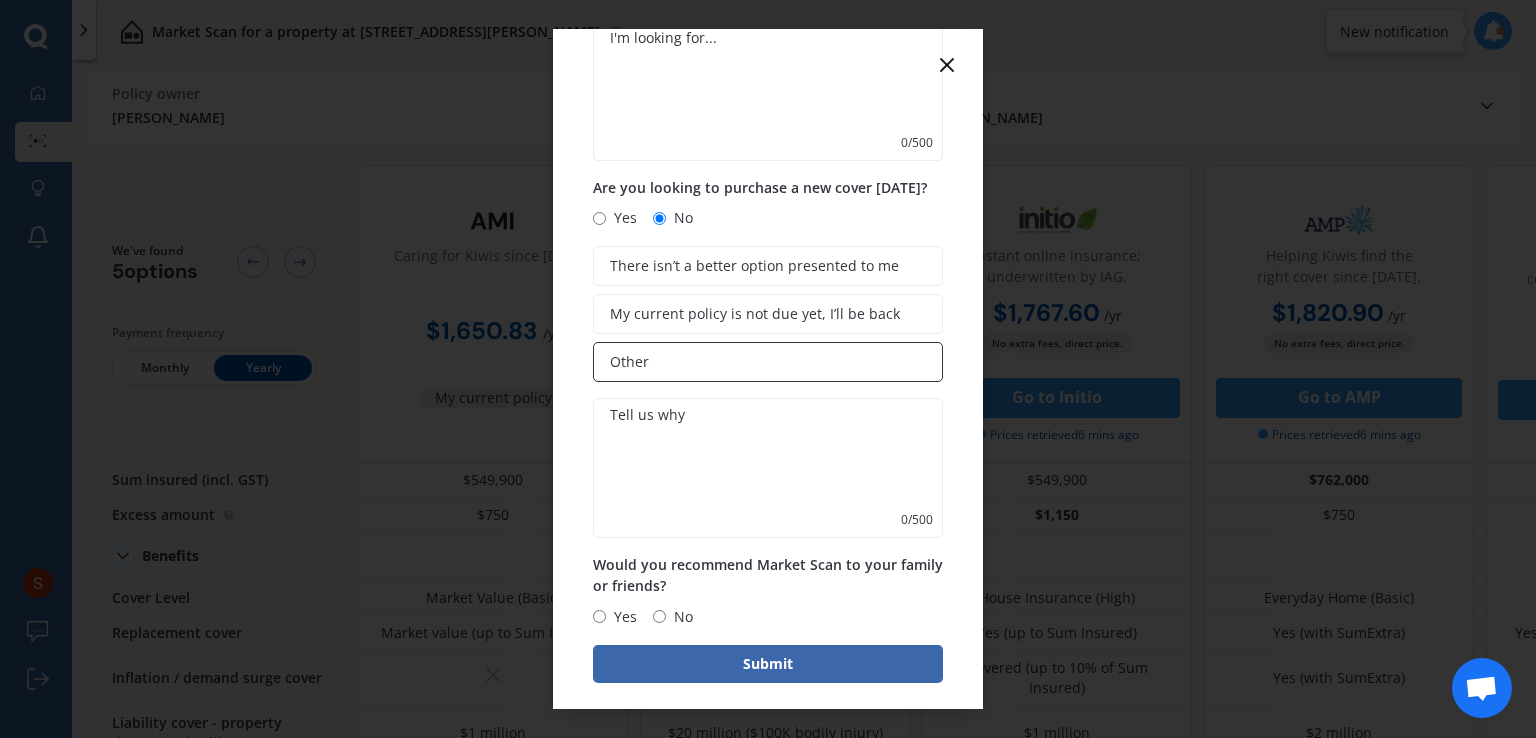 scroll, scrollTop: 226, scrollLeft: 0, axis: vertical 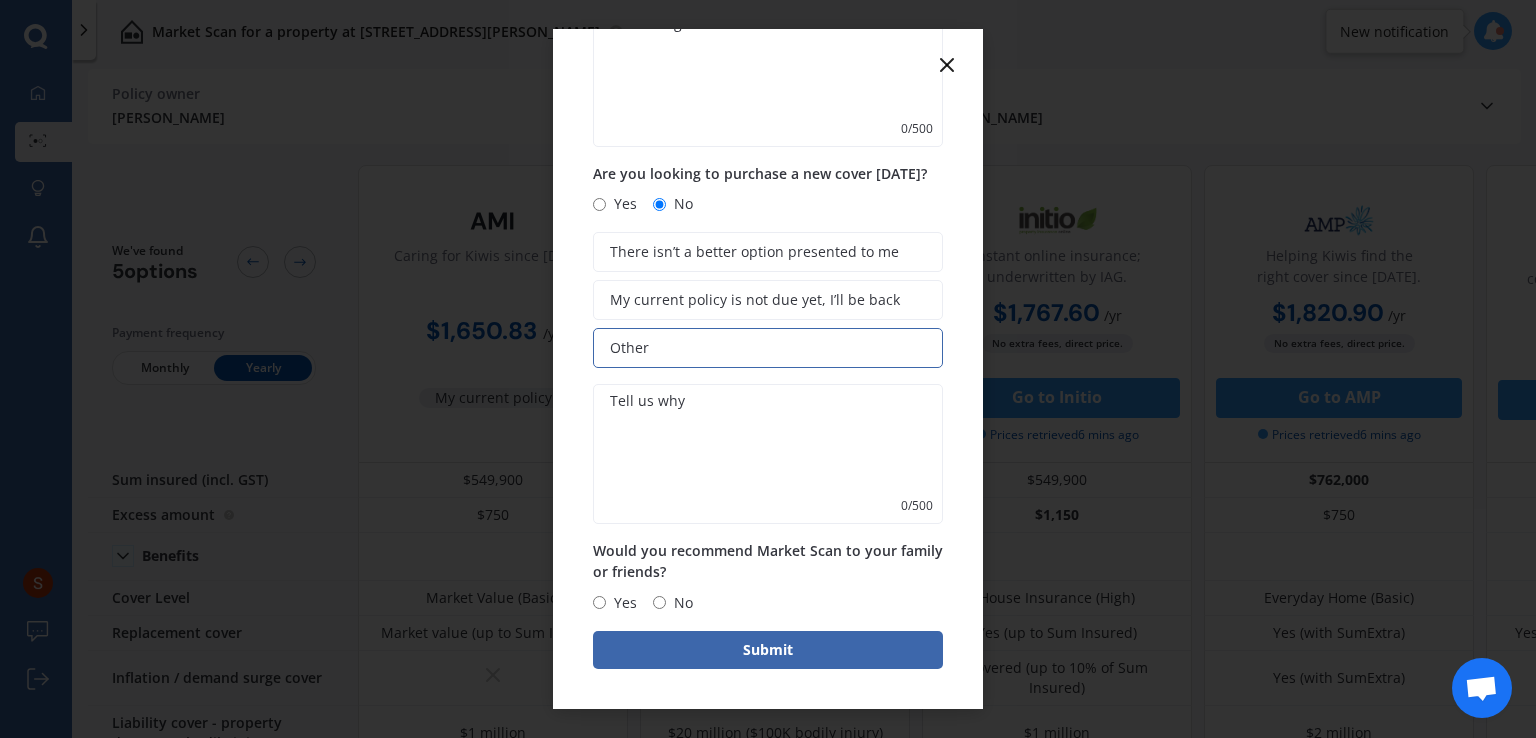 click on "No" at bounding box center (659, 602) 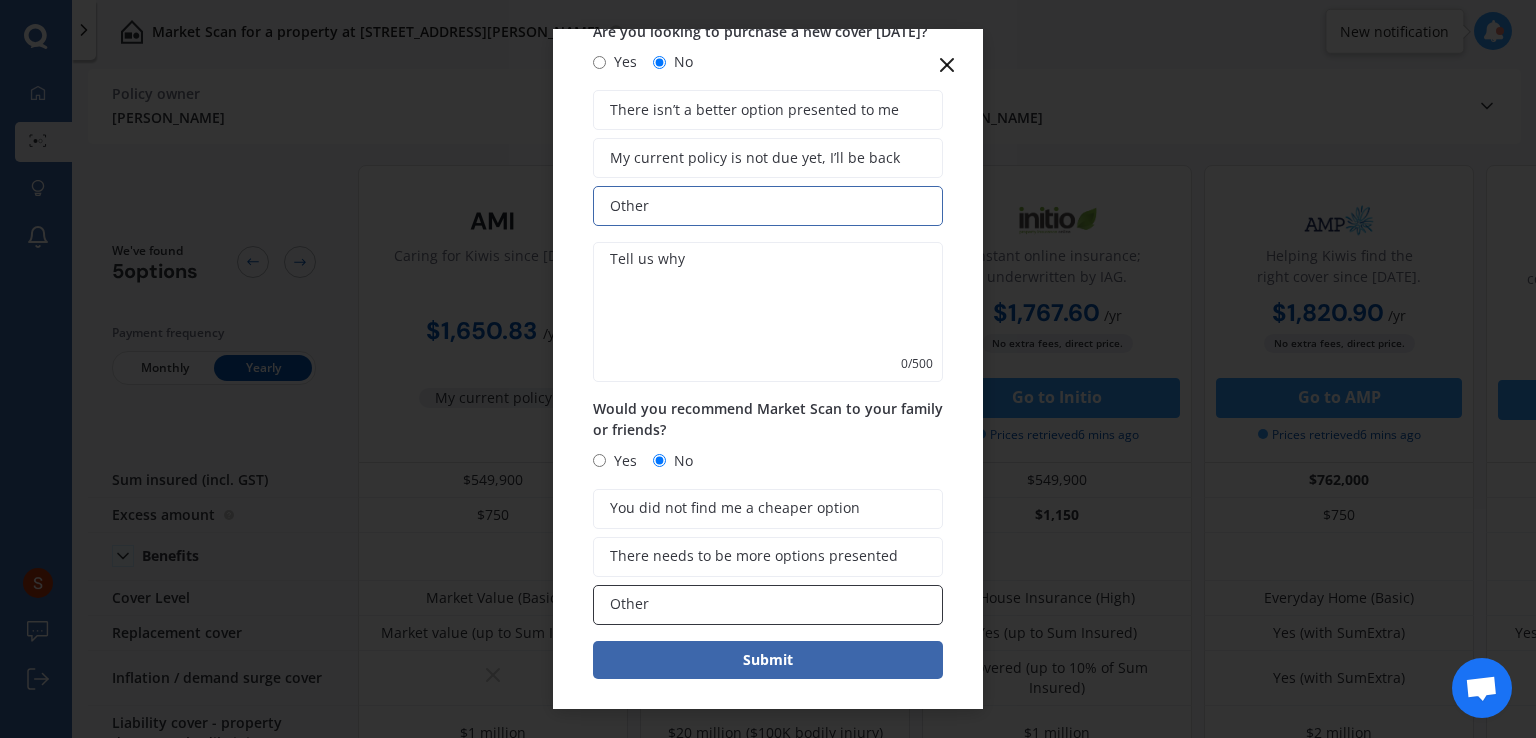 scroll, scrollTop: 378, scrollLeft: 0, axis: vertical 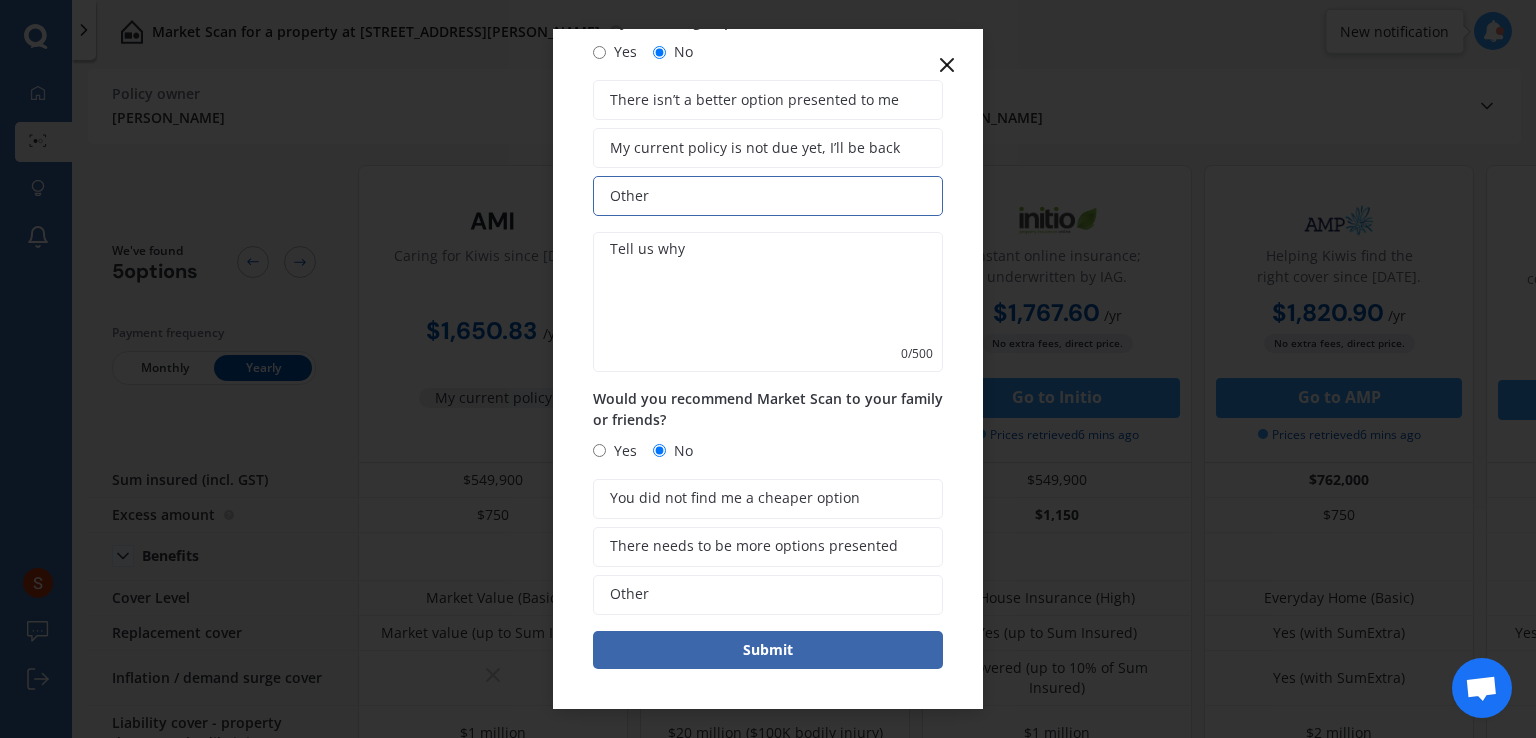 click on "You did not find me a cheaper option There needs to be more options presented Other" at bounding box center [768, 547] 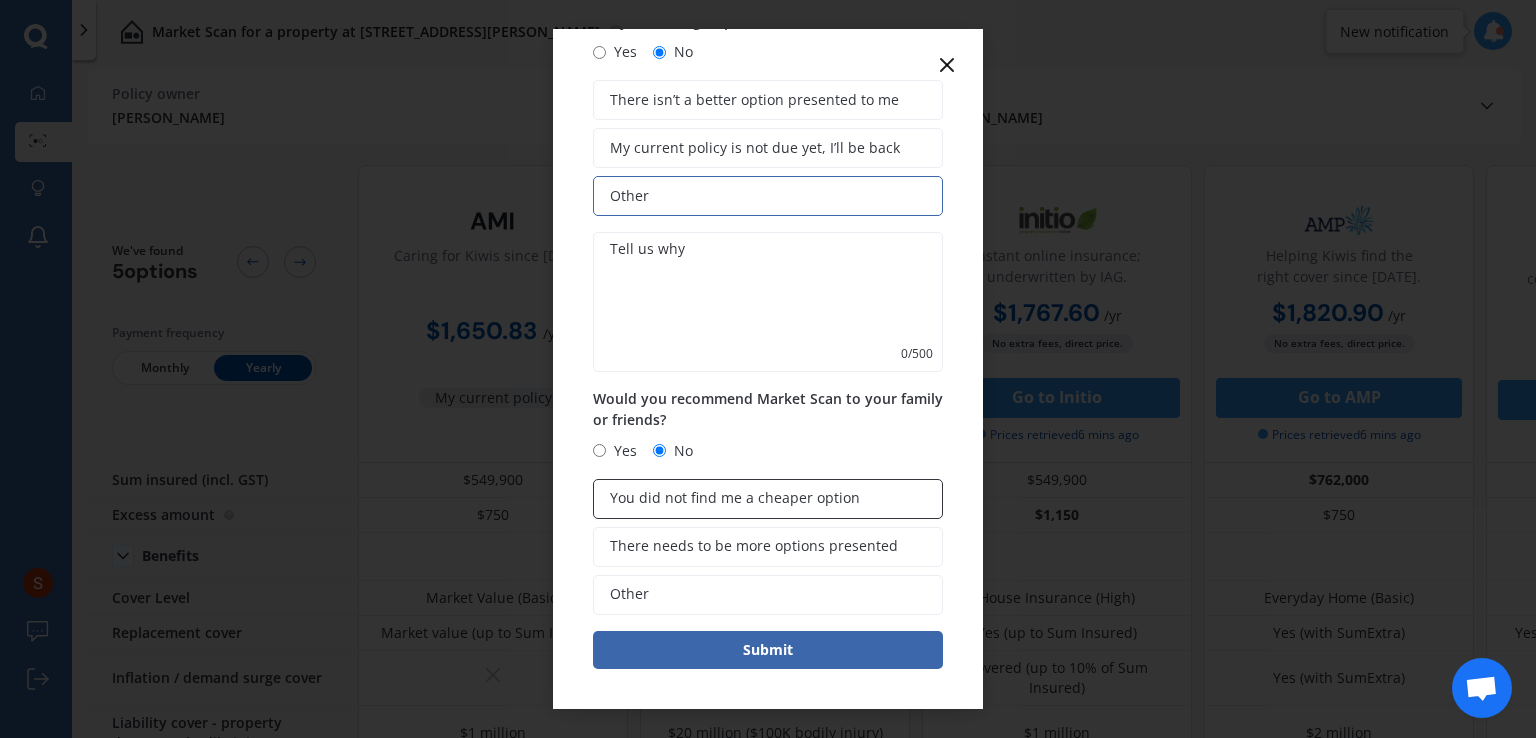 click on "You did not find me a cheaper option" at bounding box center [735, 498] 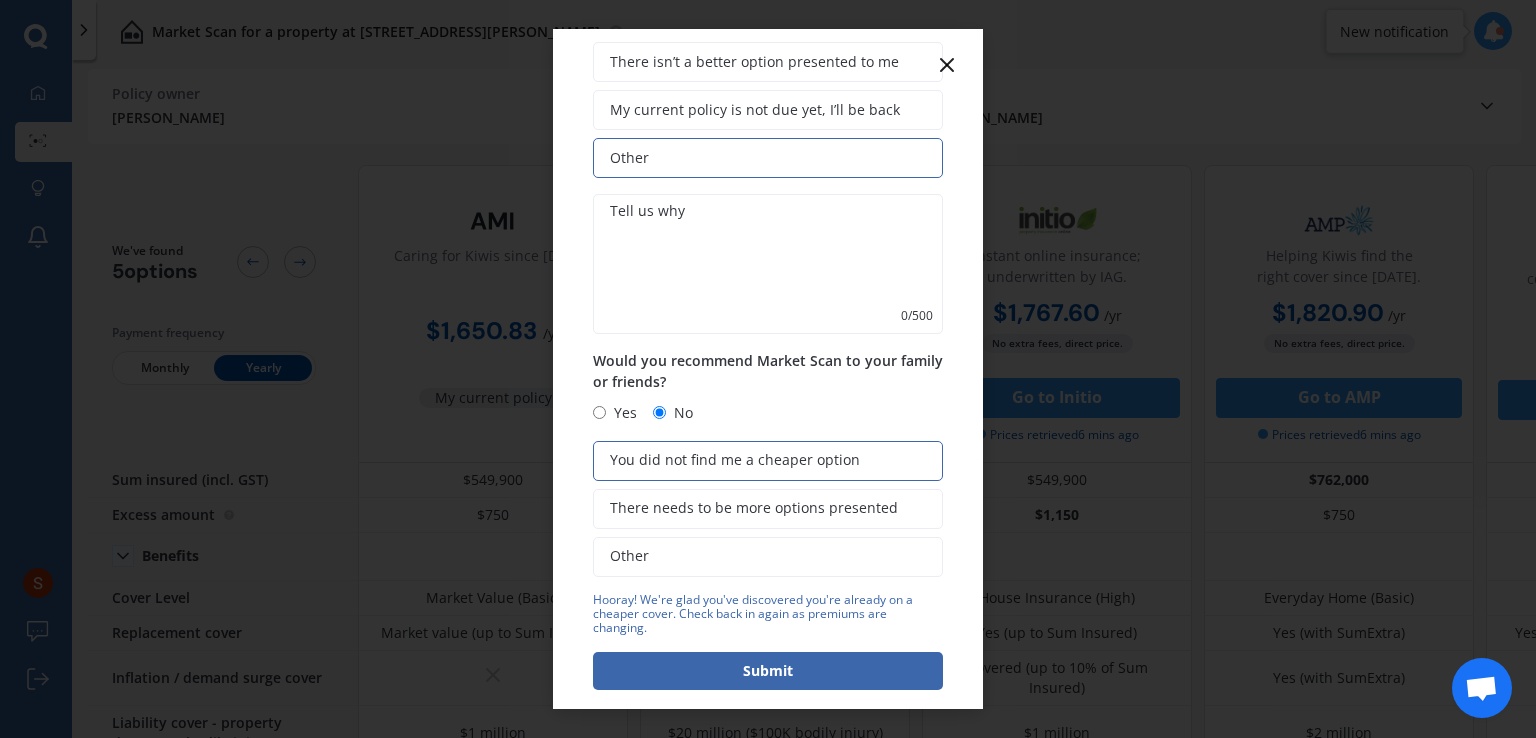 scroll, scrollTop: 437, scrollLeft: 0, axis: vertical 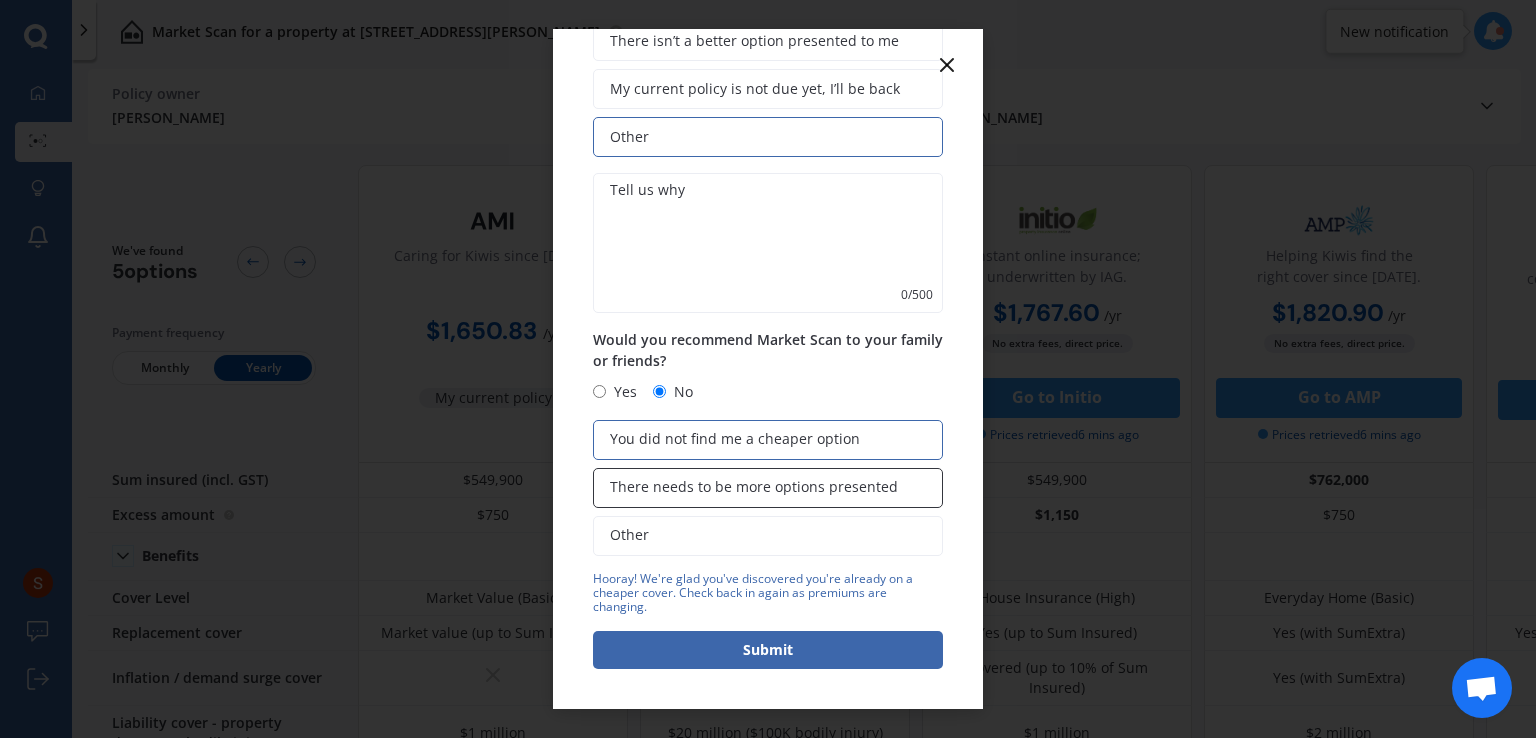 click on "There needs to be more options presented" at bounding box center [754, 487] 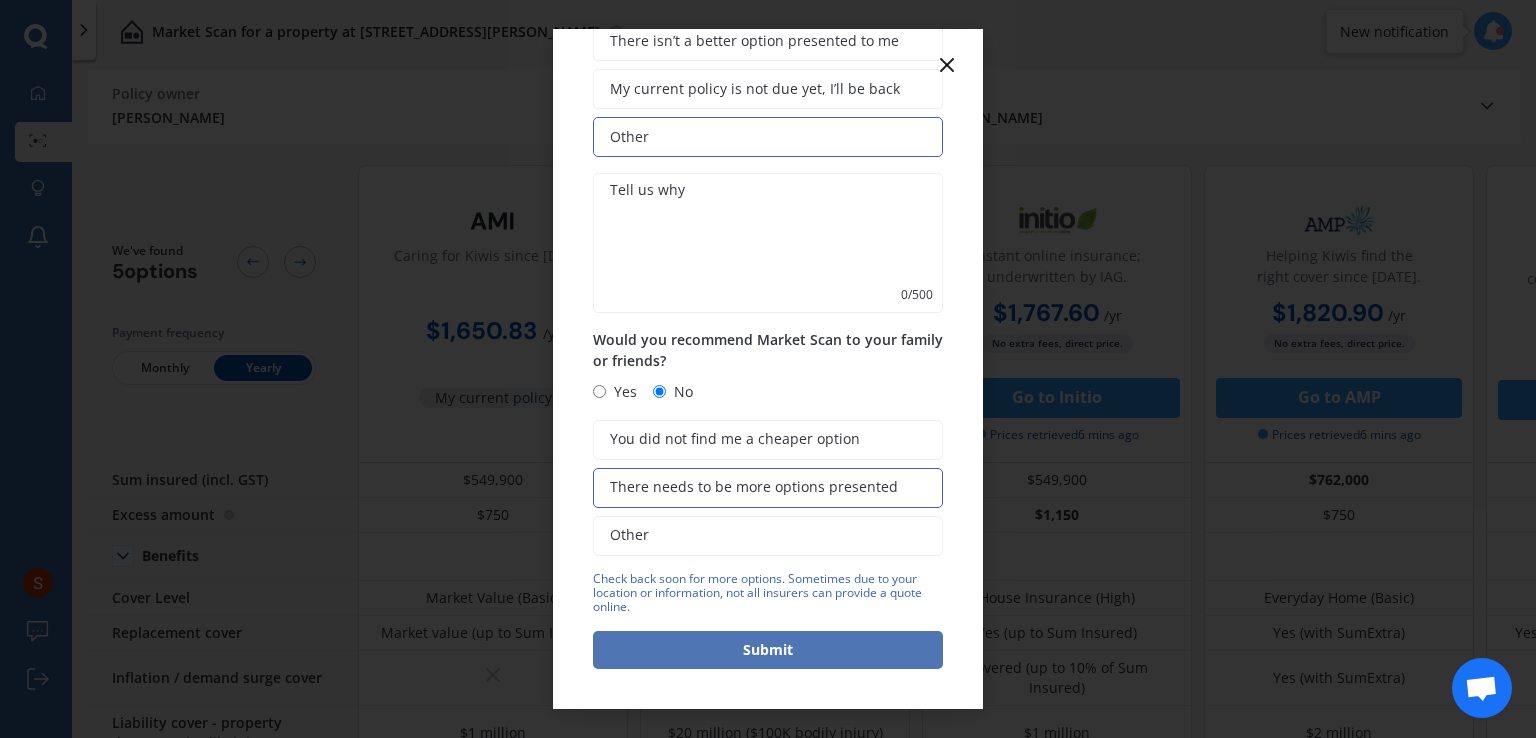 click on "Submit" at bounding box center (768, 650) 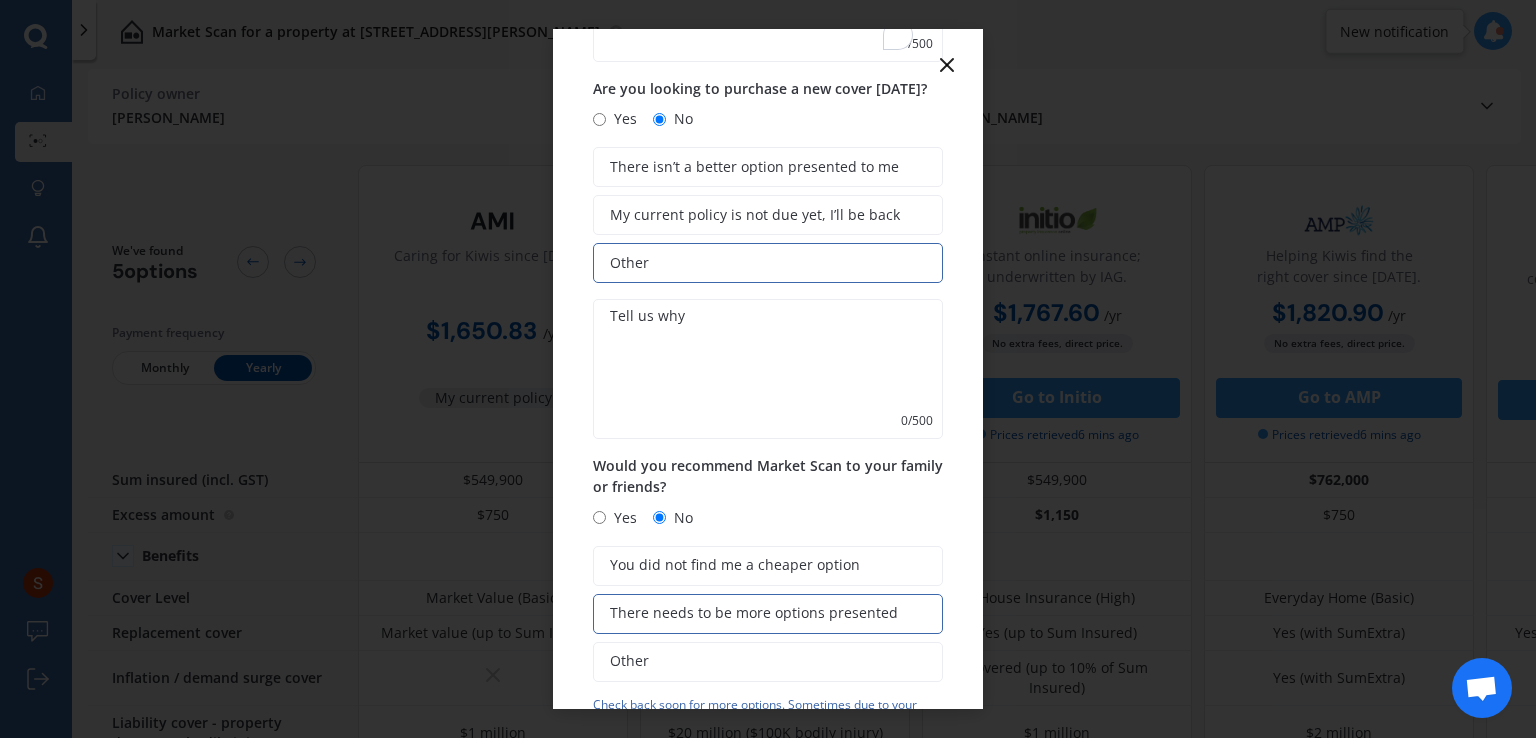 scroll, scrollTop: 0, scrollLeft: 0, axis: both 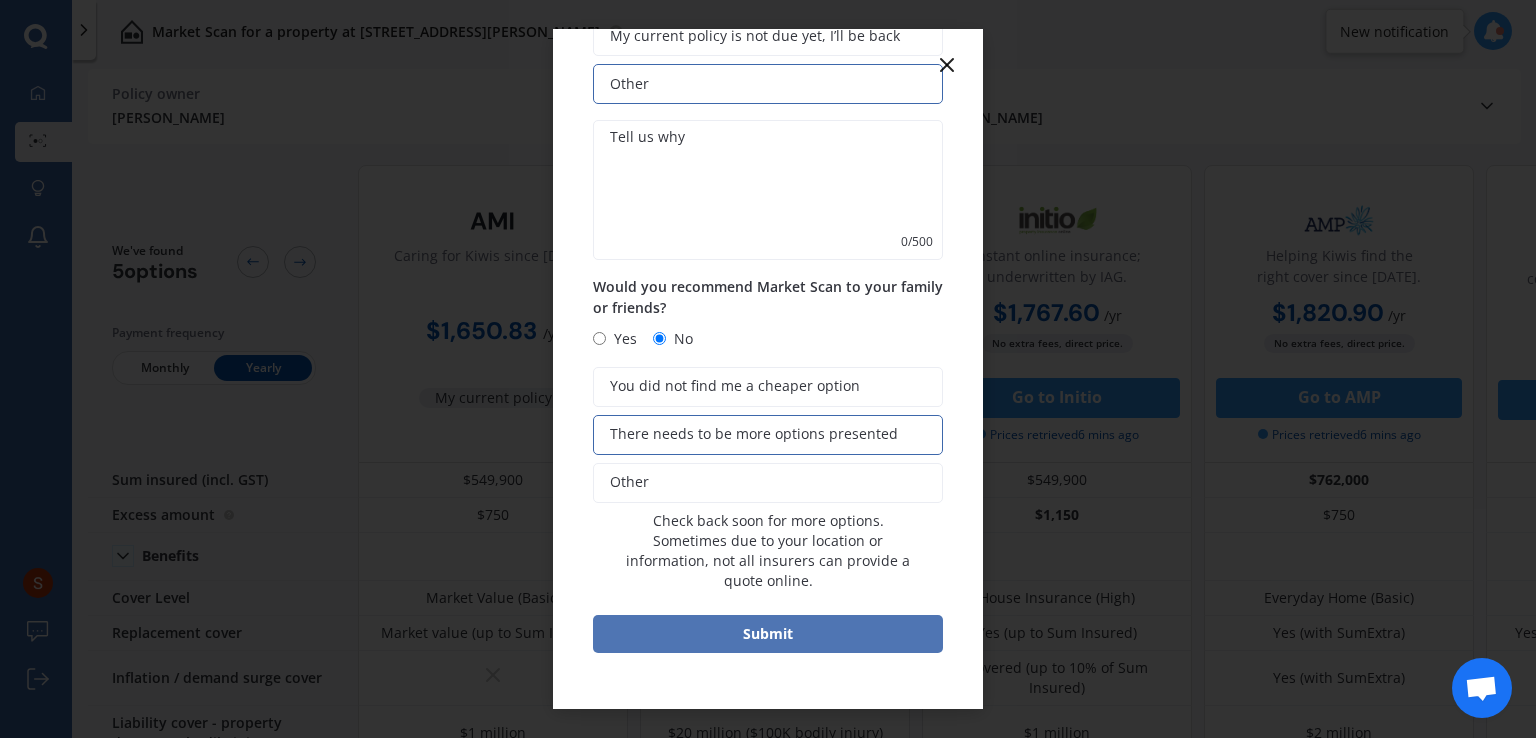 click on "Submit" at bounding box center [768, 634] 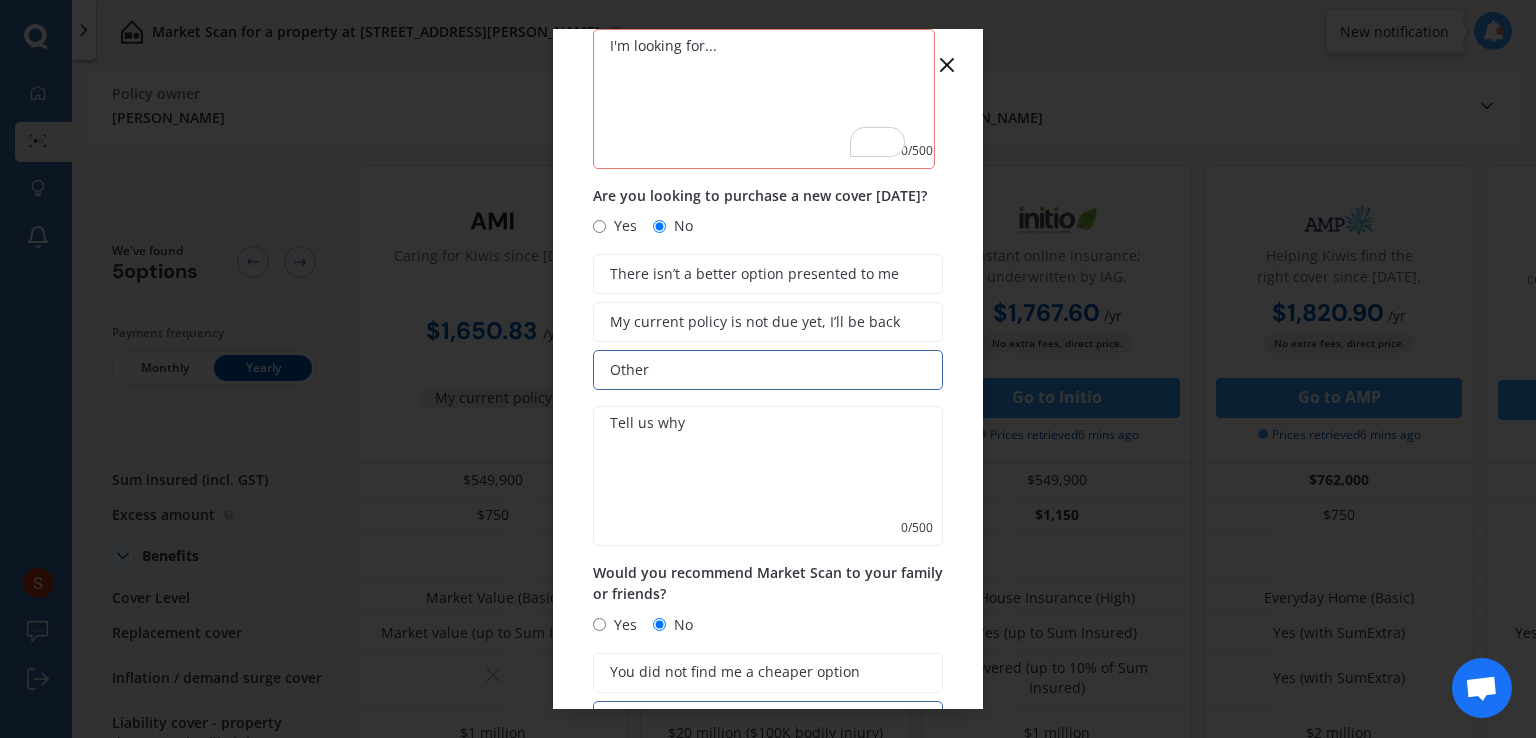 scroll, scrollTop: 4, scrollLeft: 0, axis: vertical 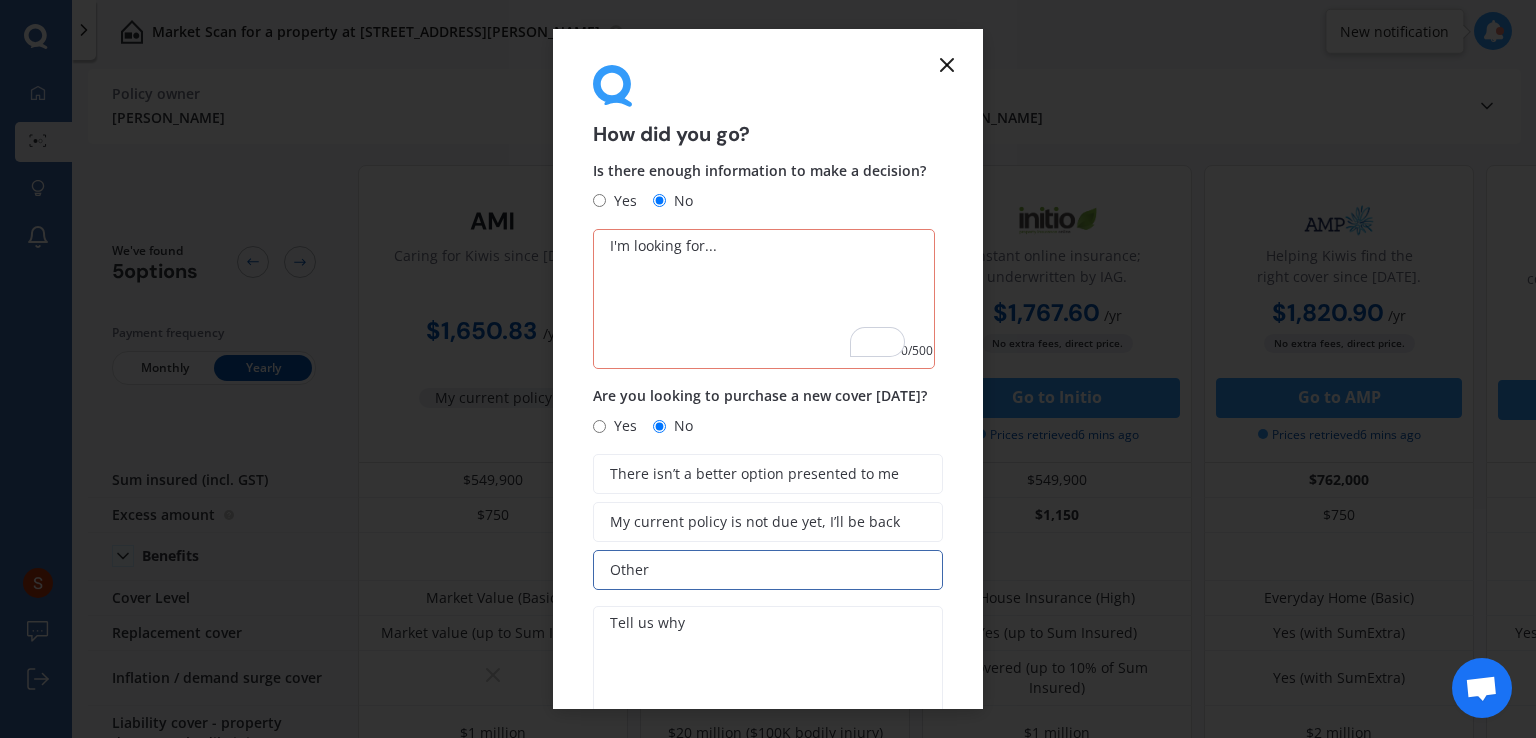click at bounding box center (764, 299) 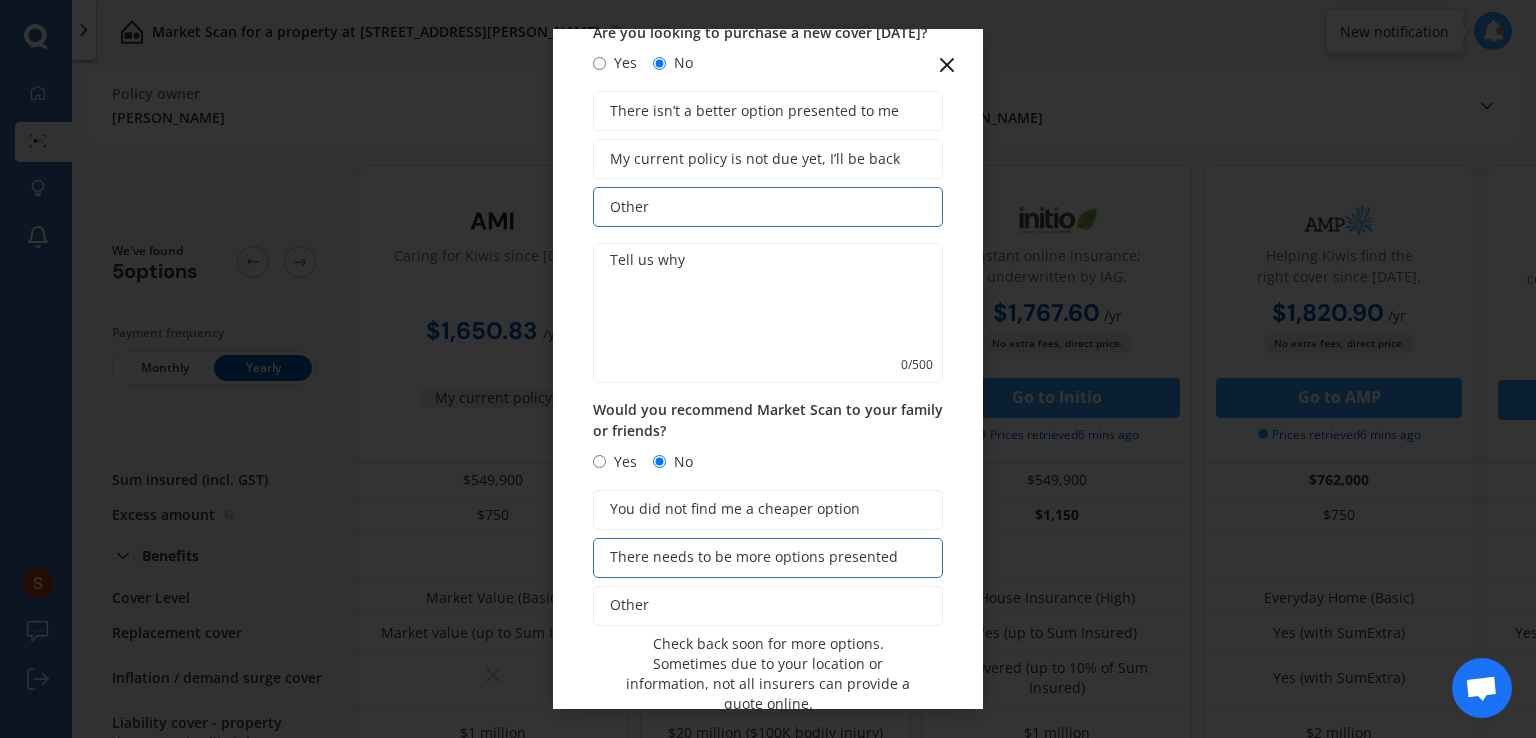 scroll, scrollTop: 490, scrollLeft: 0, axis: vertical 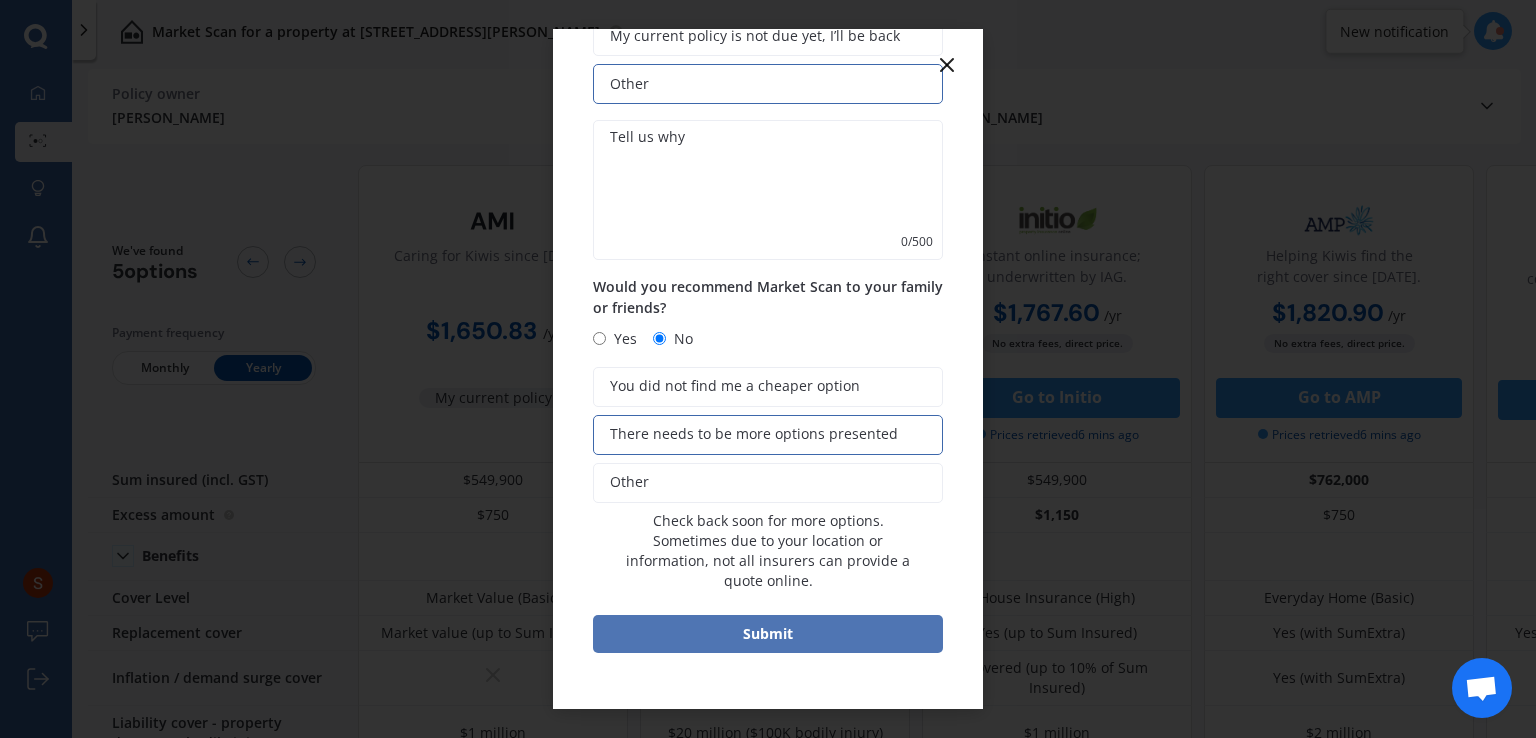 type on "Should be cheap options from other providers" 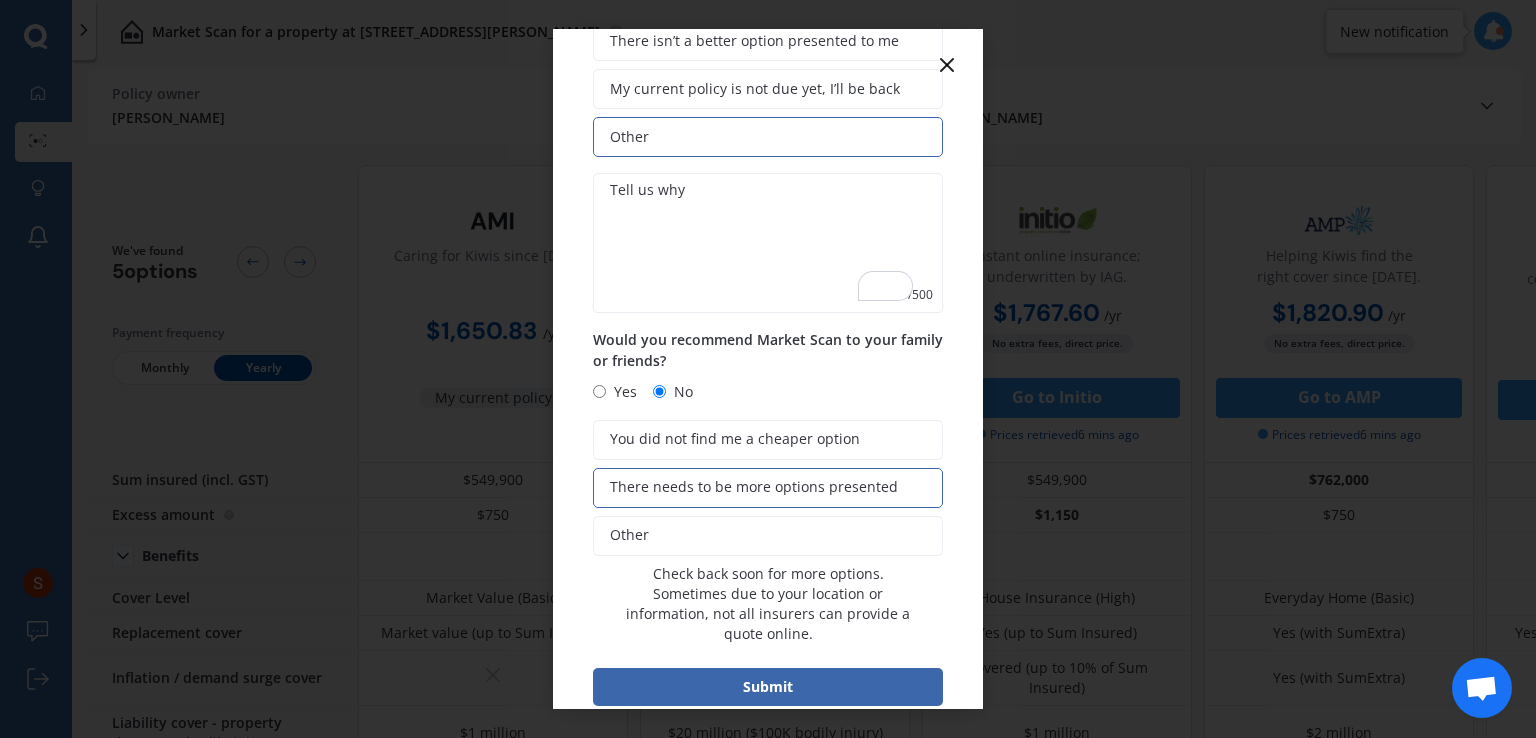 scroll, scrollTop: 337, scrollLeft: 0, axis: vertical 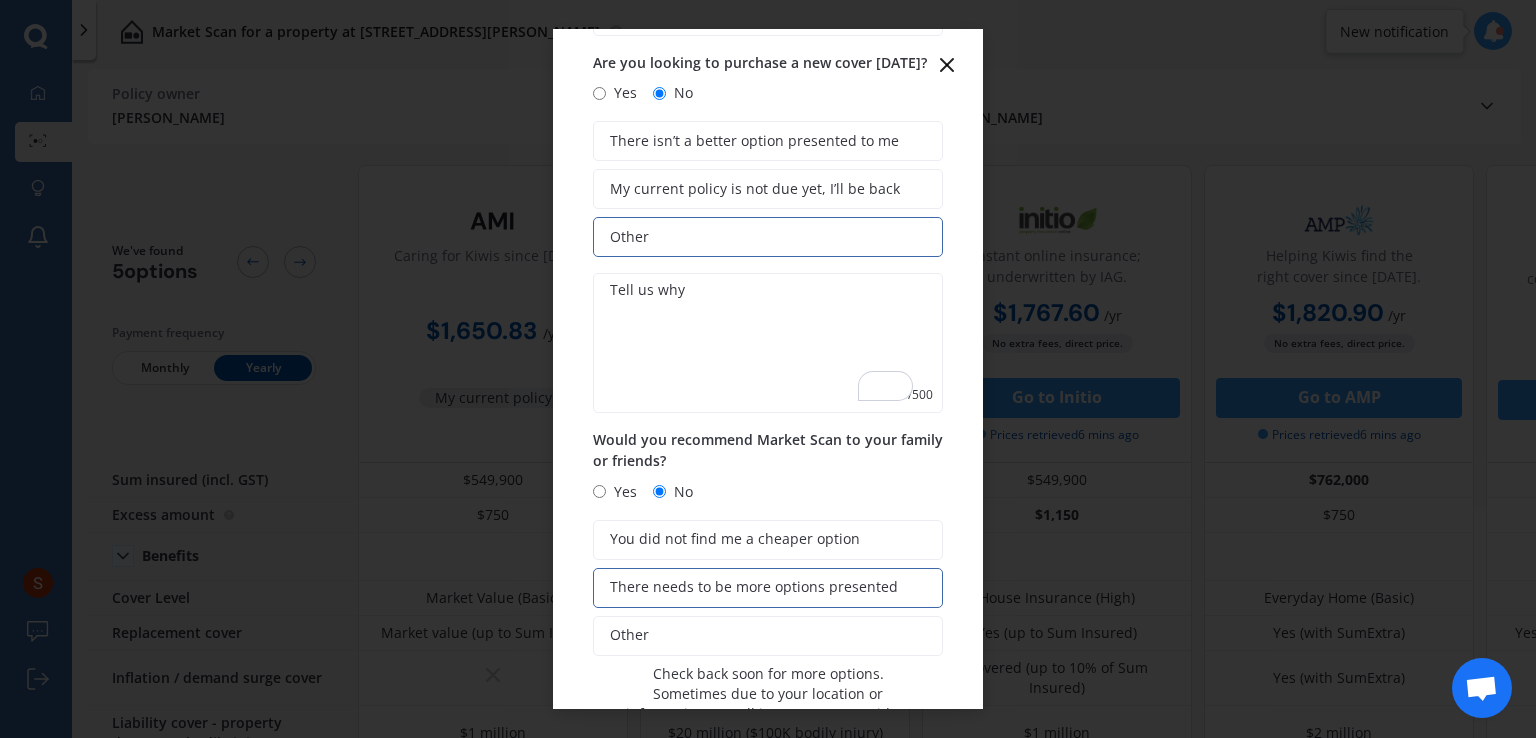 click at bounding box center (768, 343) 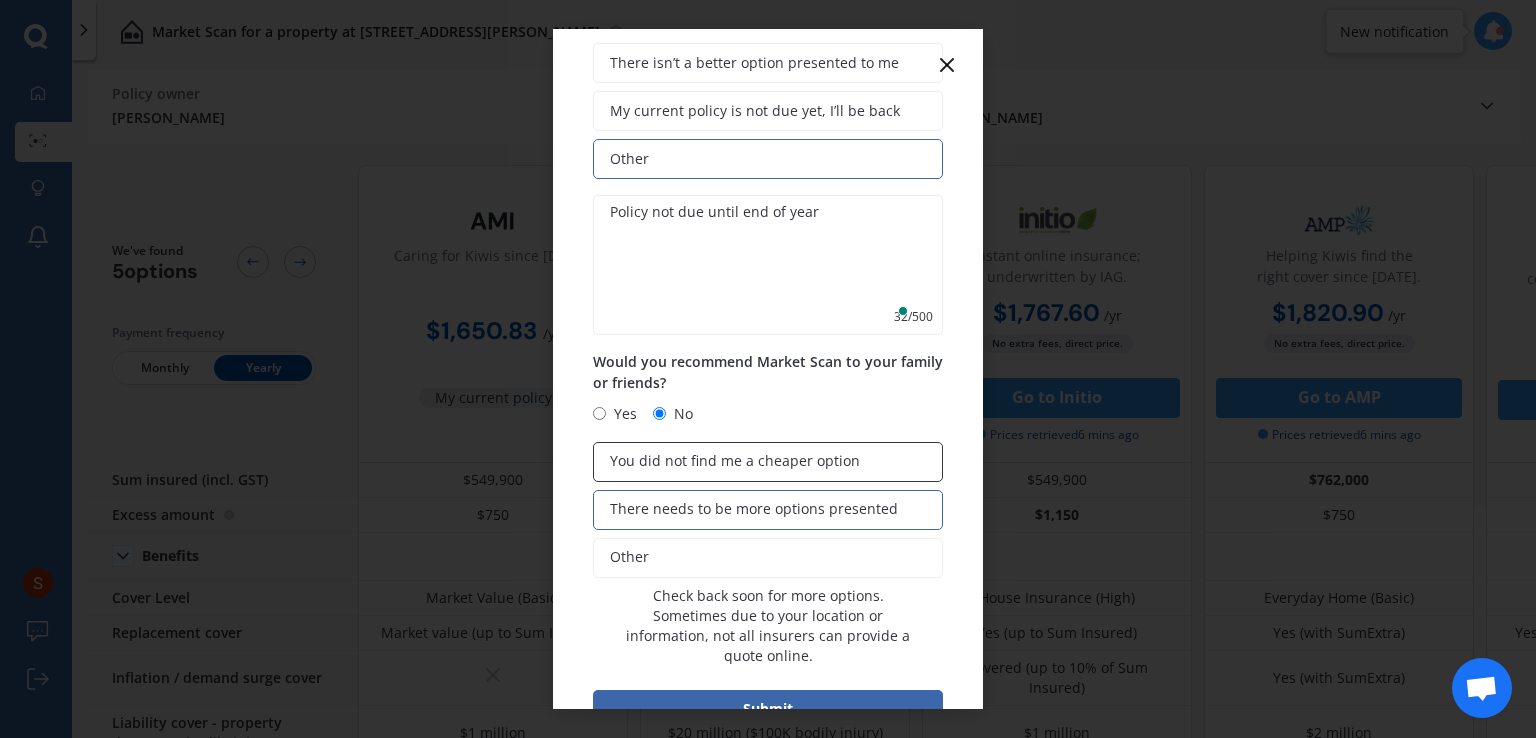 scroll, scrollTop: 474, scrollLeft: 0, axis: vertical 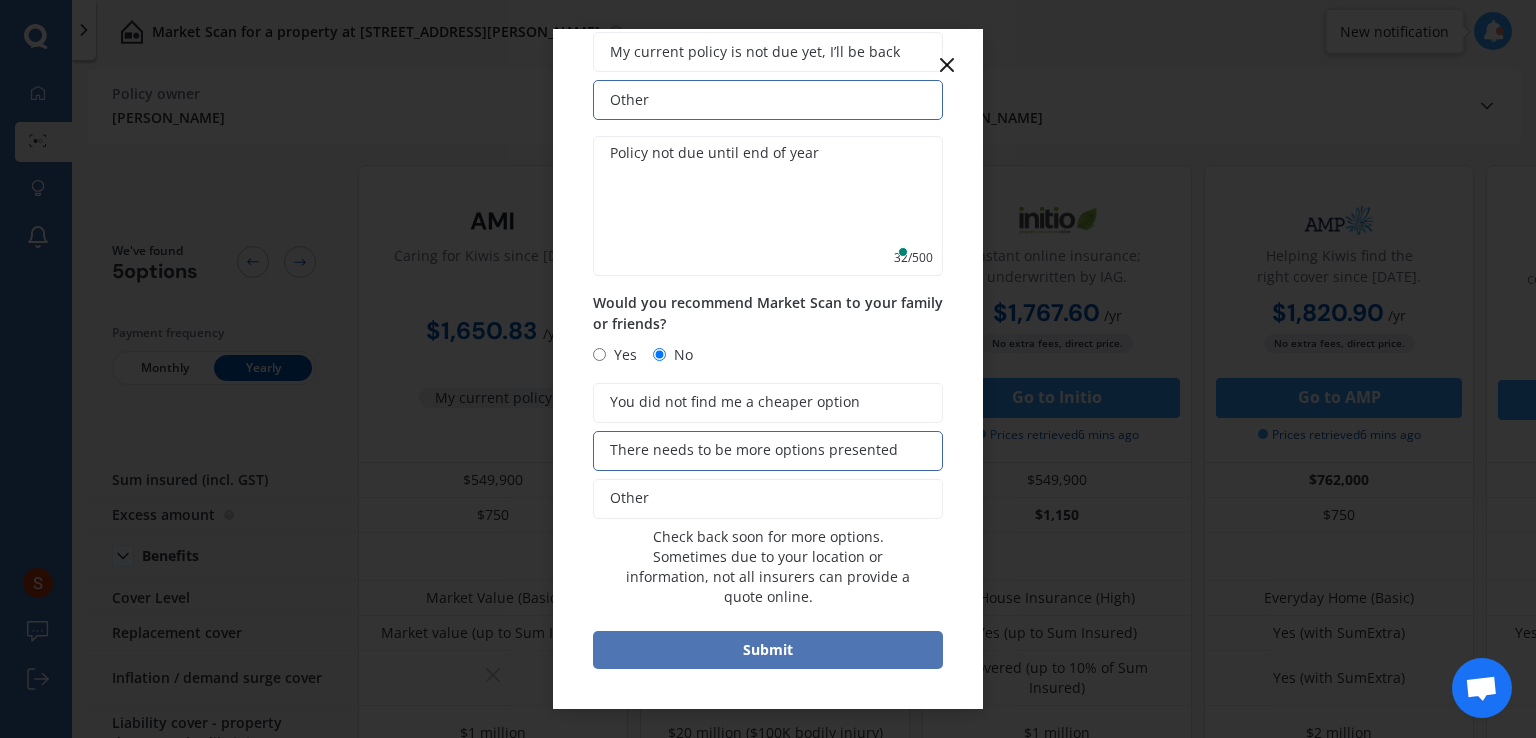 type on "Policy not due until end of year" 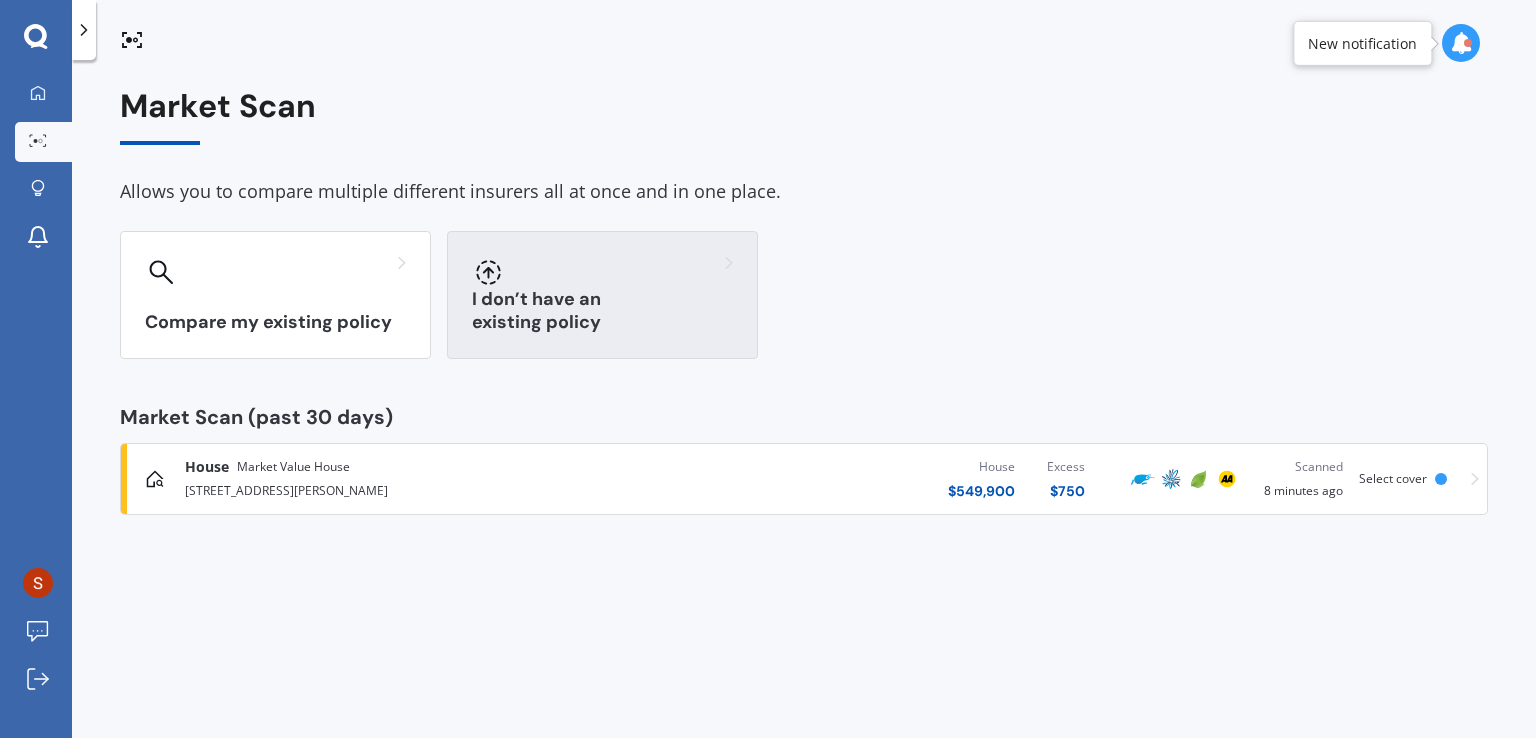 click on "I don’t have an existing policy" at bounding box center (602, 295) 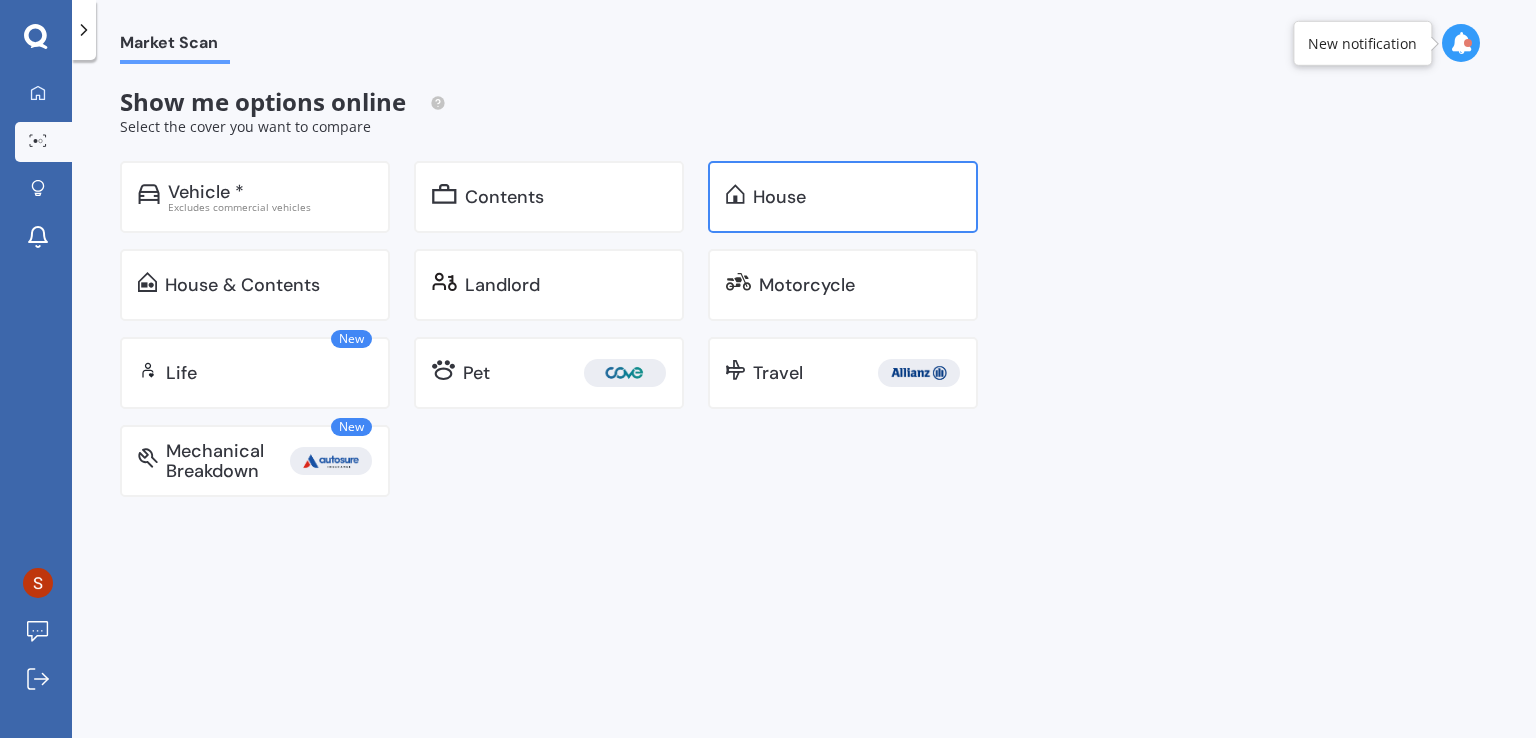 click on "House" at bounding box center [779, 197] 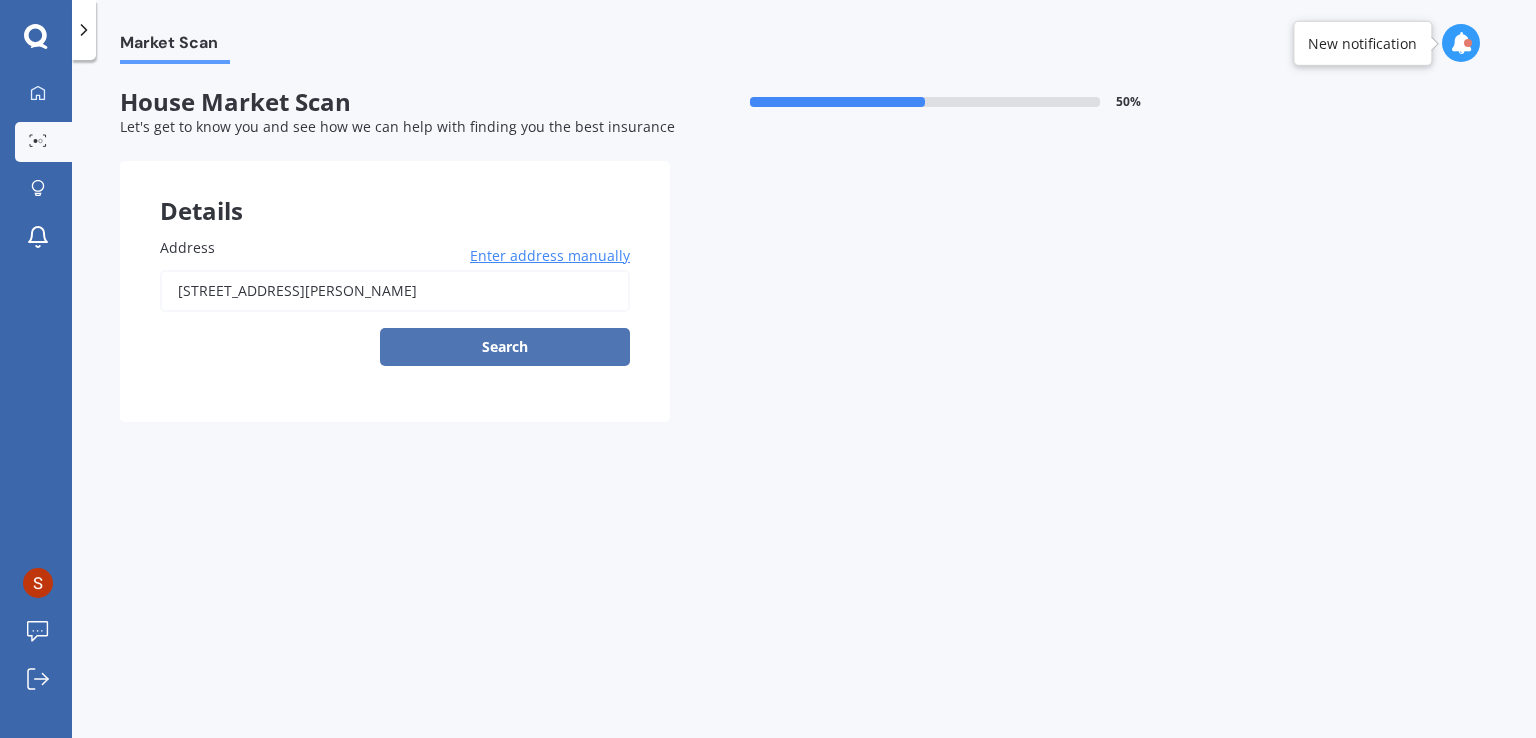 click on "Search" at bounding box center (505, 347) 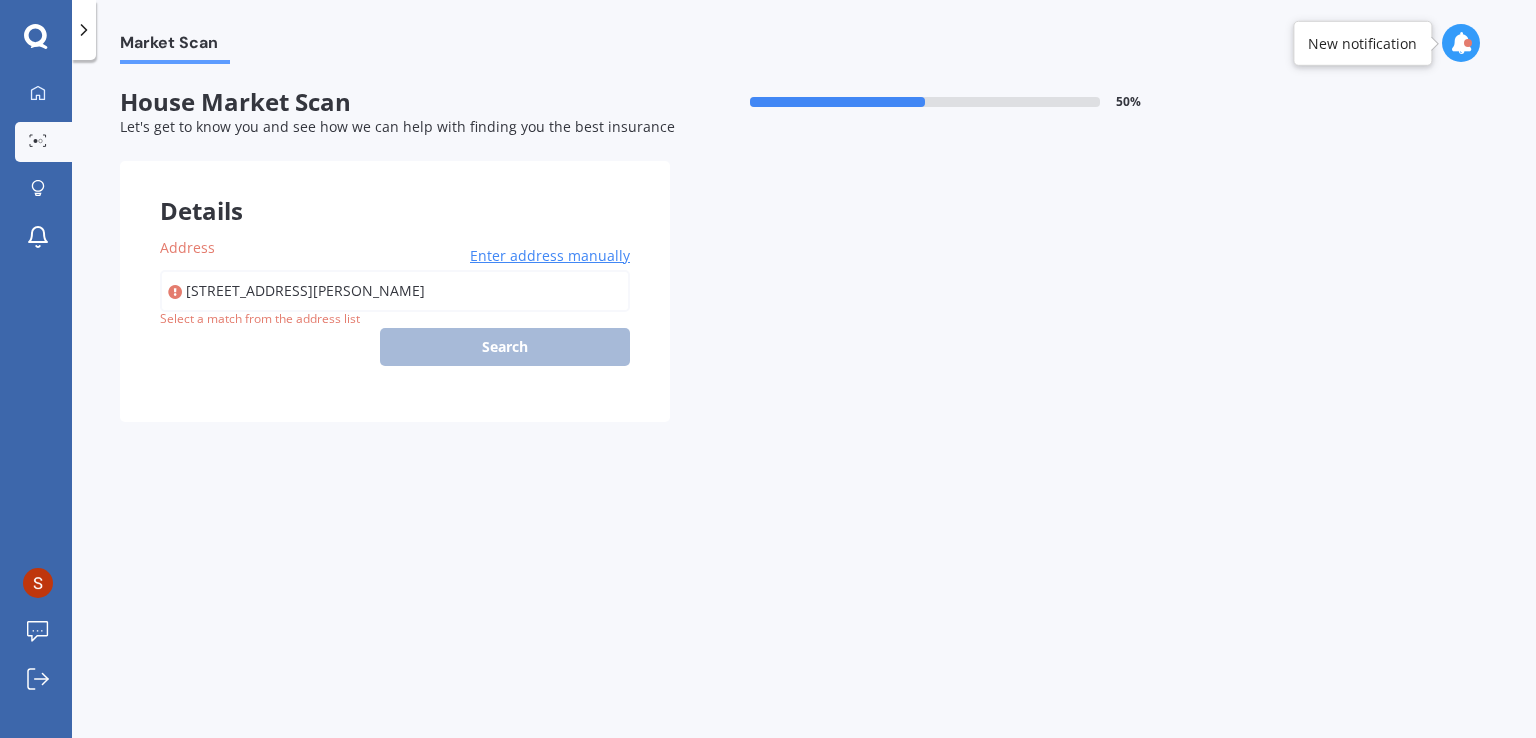 type on "[STREET_ADDRESS][PERSON_NAME]" 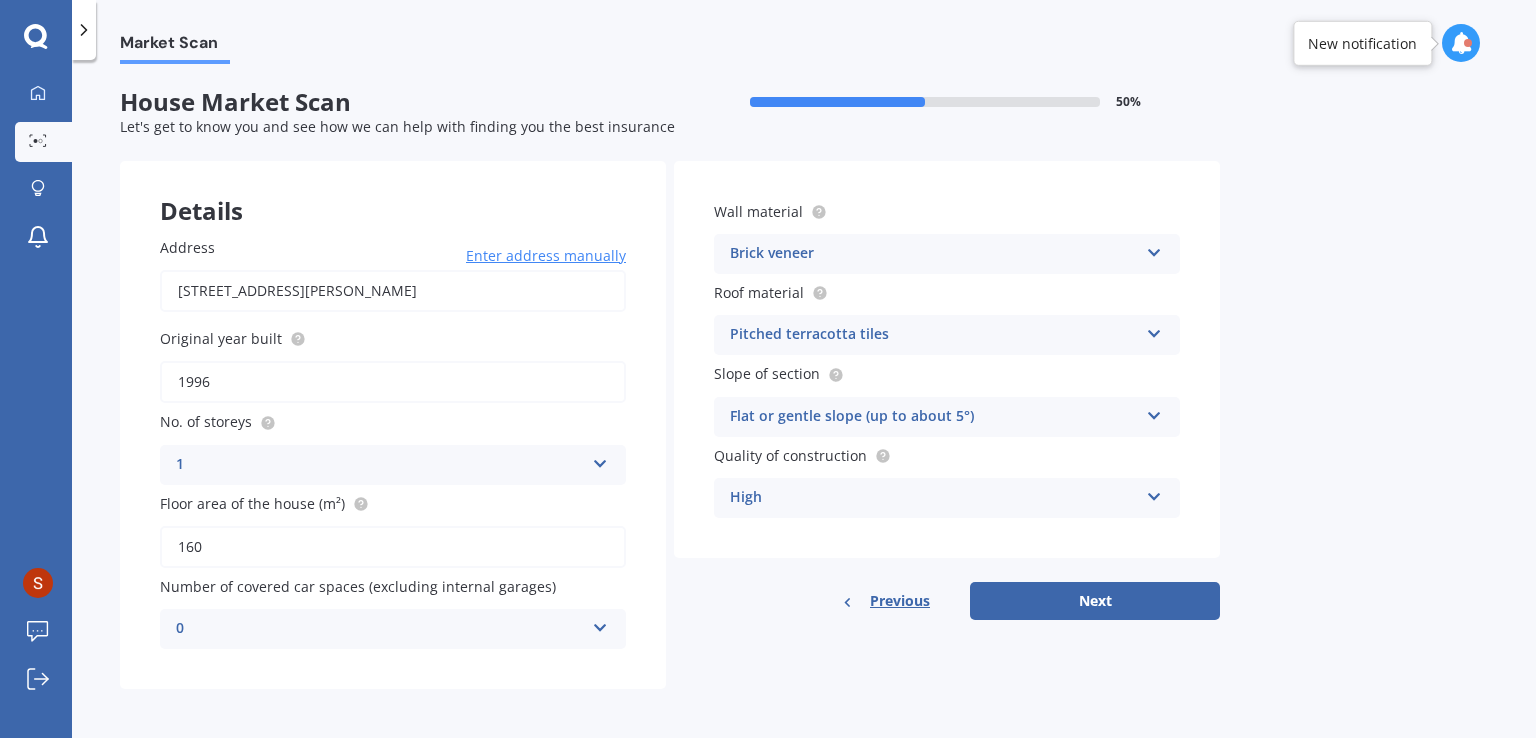 click on "Brick veneer" at bounding box center (934, 254) 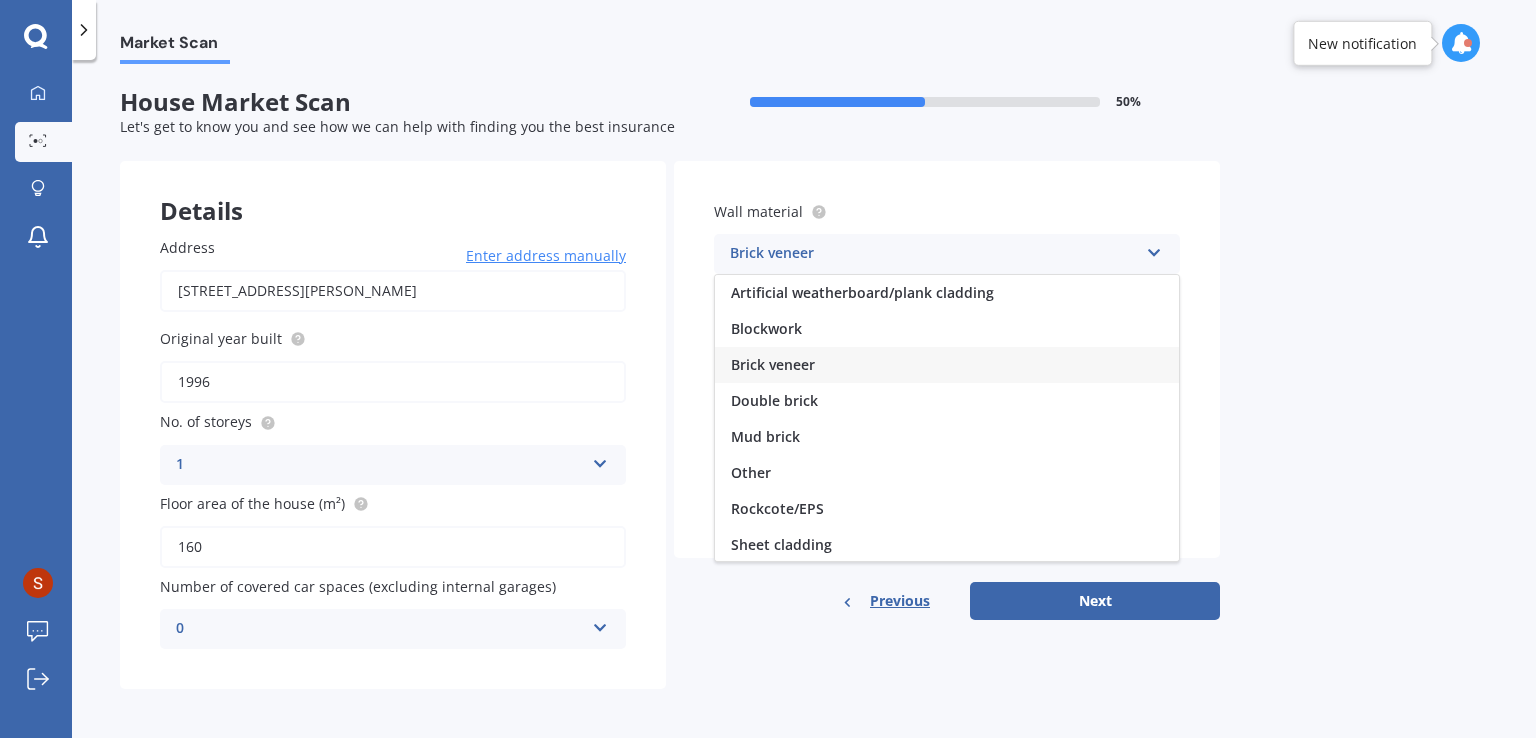 click on "Brick veneer" at bounding box center (947, 365) 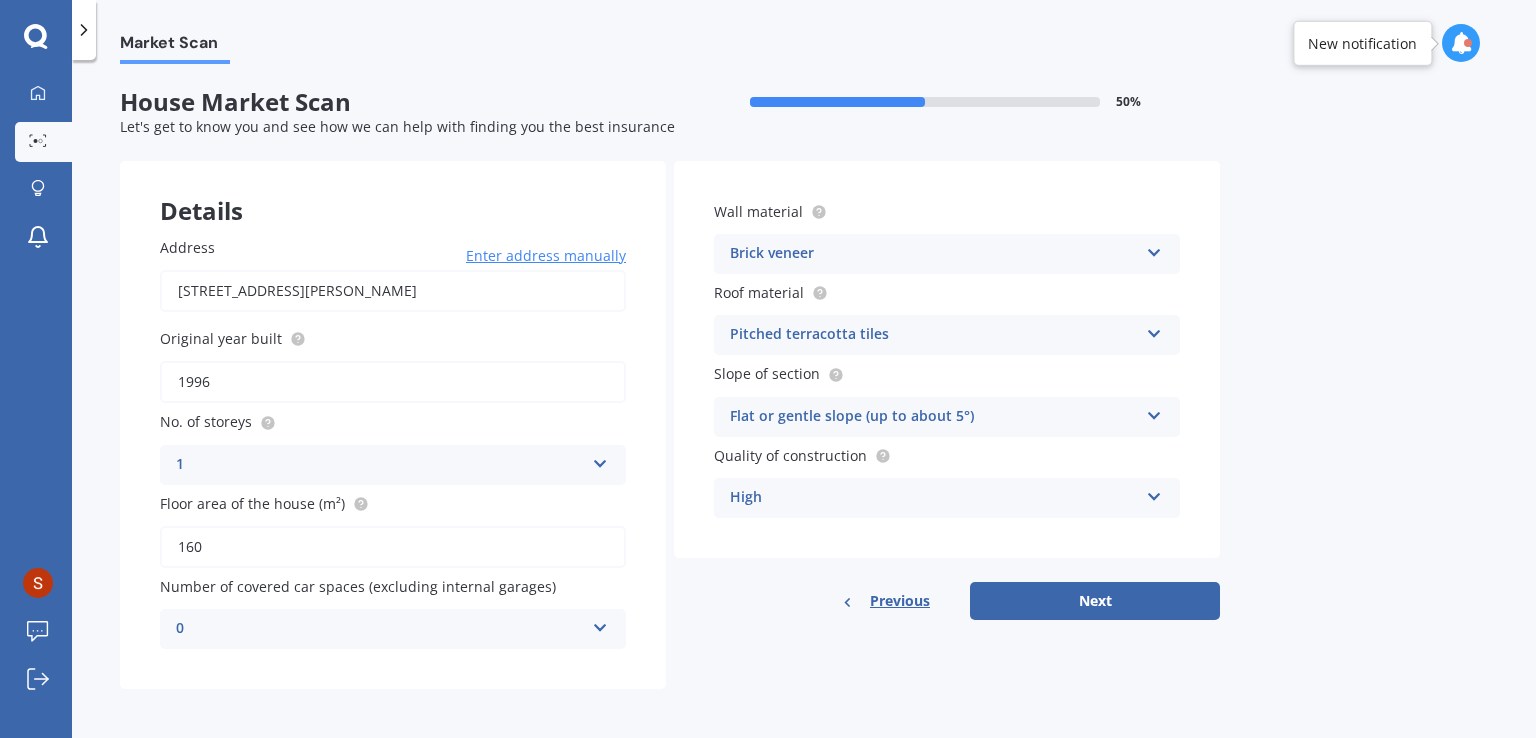 click on "Pitched terracotta tiles" at bounding box center [934, 335] 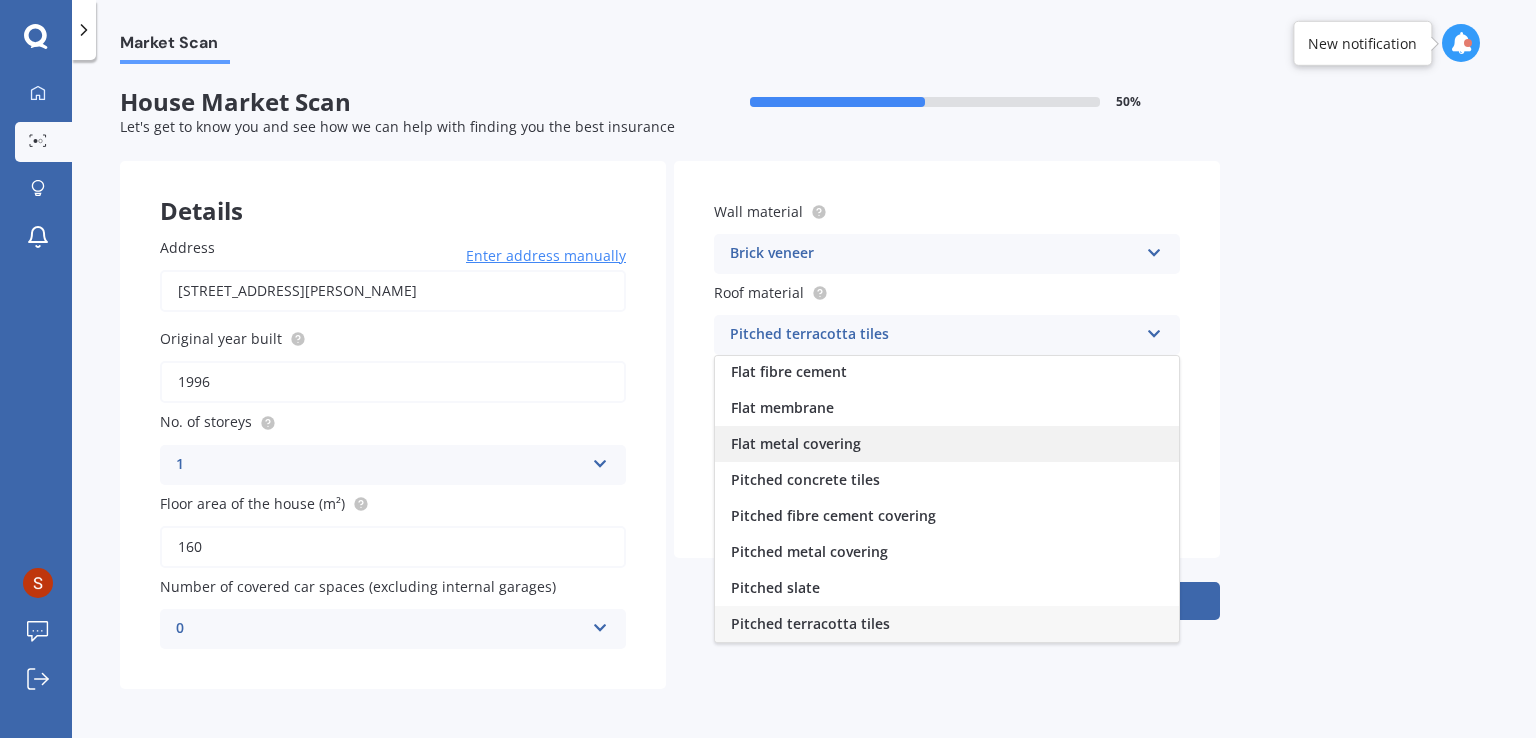 click on "Flat metal covering" at bounding box center (796, 443) 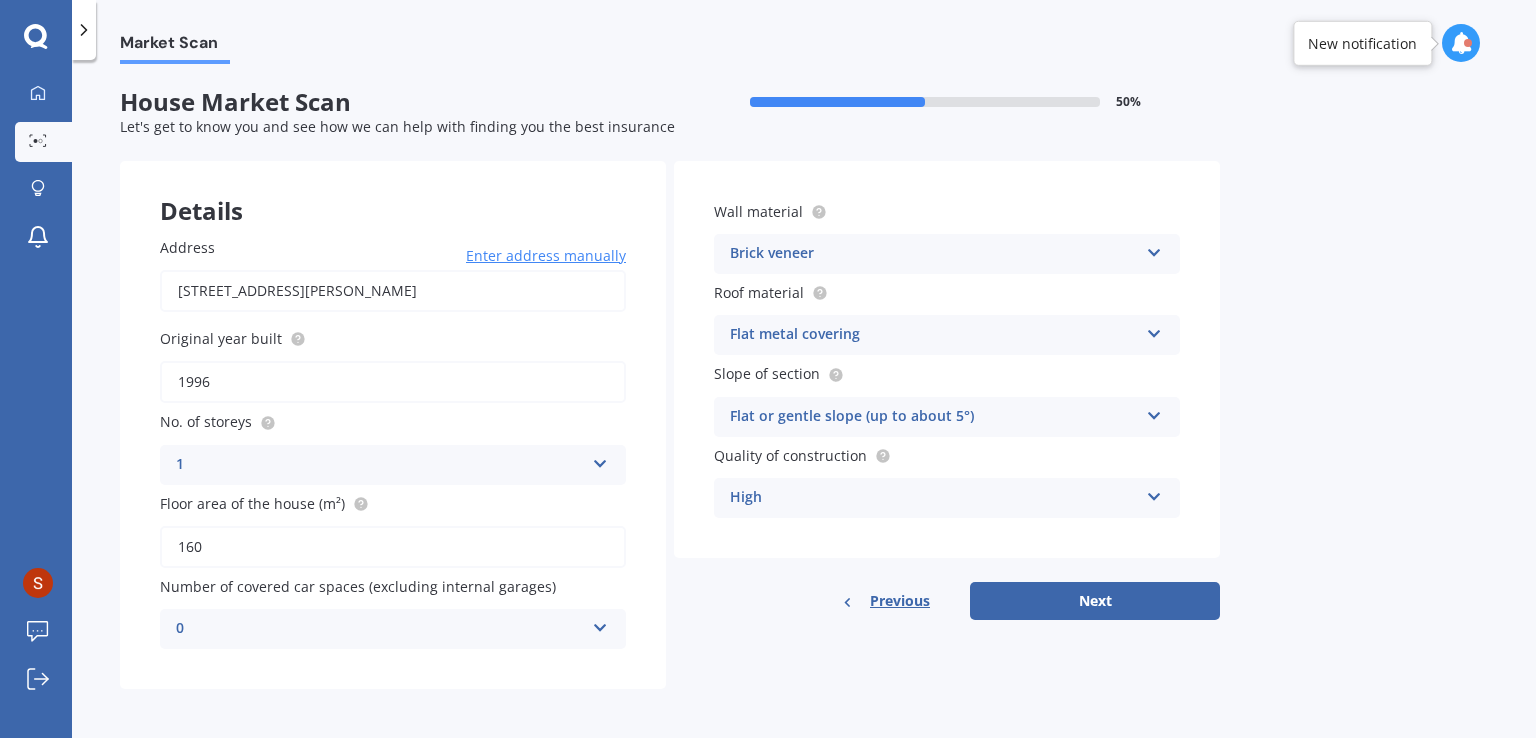 click on "Flat metal covering" at bounding box center [934, 335] 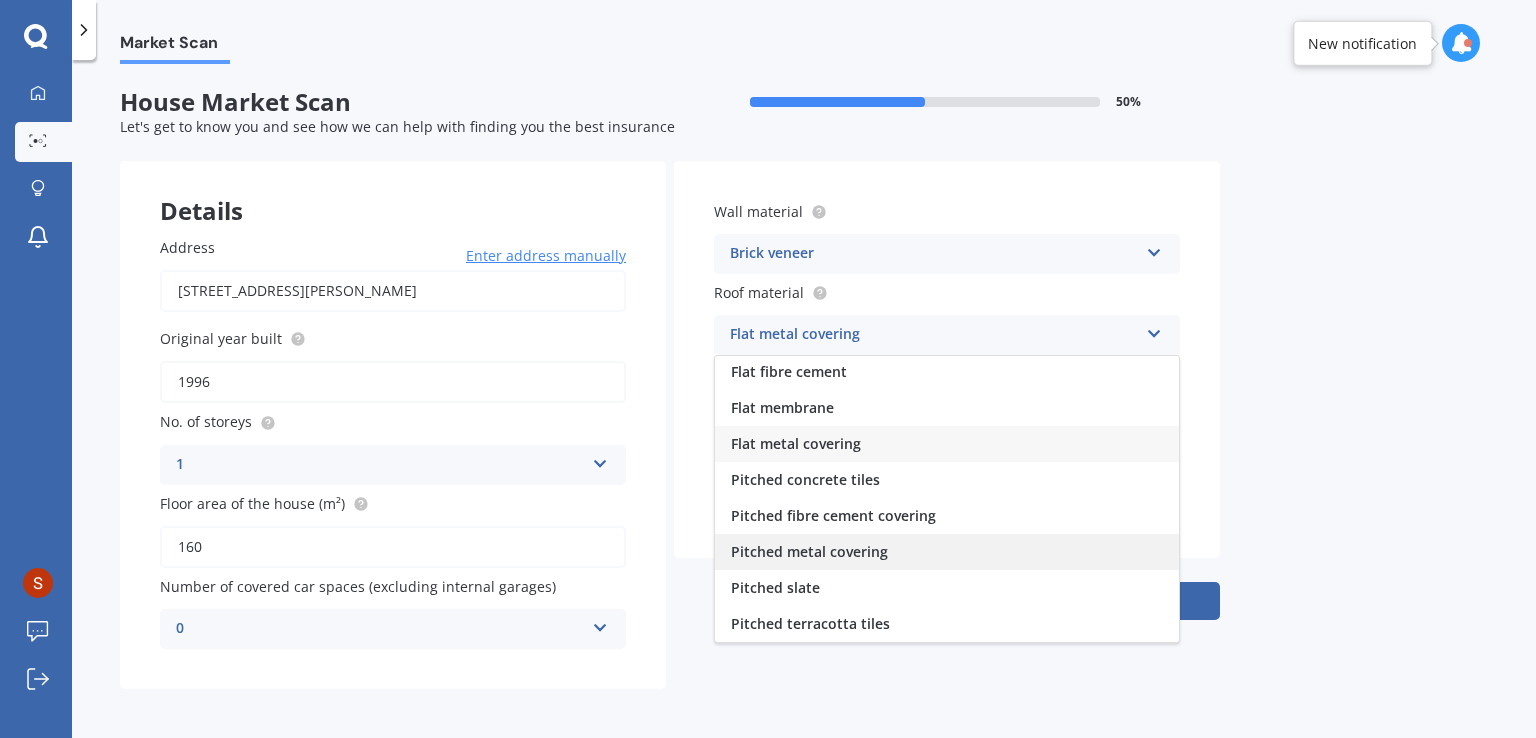 click on "Pitched metal covering" at bounding box center [809, 551] 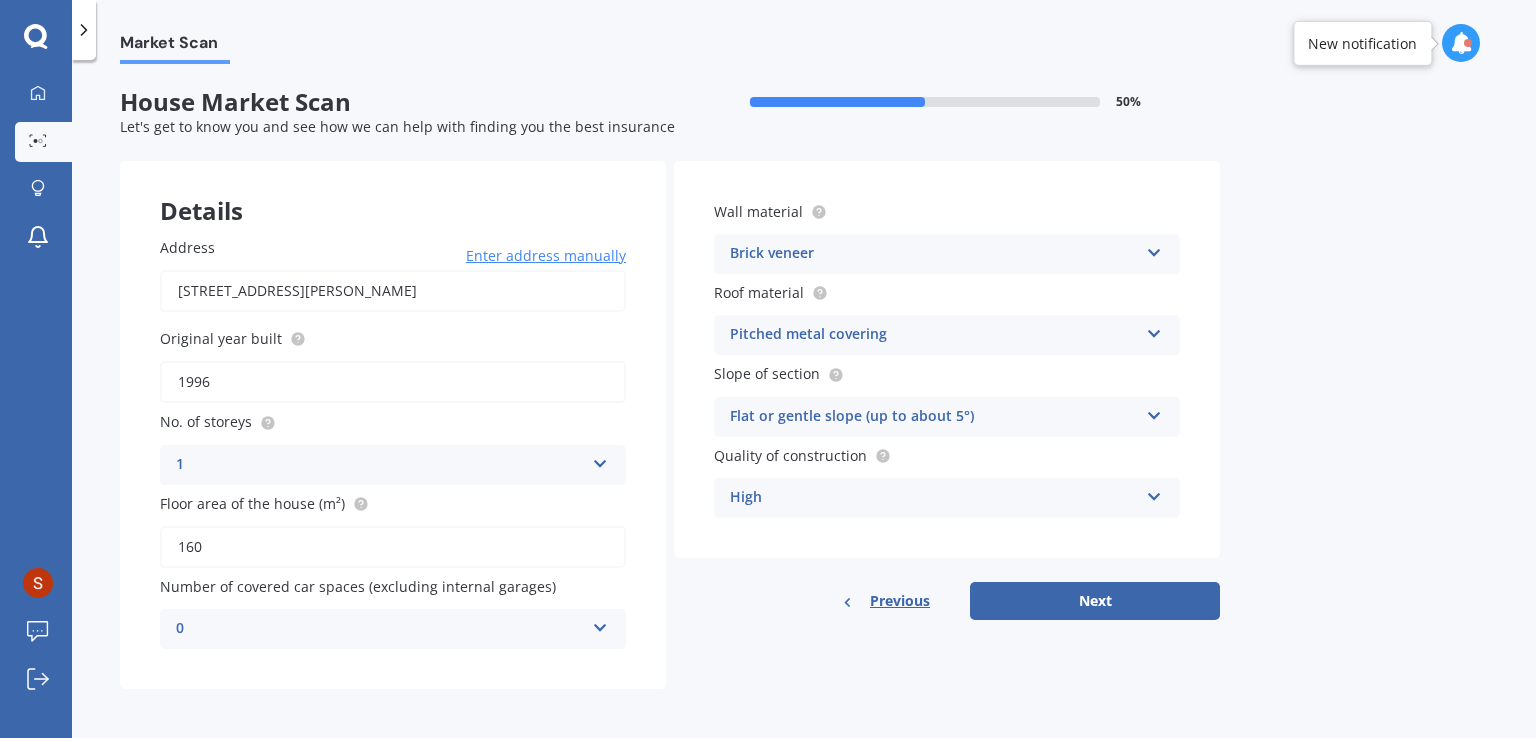 drag, startPoint x: 348, startPoint y: 383, endPoint x: 205, endPoint y: 368, distance: 143.78456 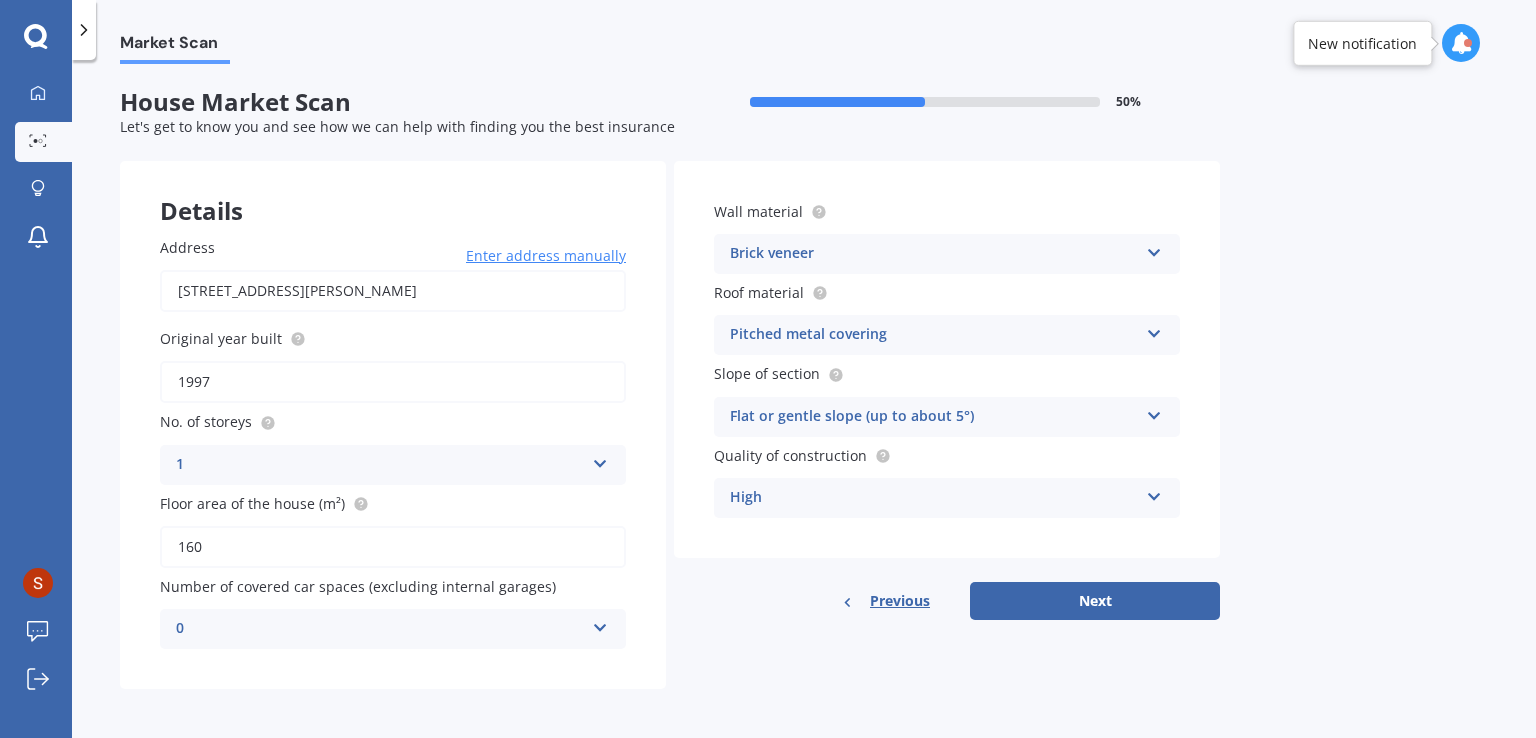 type on "1997" 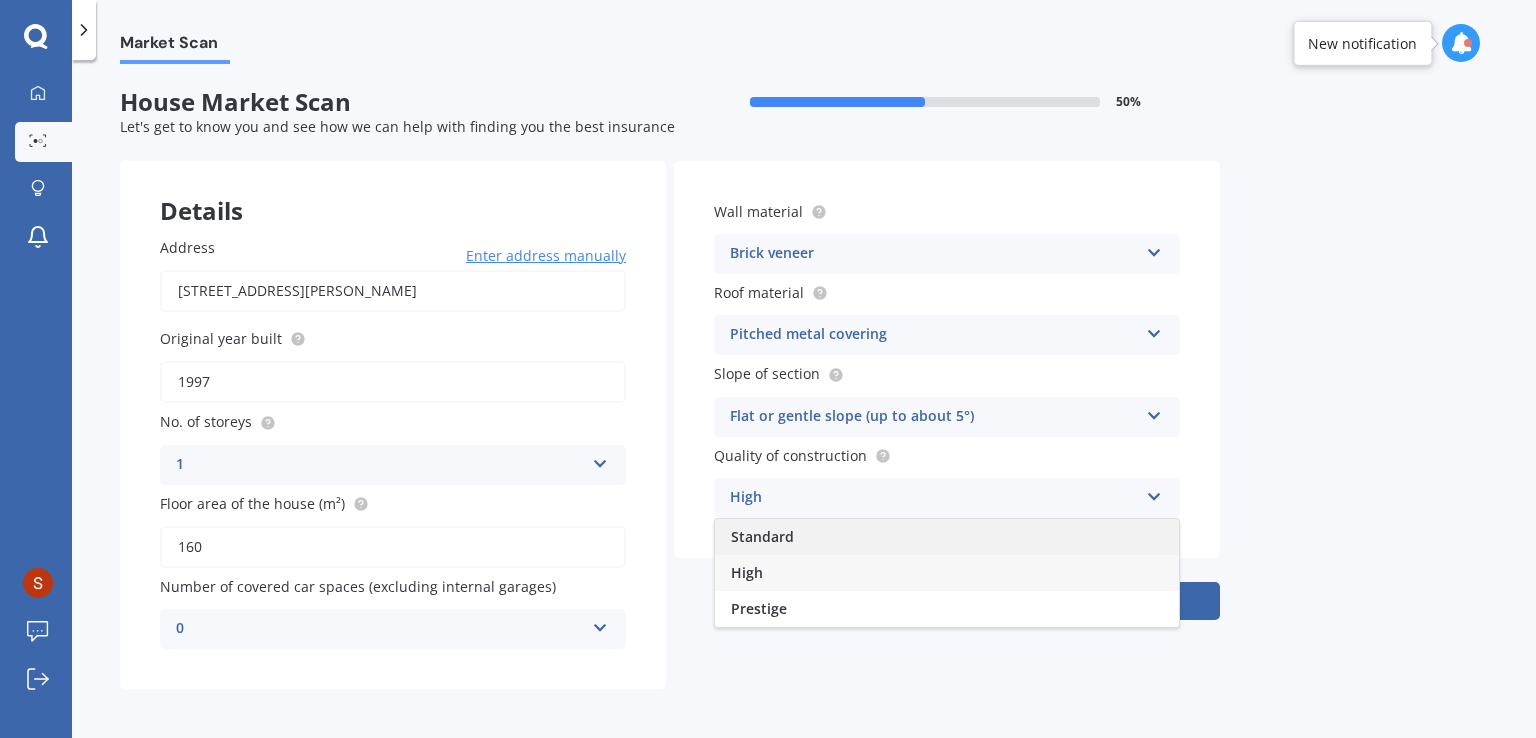 click on "Standard" at bounding box center [947, 537] 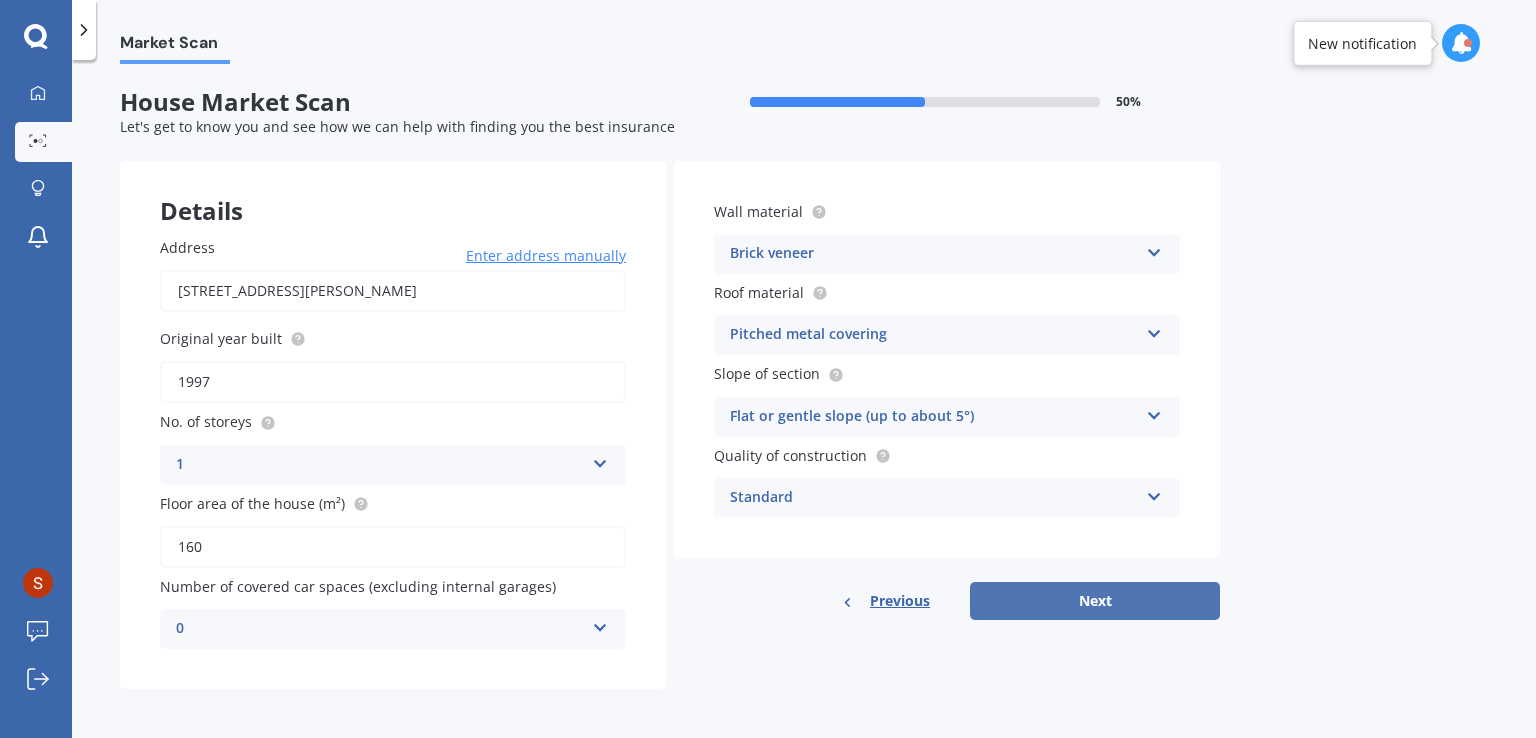 click on "Next" at bounding box center [1095, 601] 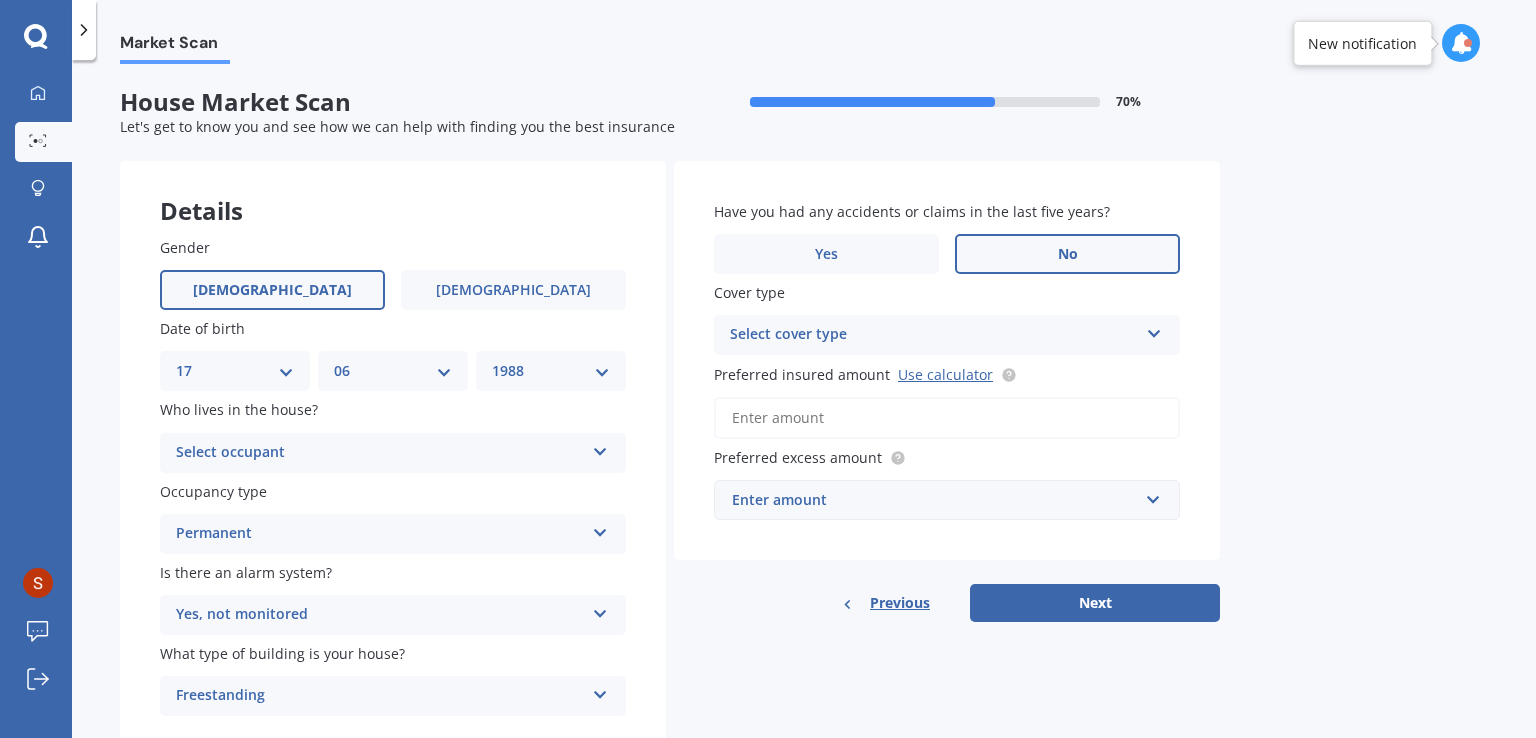 click on "Select occupant" at bounding box center [380, 453] 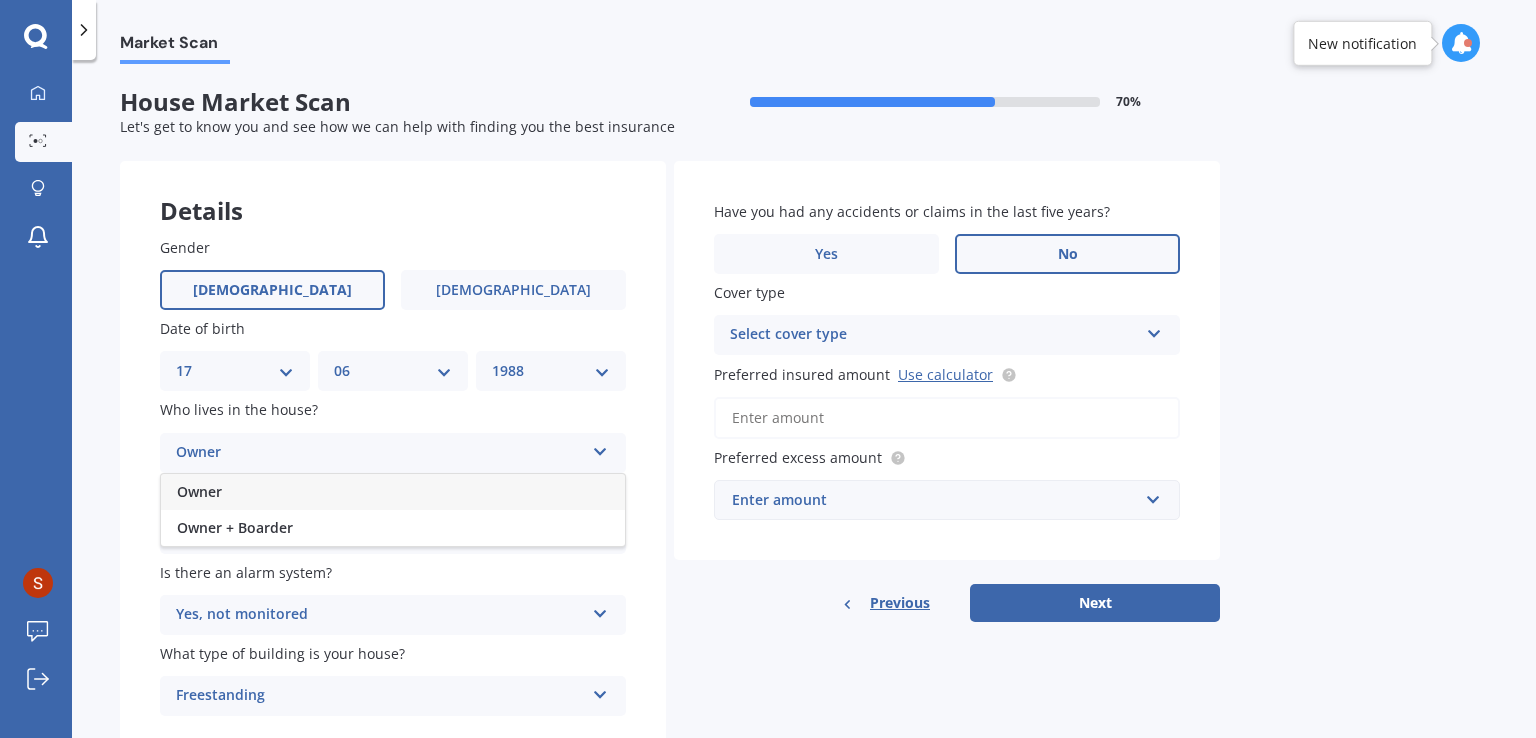 click on "Owner" at bounding box center (393, 492) 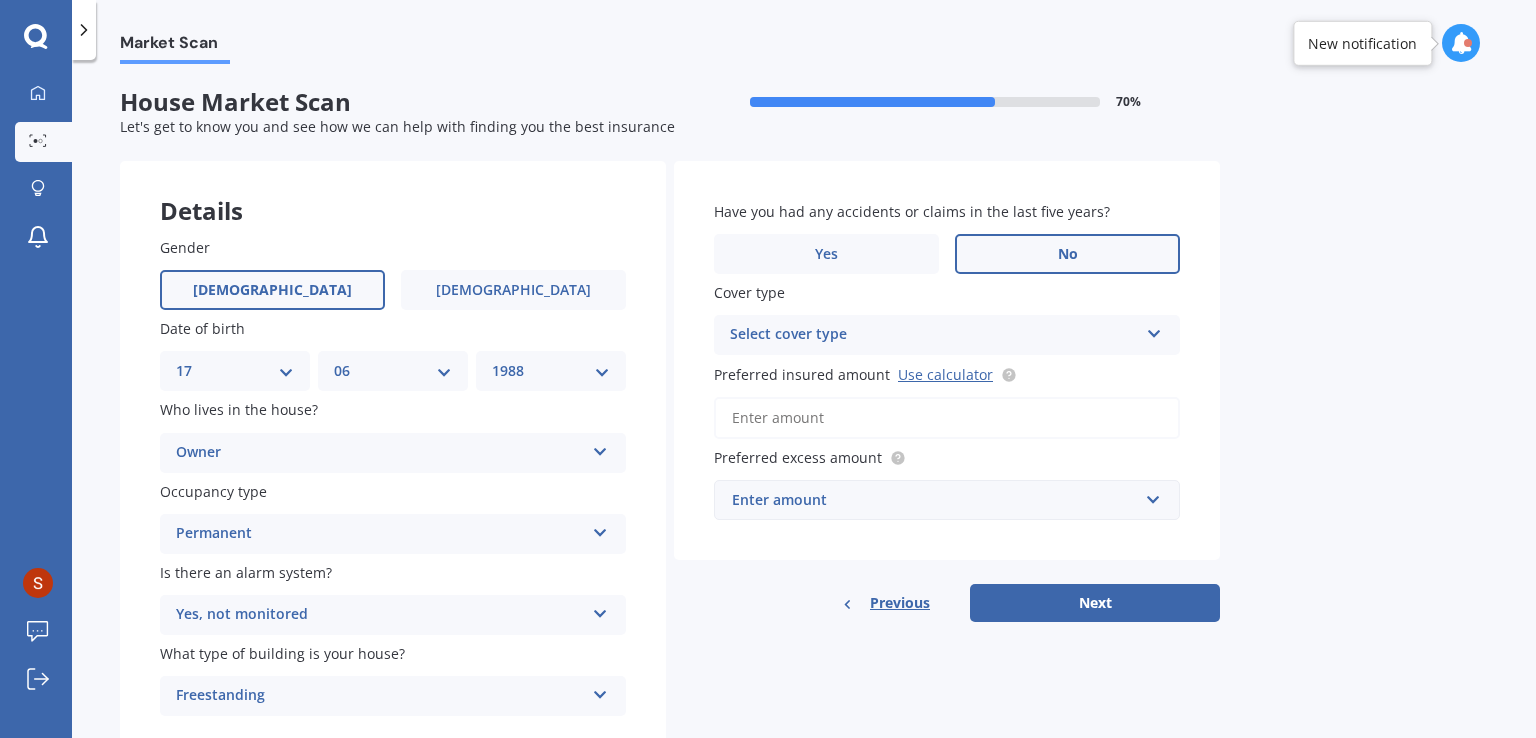 scroll, scrollTop: 72, scrollLeft: 0, axis: vertical 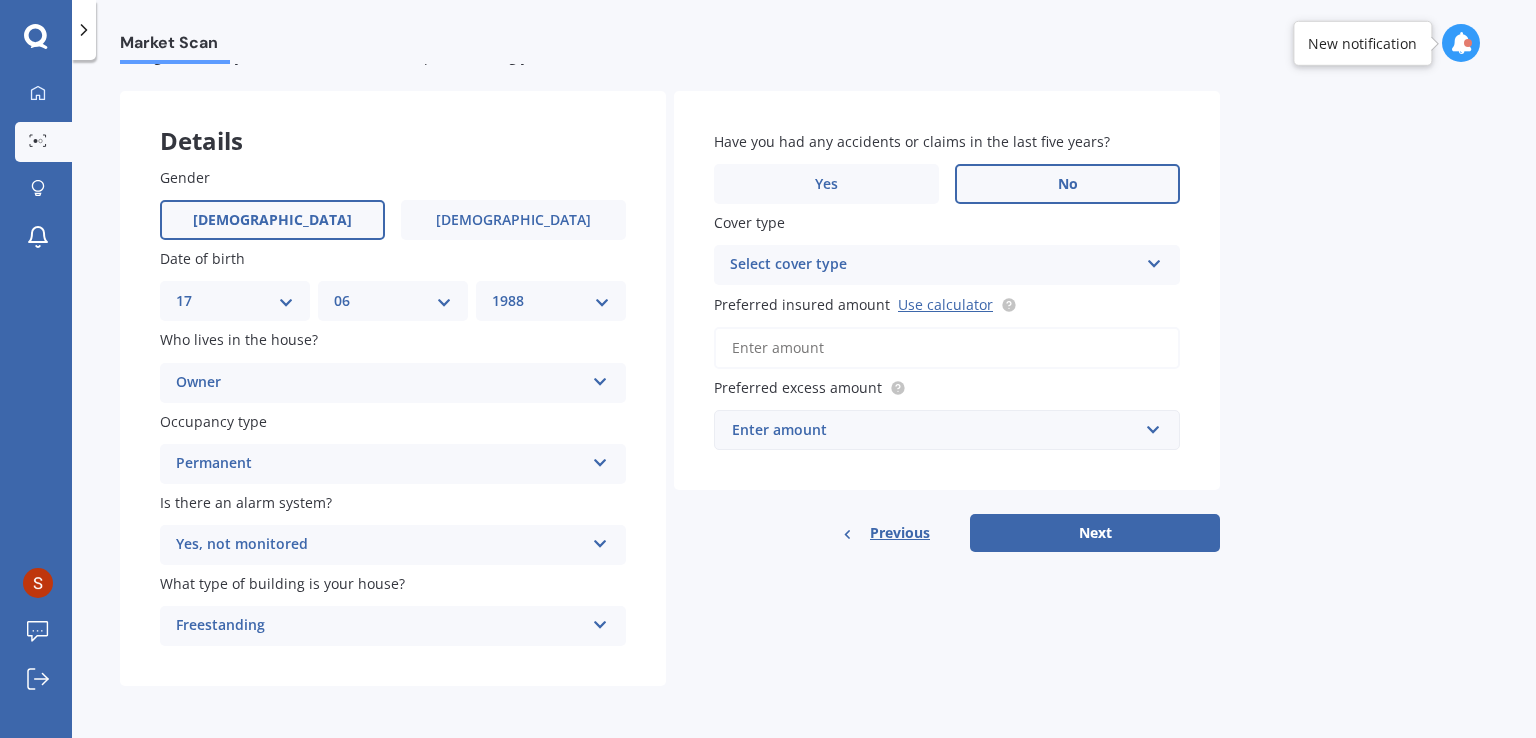click on "Permanent" at bounding box center (380, 464) 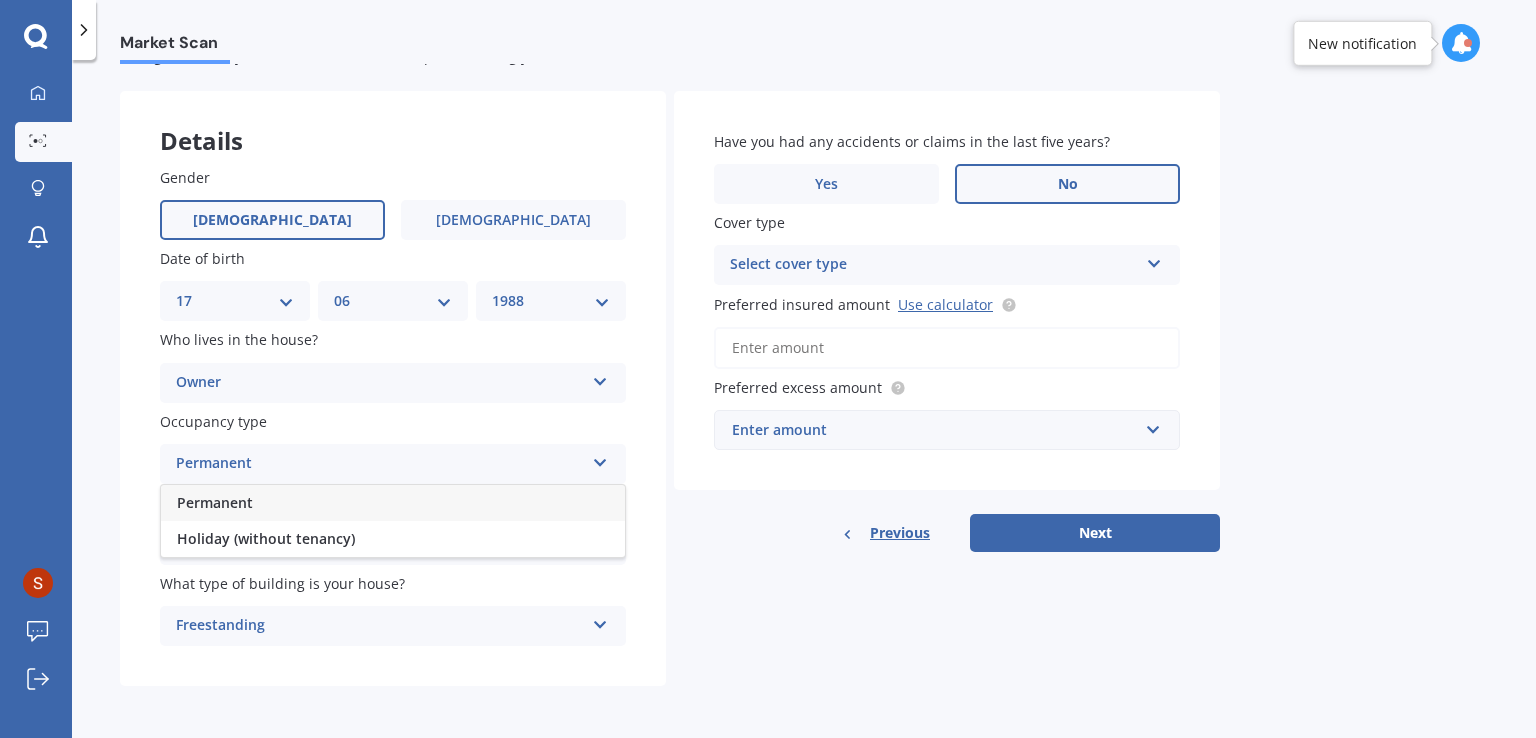 click on "Permanent" at bounding box center (380, 464) 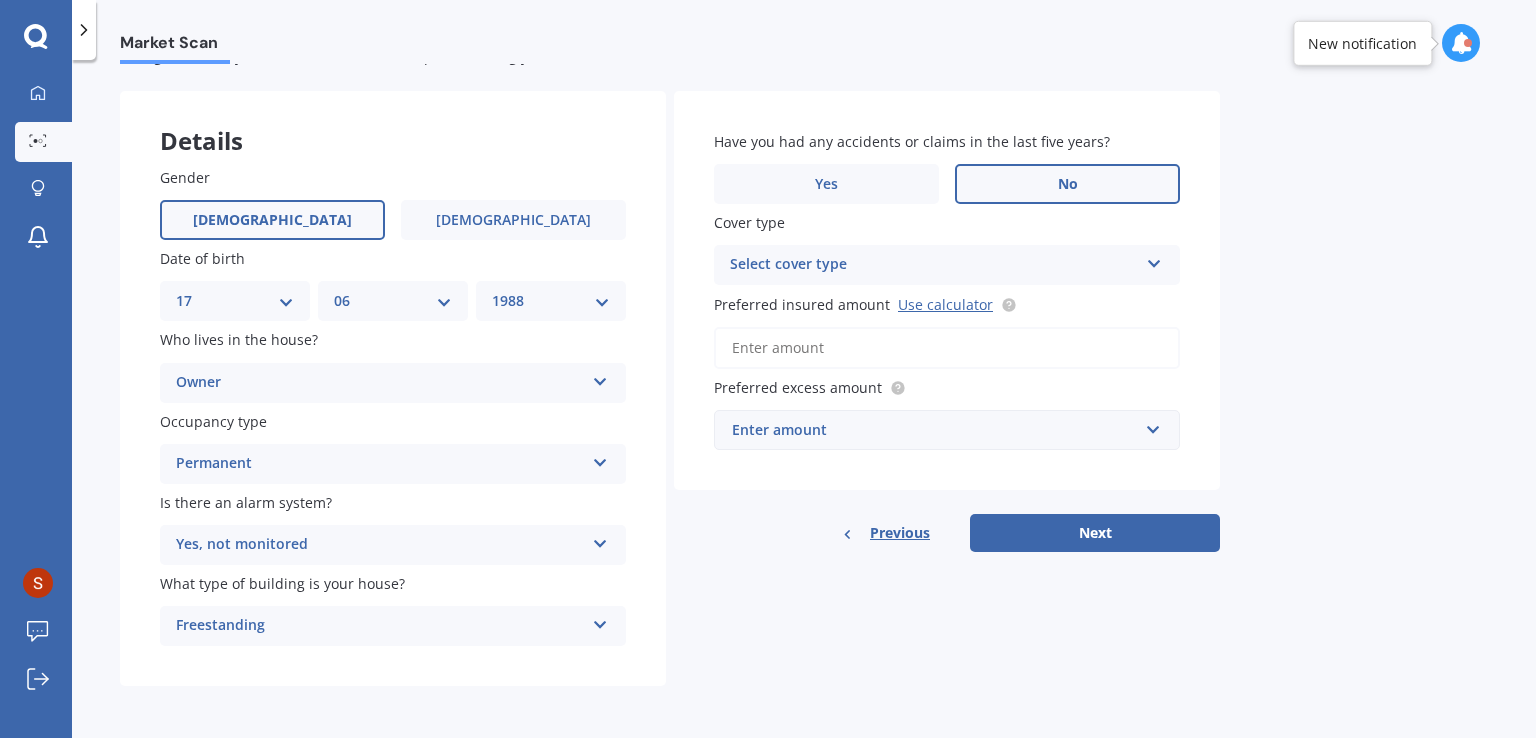 click on "Select cover type" at bounding box center [934, 265] 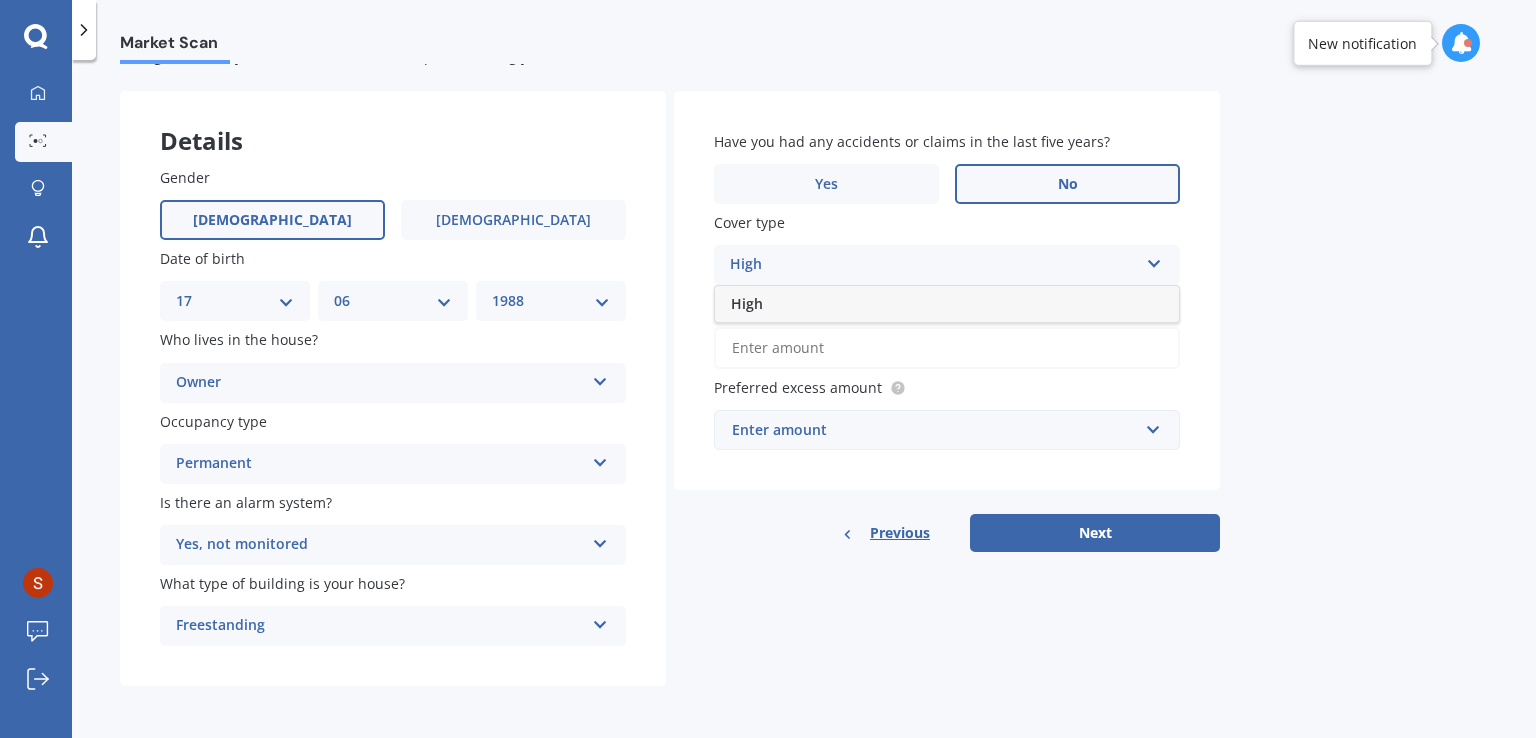 click on "High" at bounding box center (934, 265) 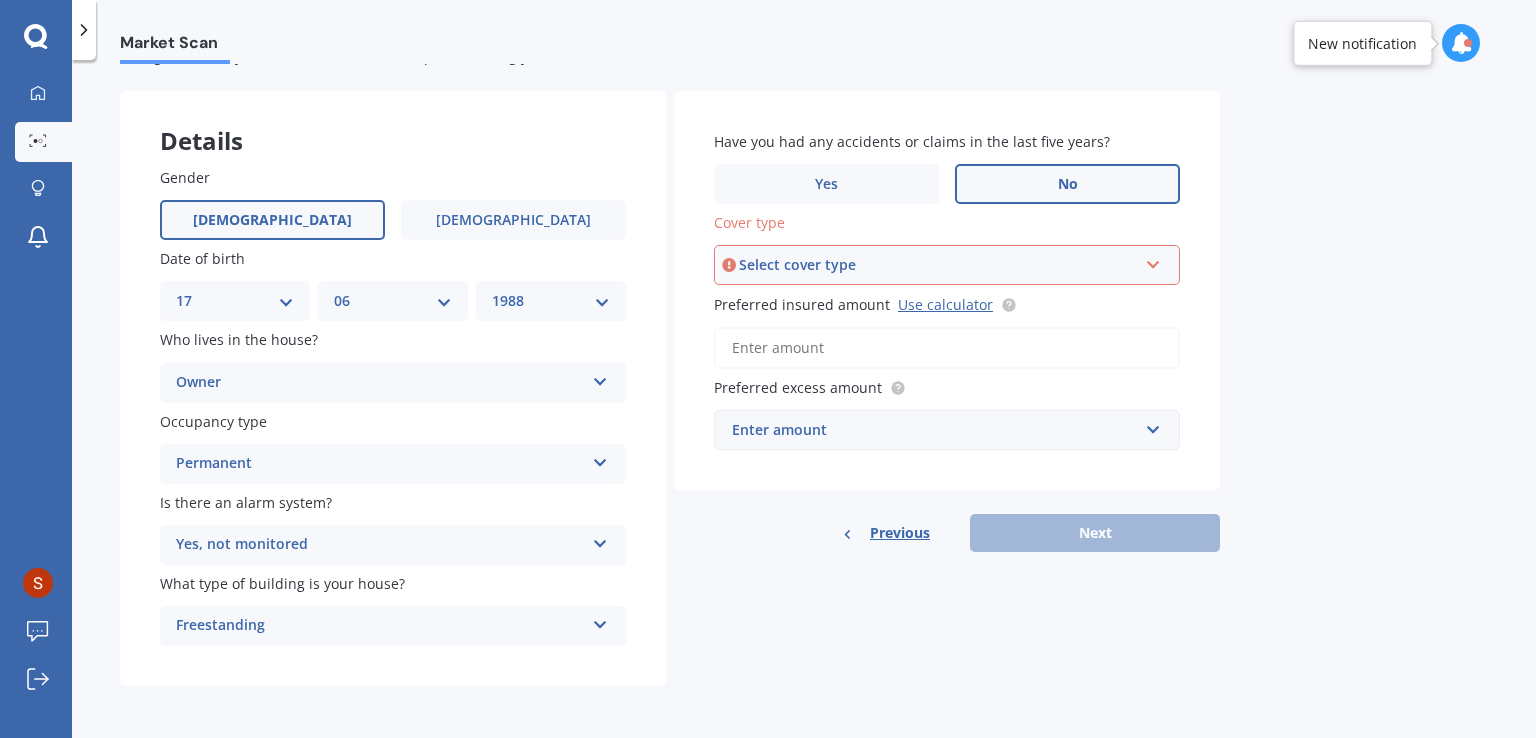 click on "Select cover type" at bounding box center [938, 265] 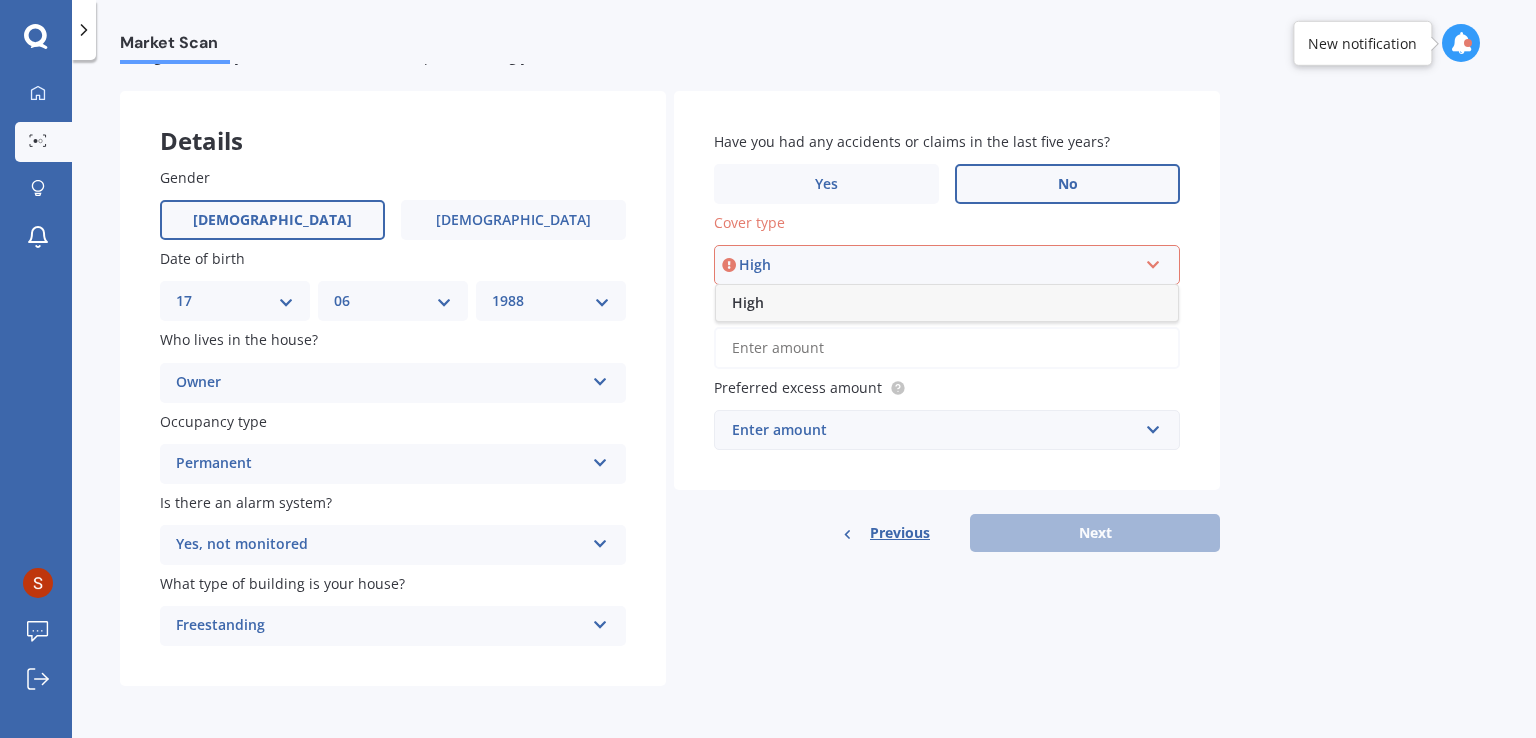click on "High" at bounding box center (947, 303) 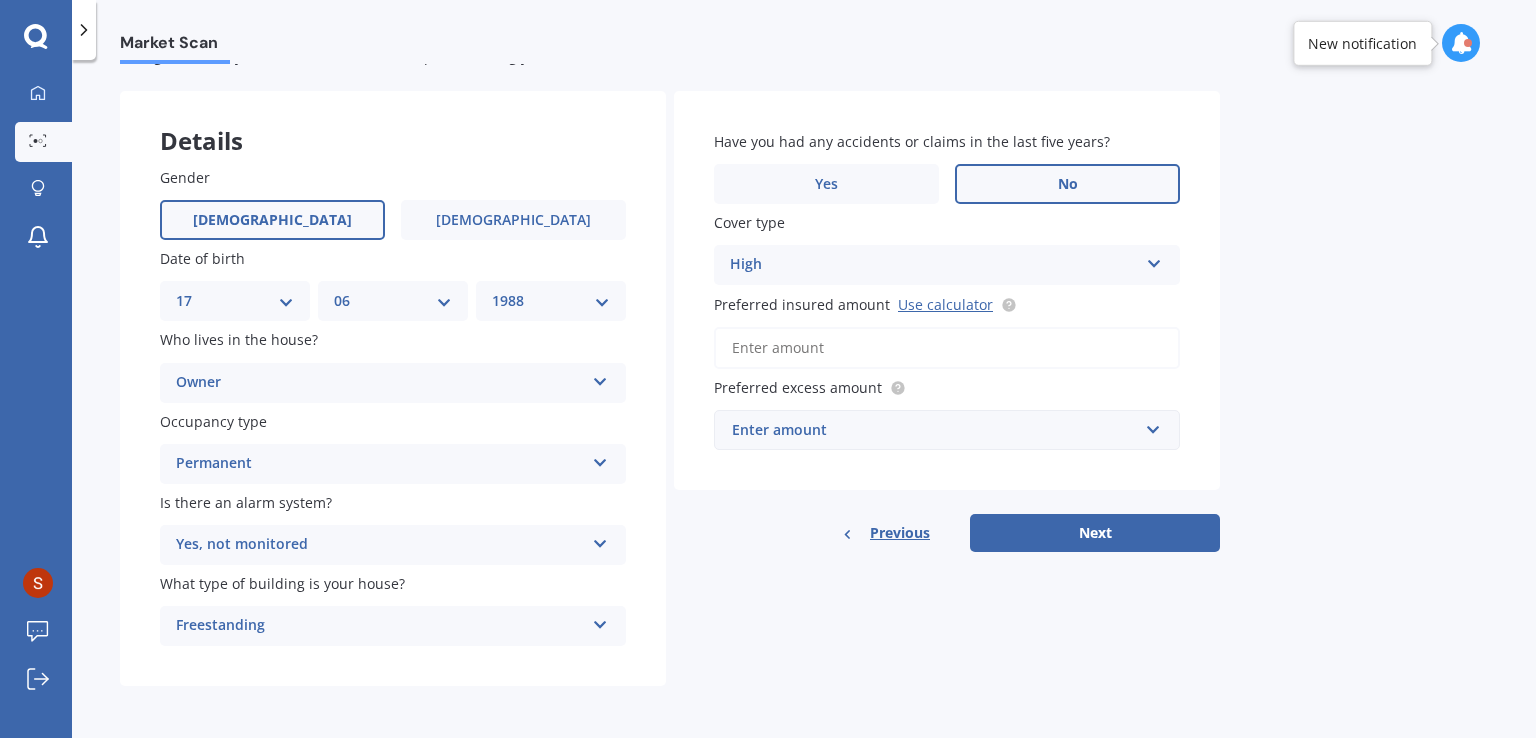 click on "Preferred insured amount Use calculator" at bounding box center (947, 348) 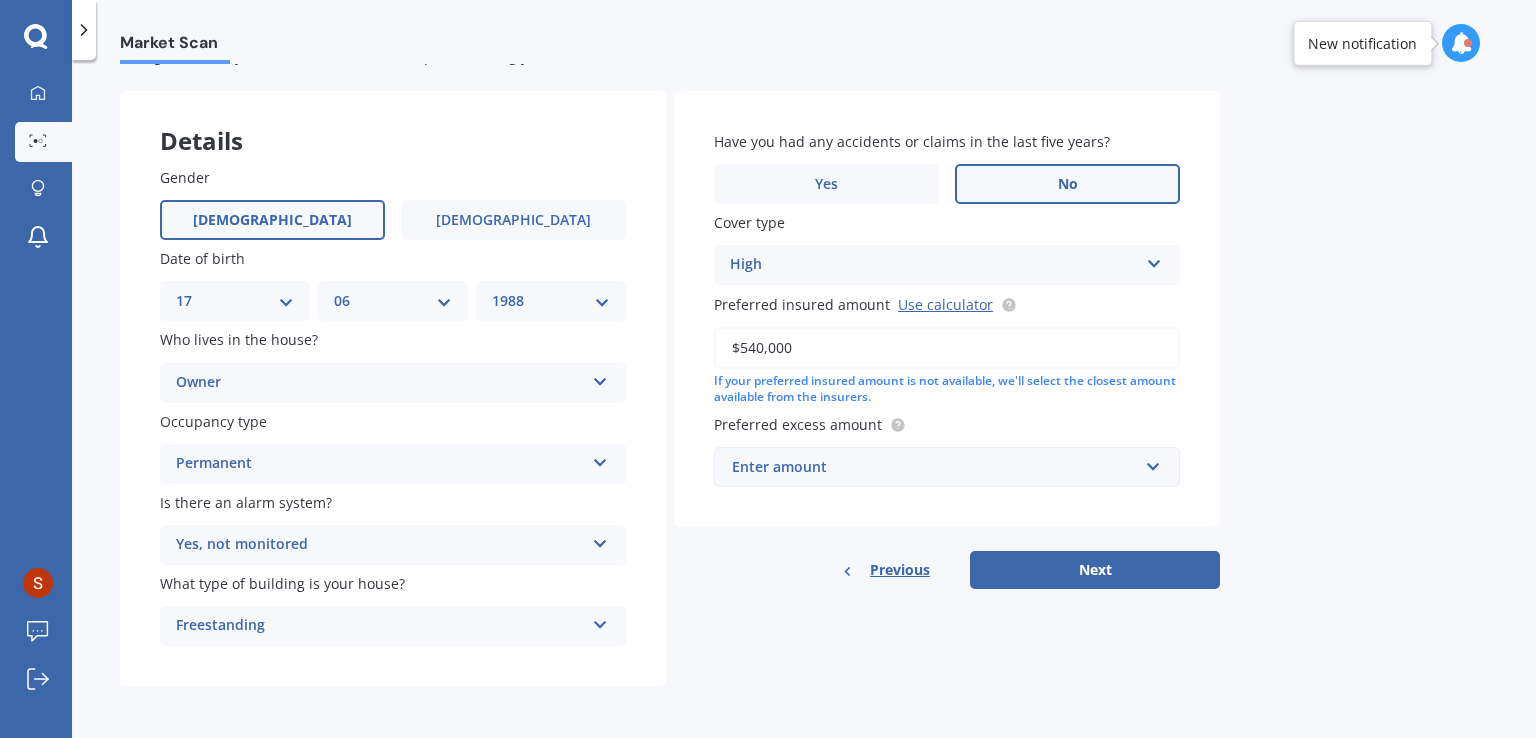 type on "$540,000" 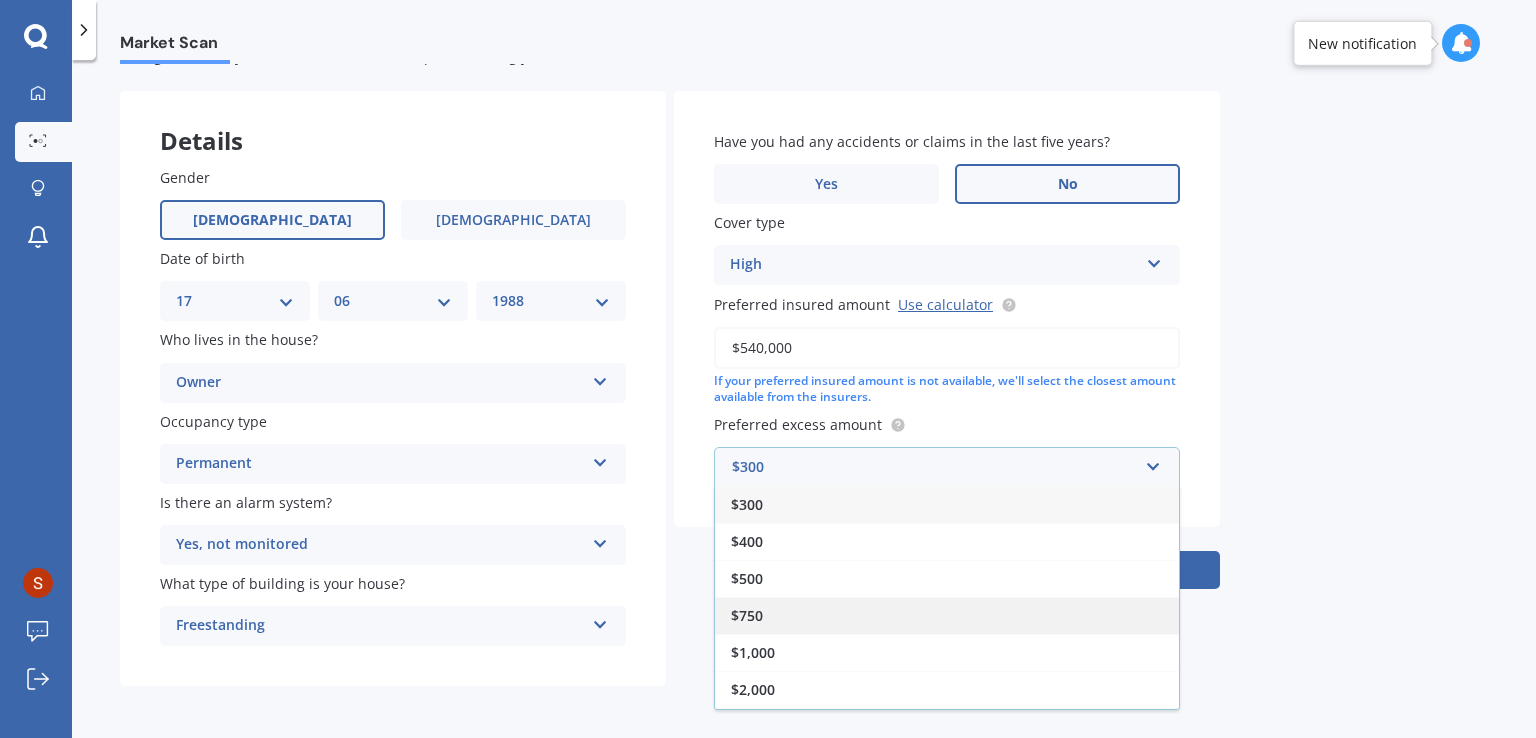 click on "$750" at bounding box center (947, 615) 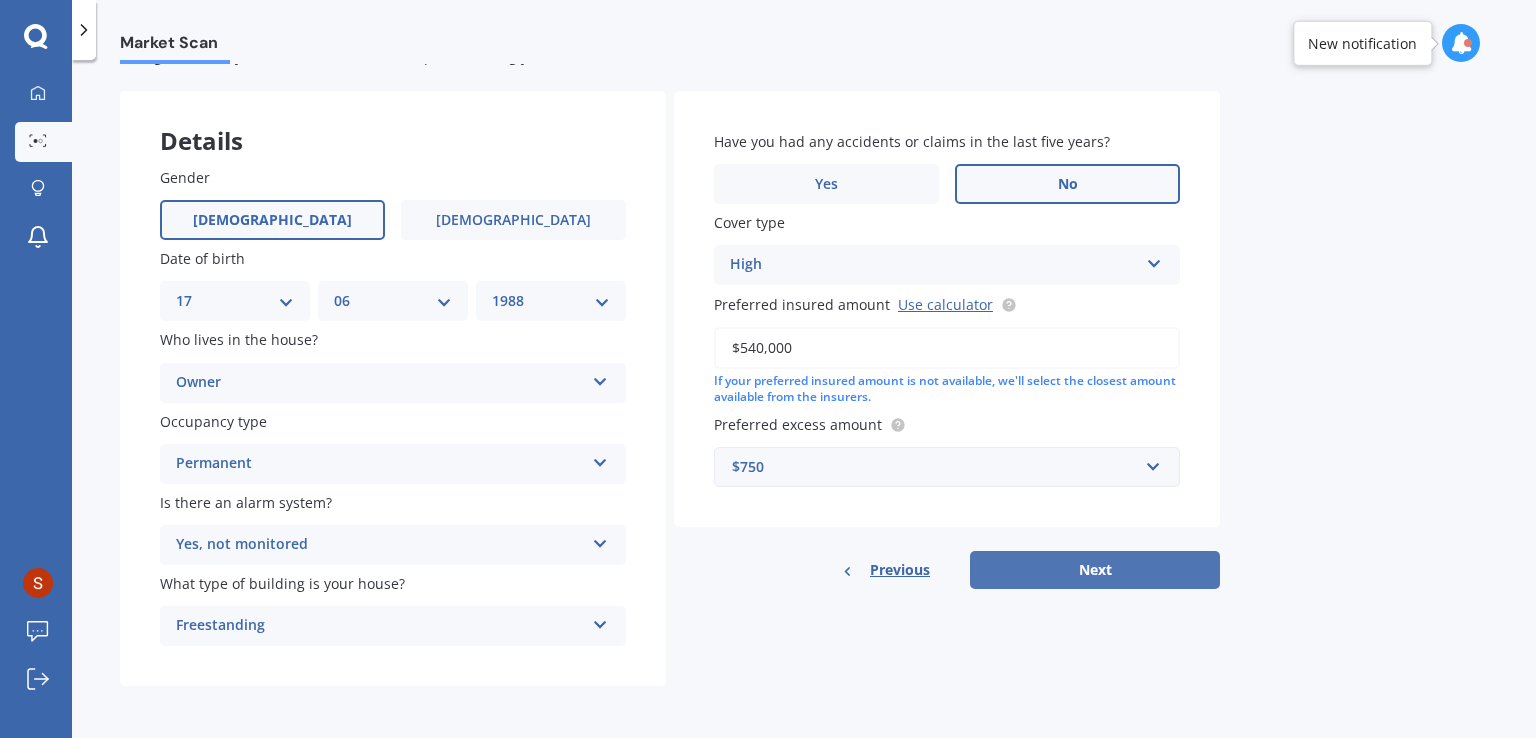 click on "Next" at bounding box center (1095, 570) 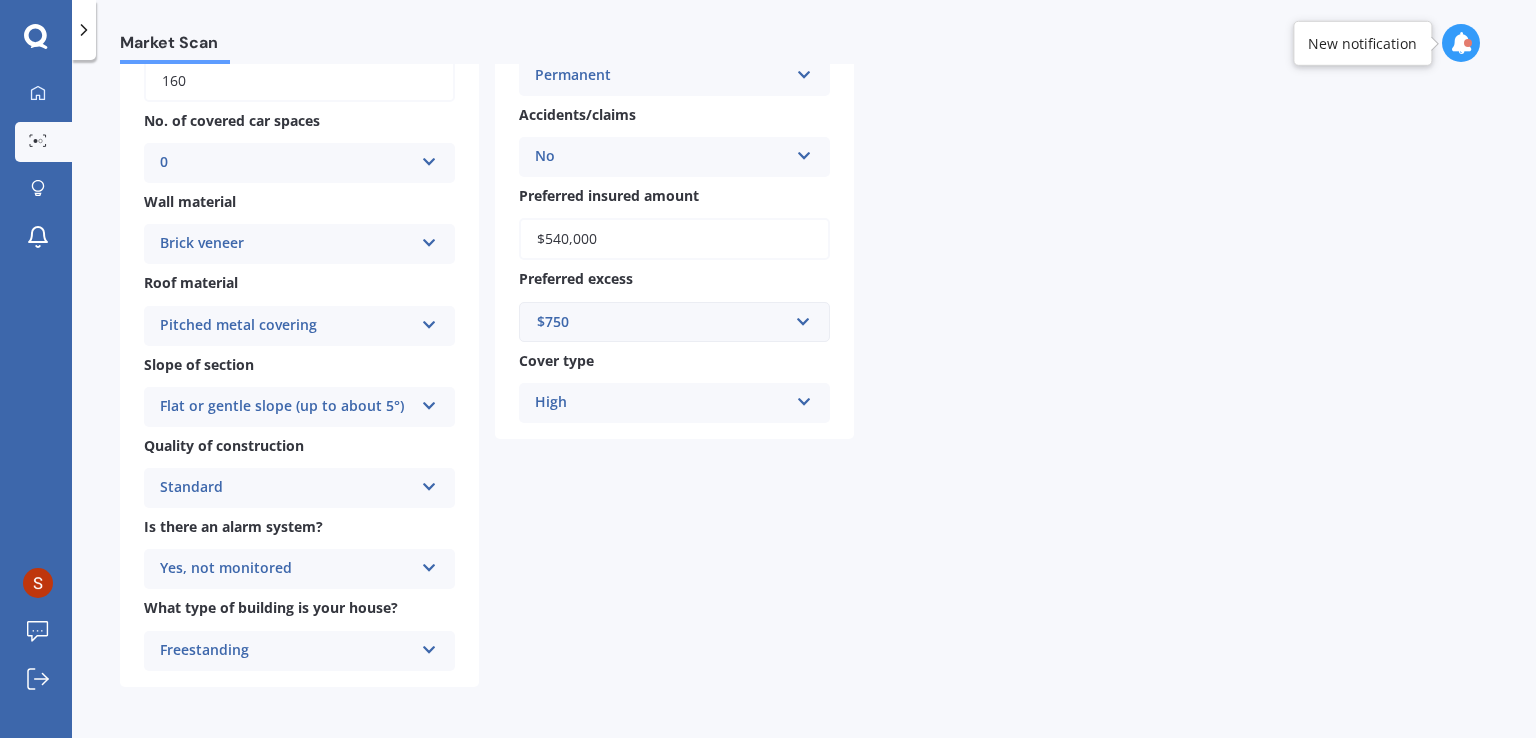 scroll, scrollTop: 198, scrollLeft: 0, axis: vertical 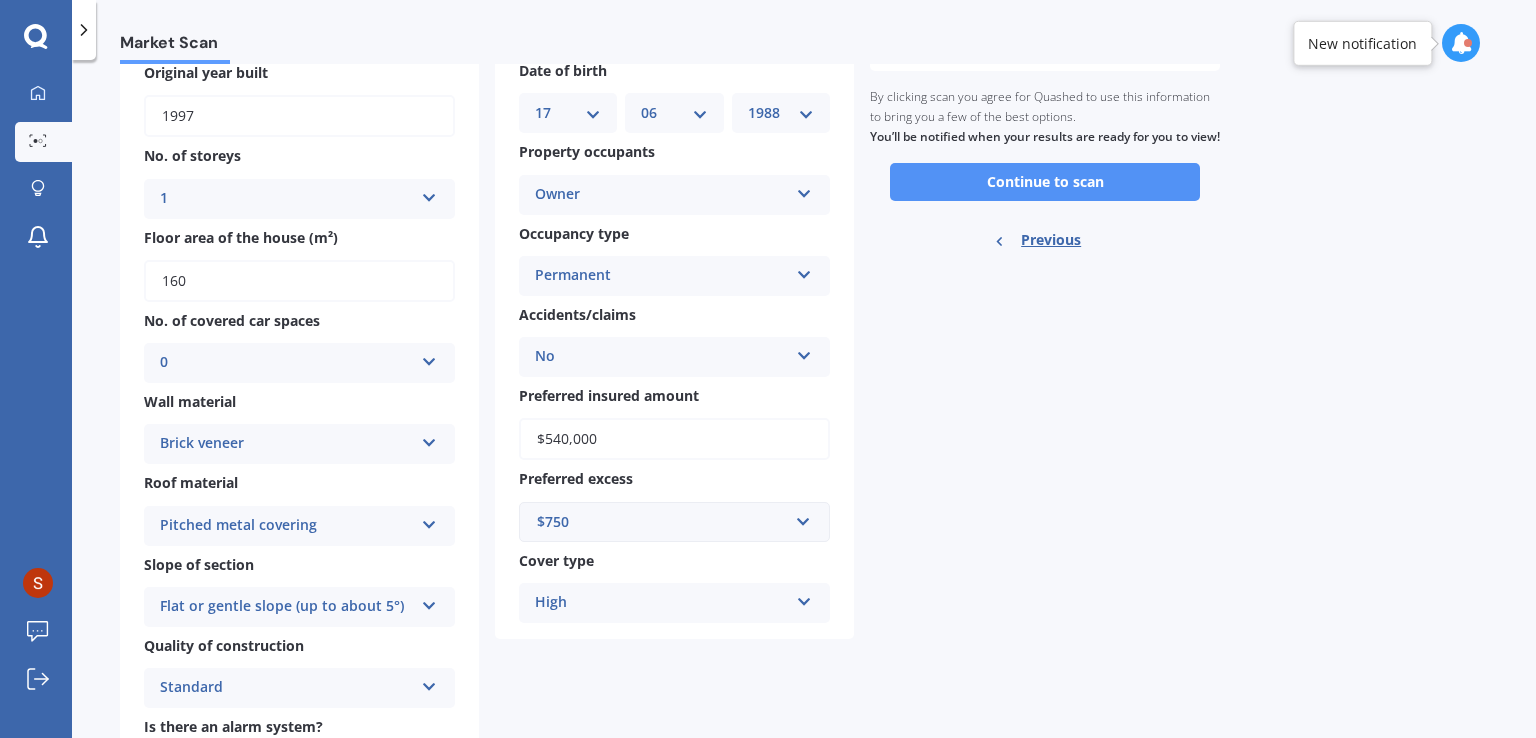 click on "Continue to scan" at bounding box center (1045, 182) 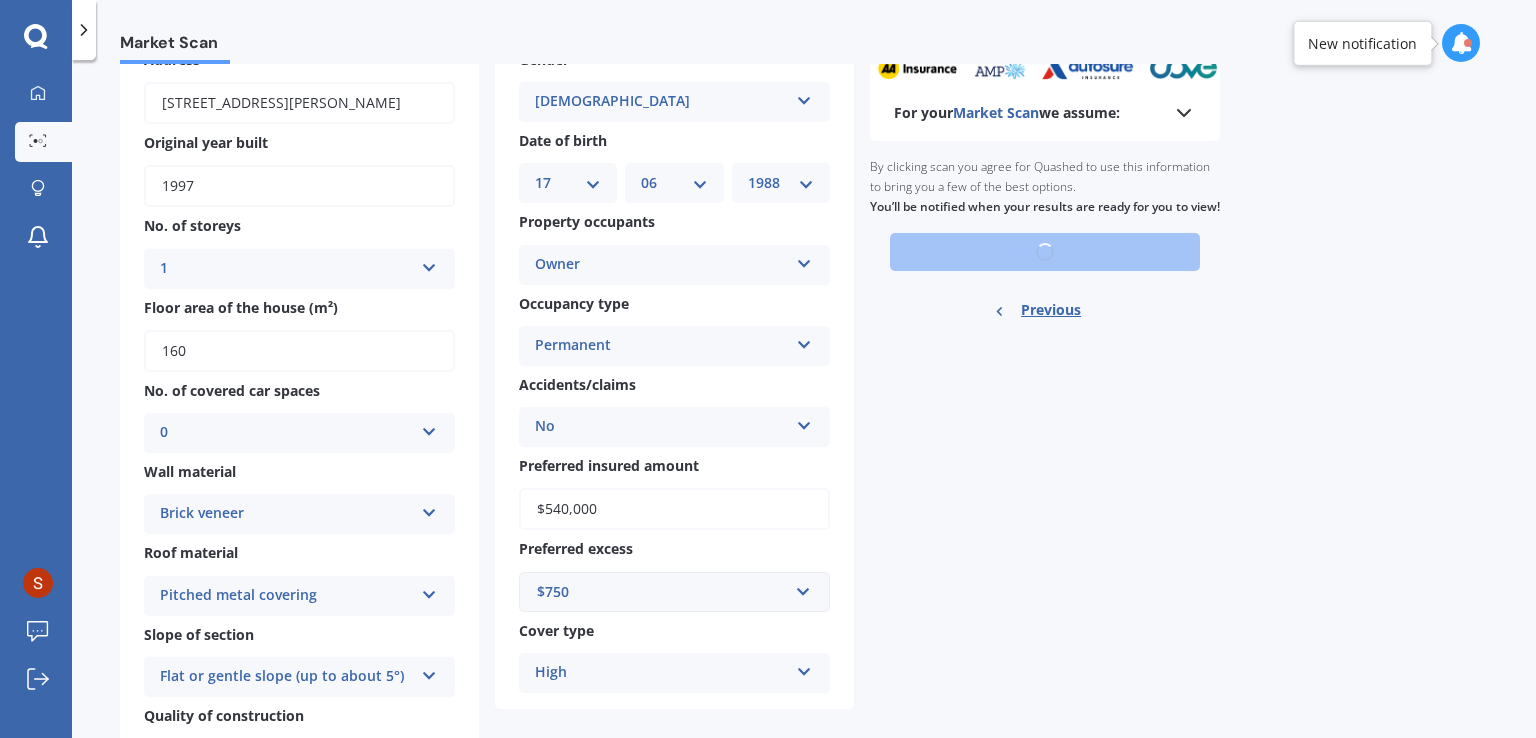 scroll, scrollTop: 11, scrollLeft: 0, axis: vertical 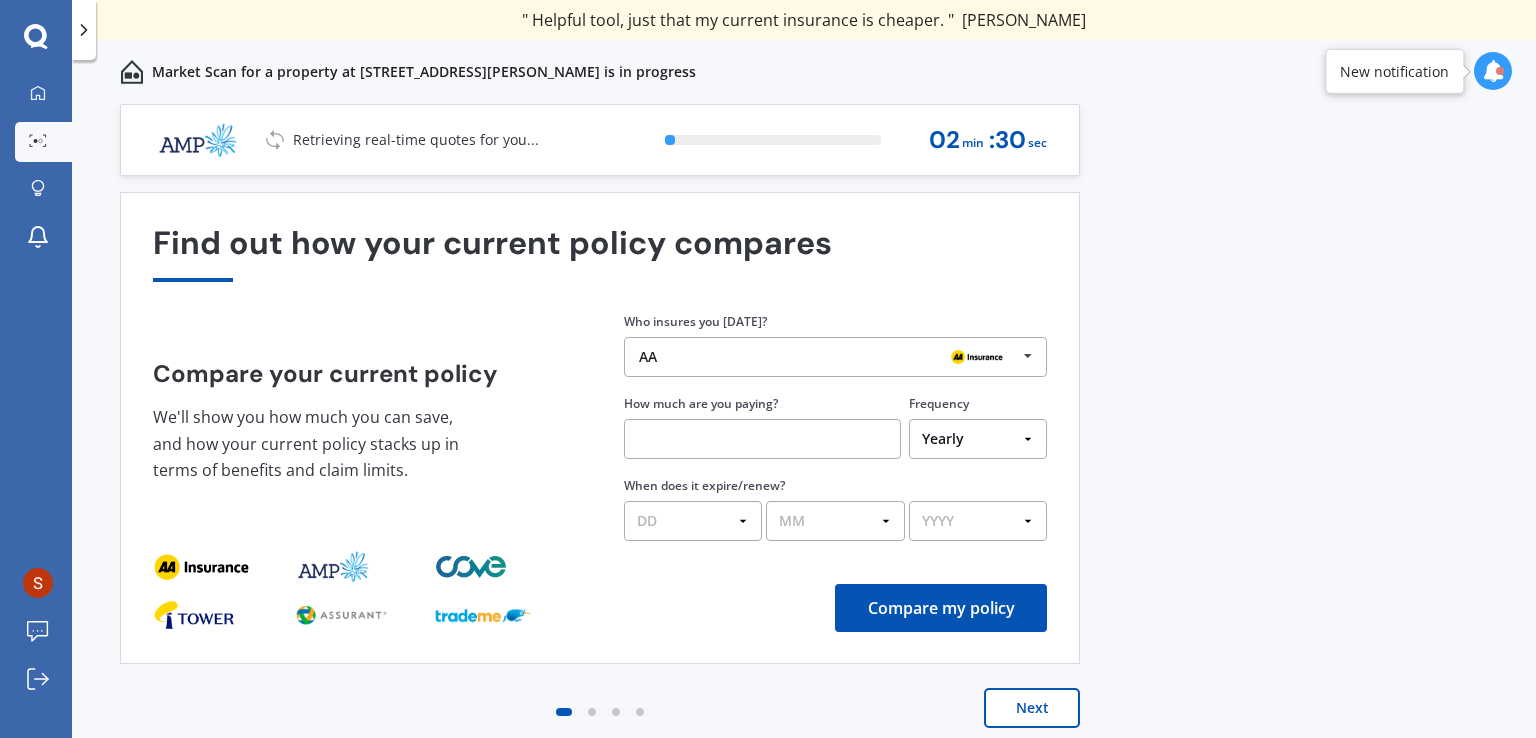click at bounding box center [1028, 356] 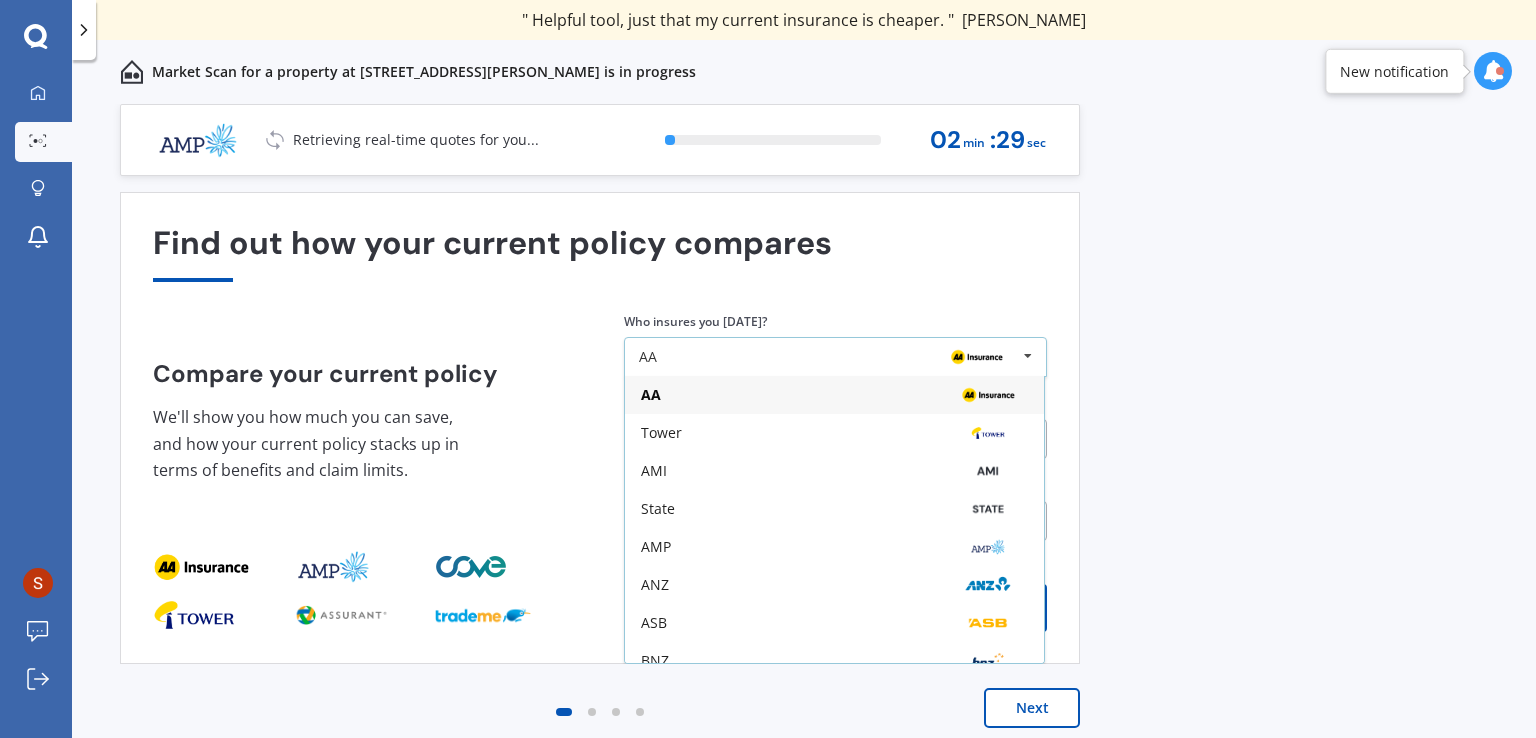 click at bounding box center (1028, 356) 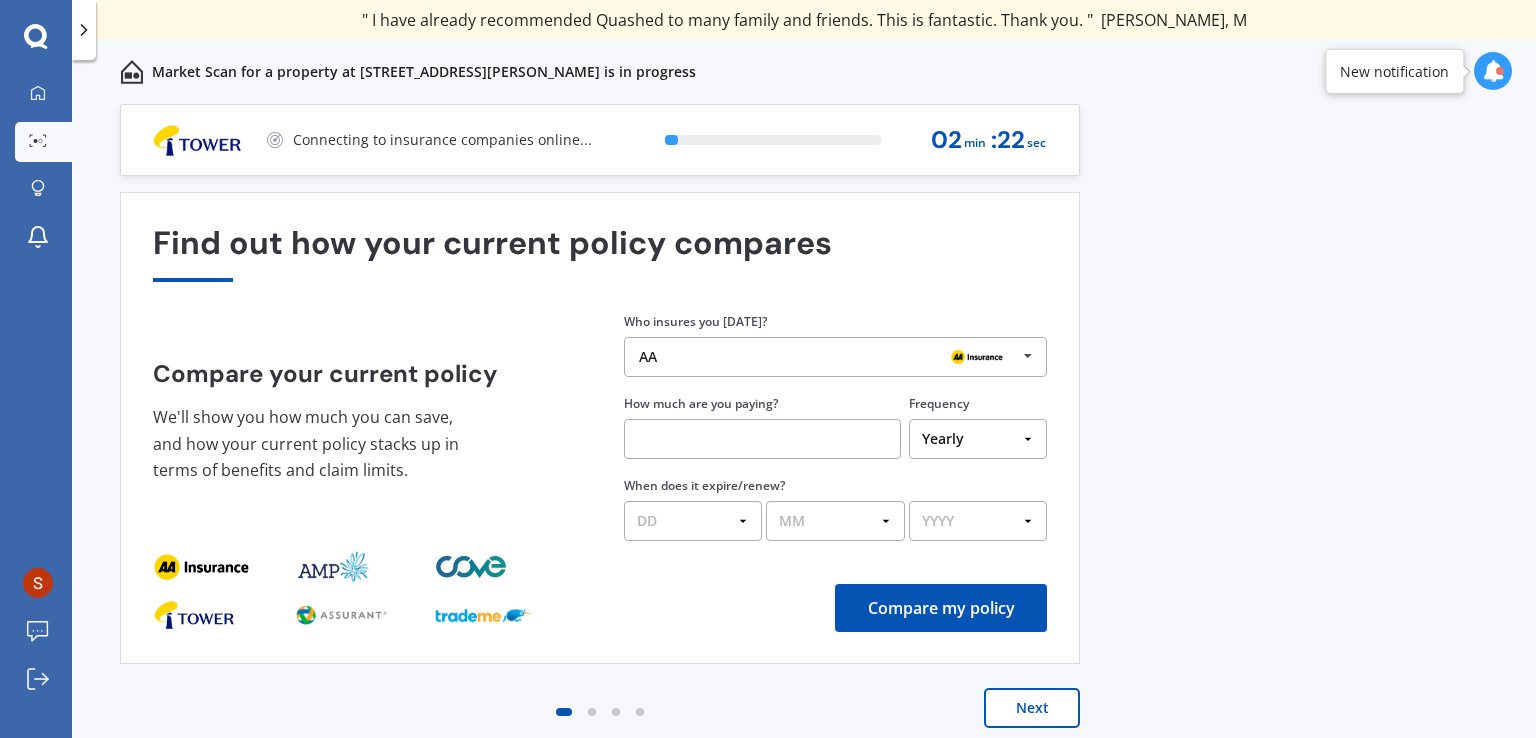 click at bounding box center [1028, 356] 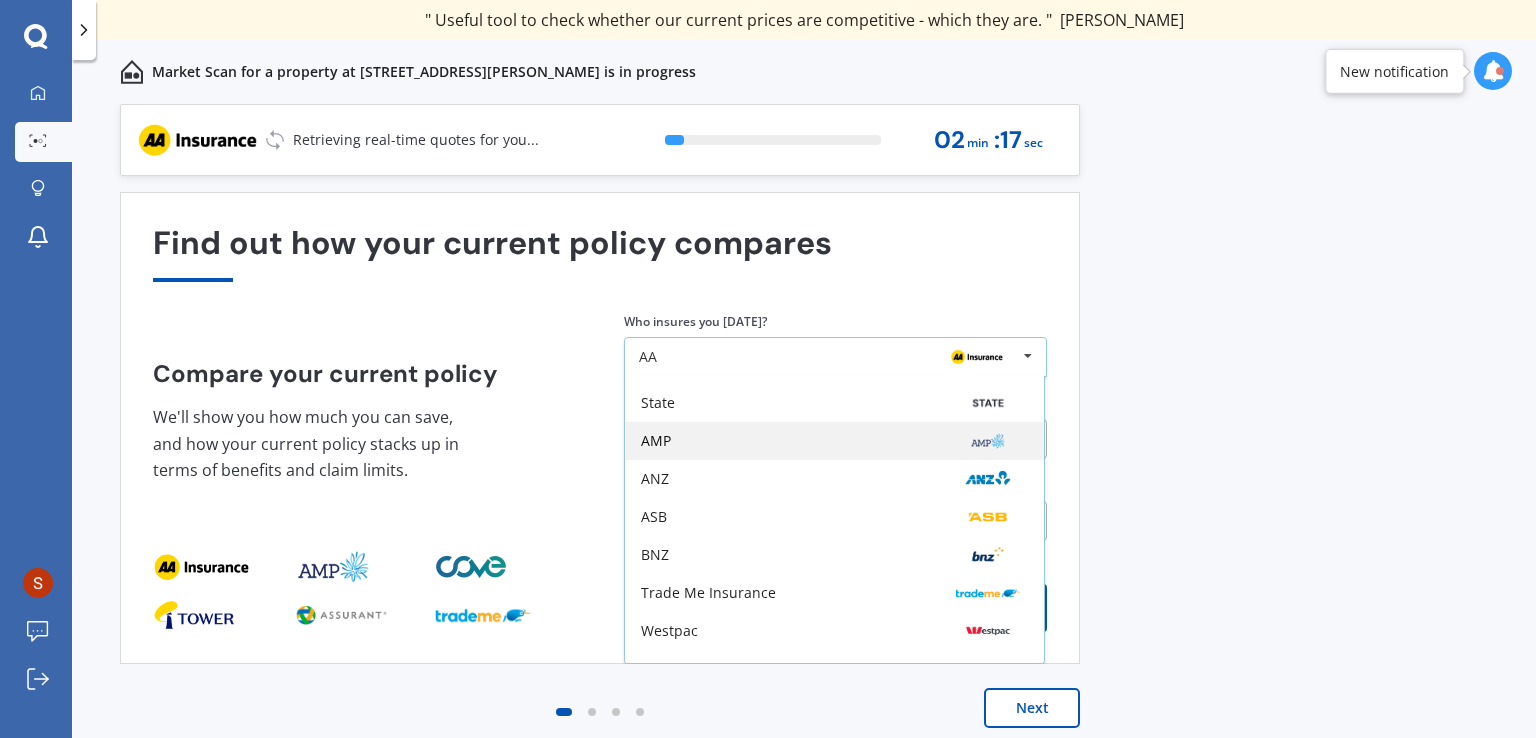 scroll, scrollTop: 131, scrollLeft: 0, axis: vertical 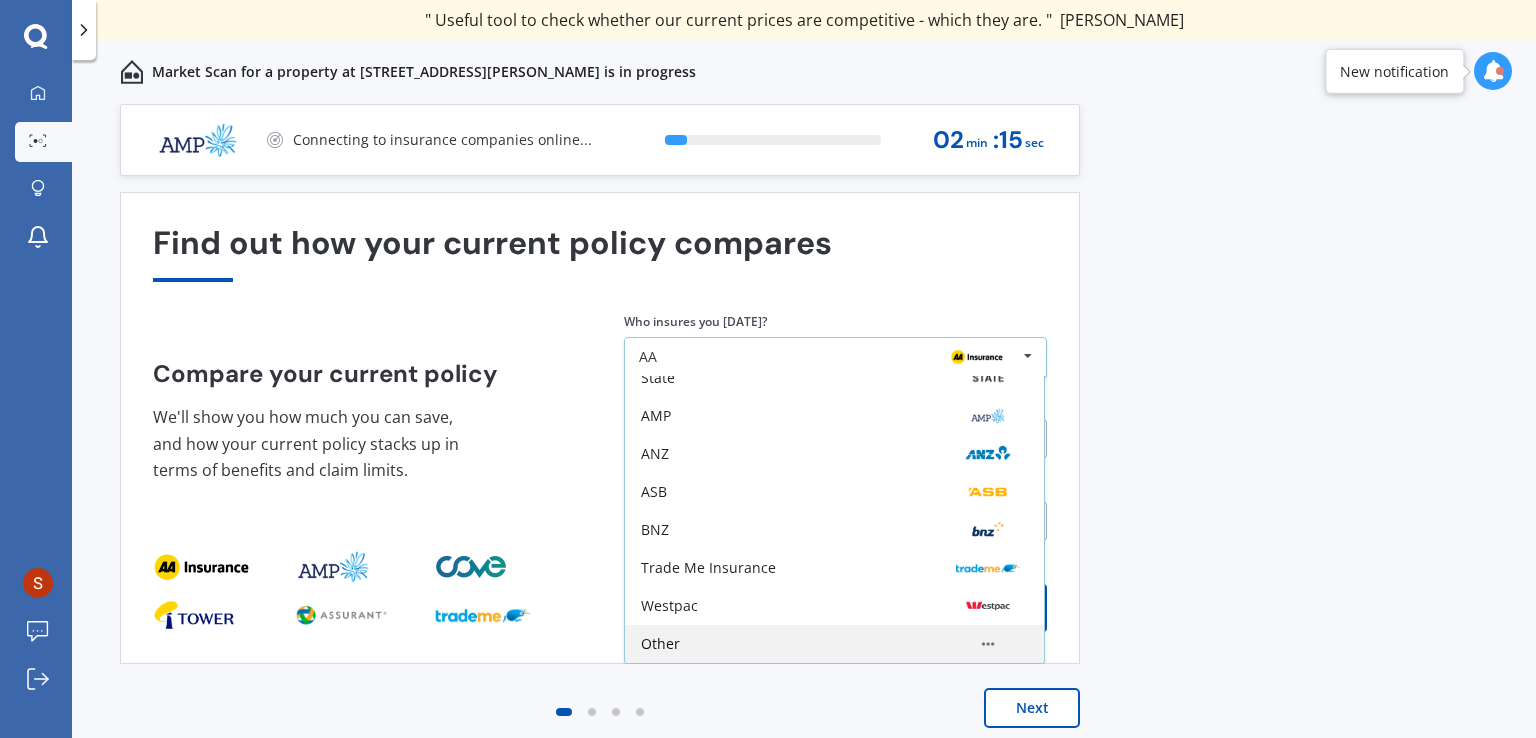 click at bounding box center [988, 644] 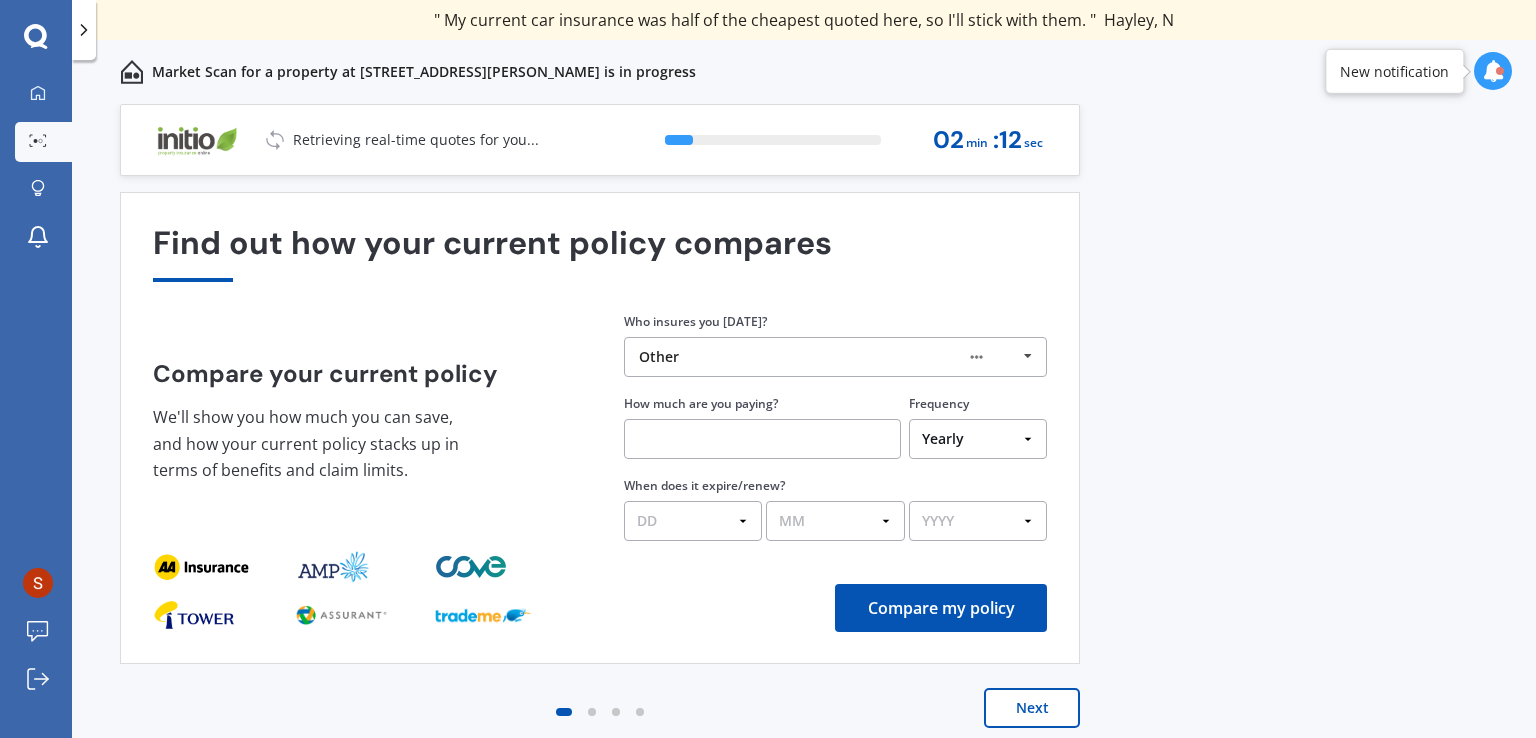 click at bounding box center (977, 357) 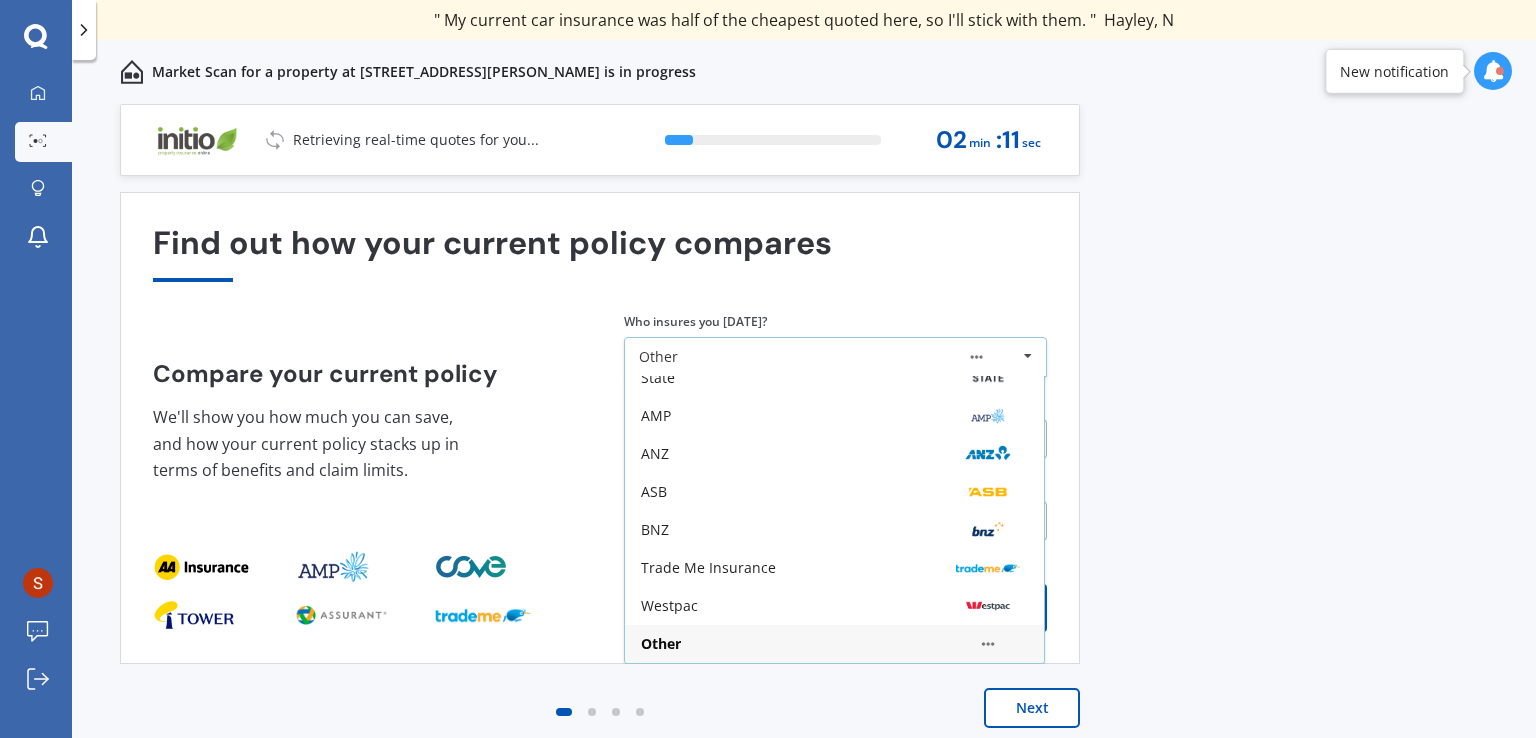 click at bounding box center (977, 357) 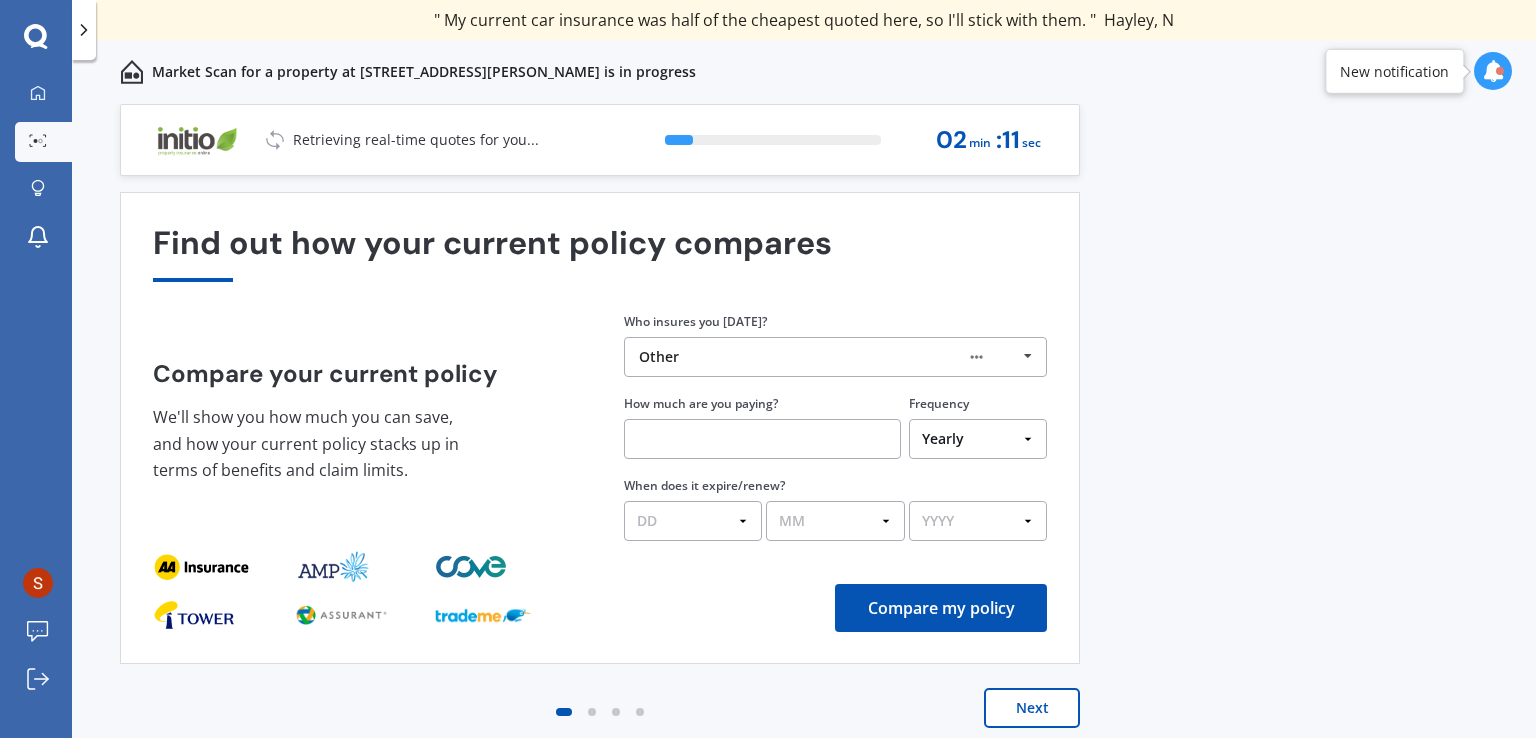 click at bounding box center (977, 357) 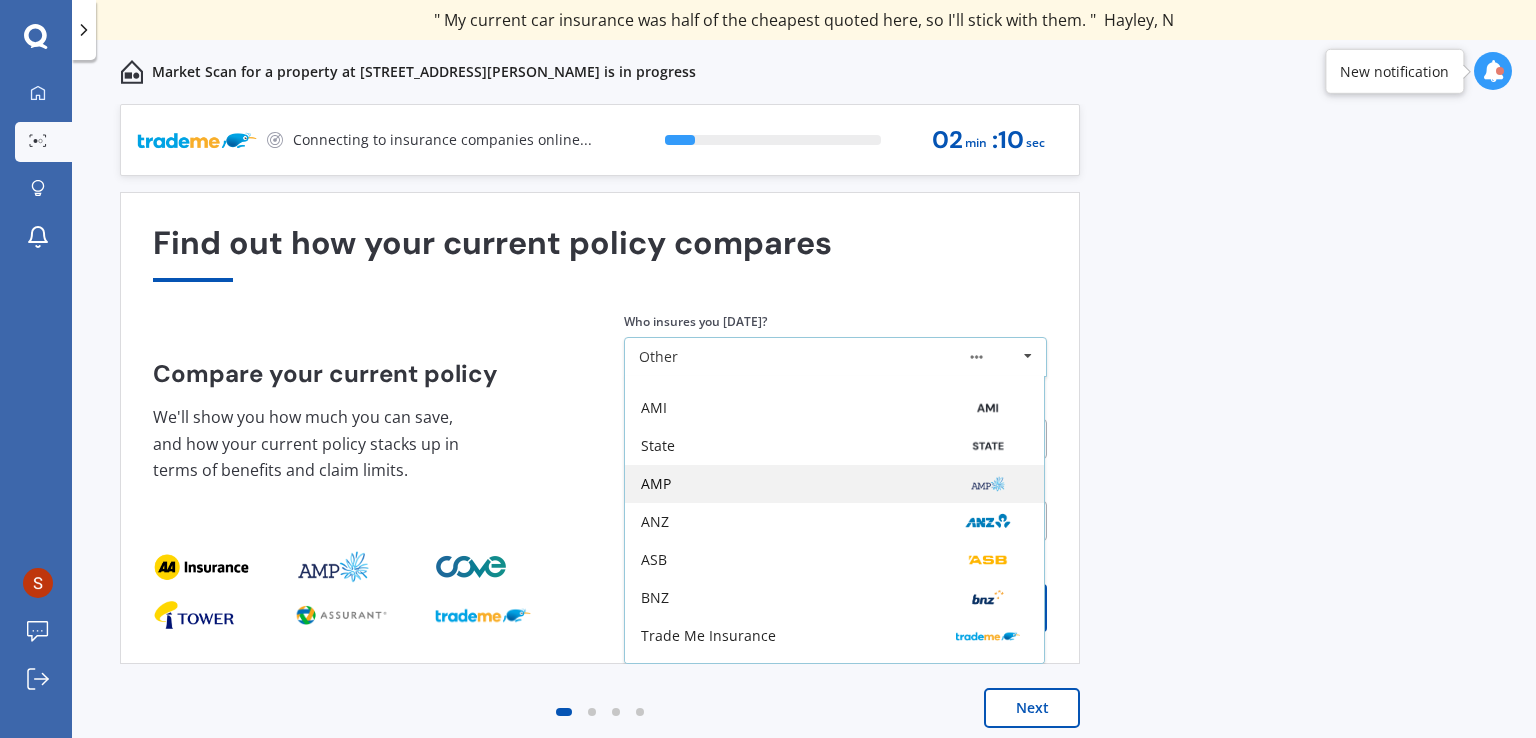 scroll, scrollTop: 0, scrollLeft: 0, axis: both 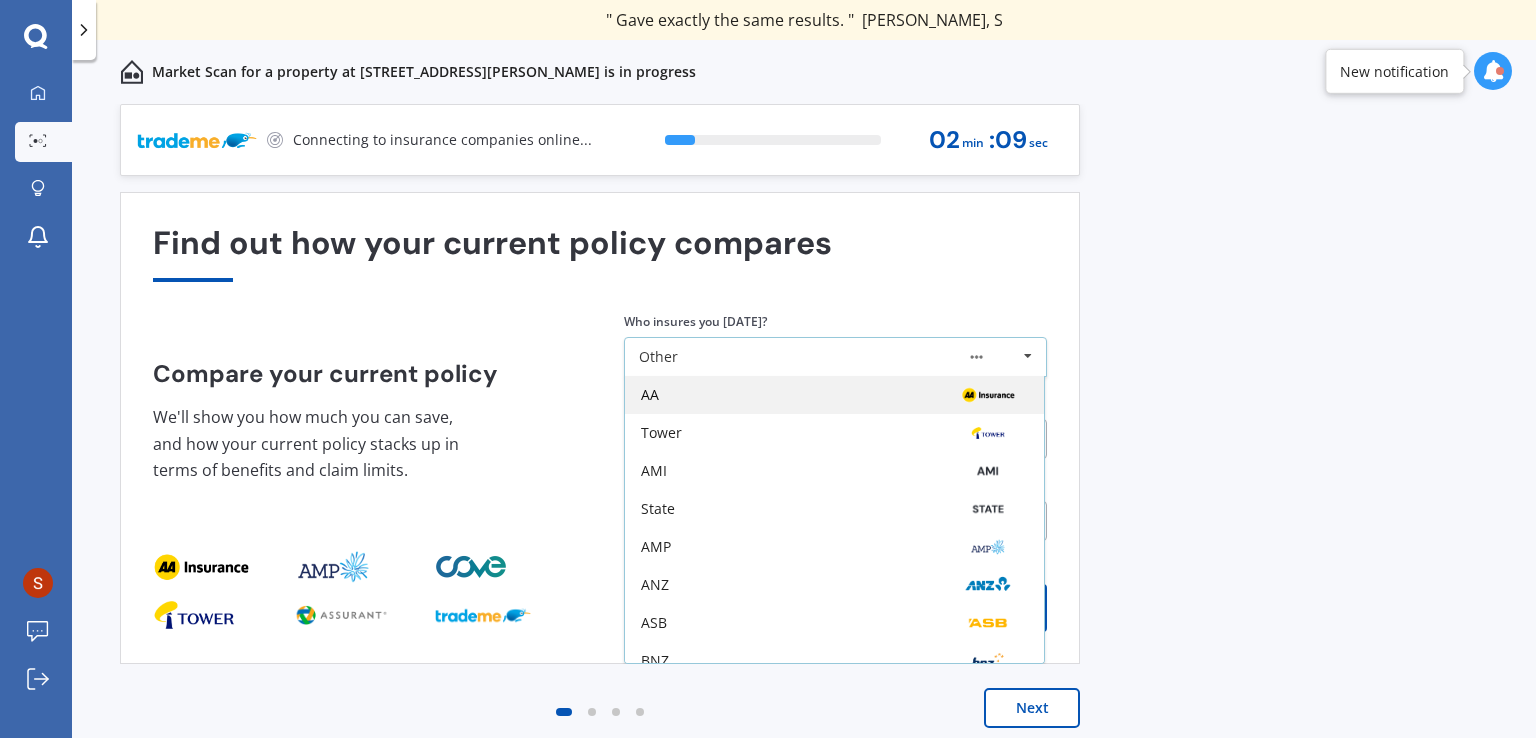 click at bounding box center (988, 395) 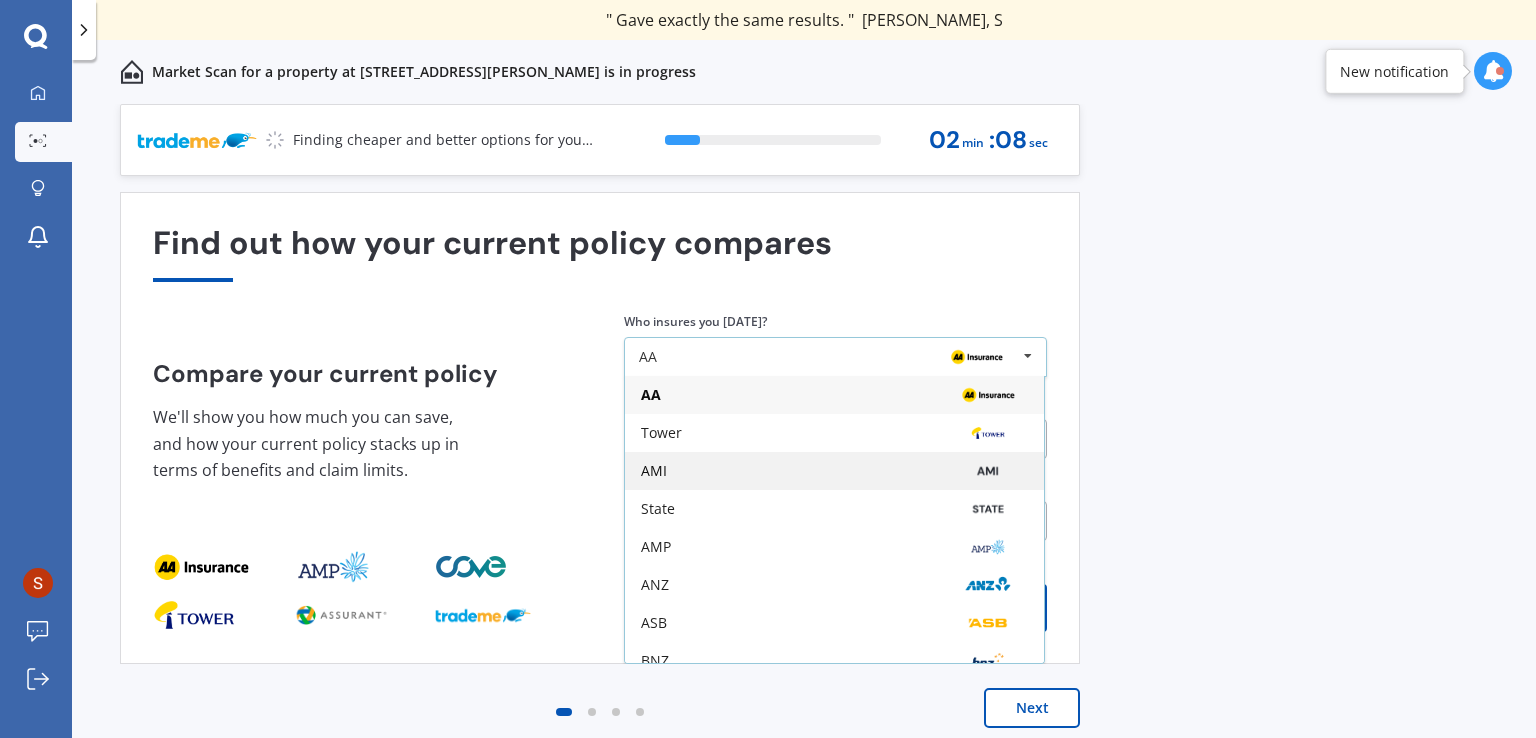 click at bounding box center [987, 471] 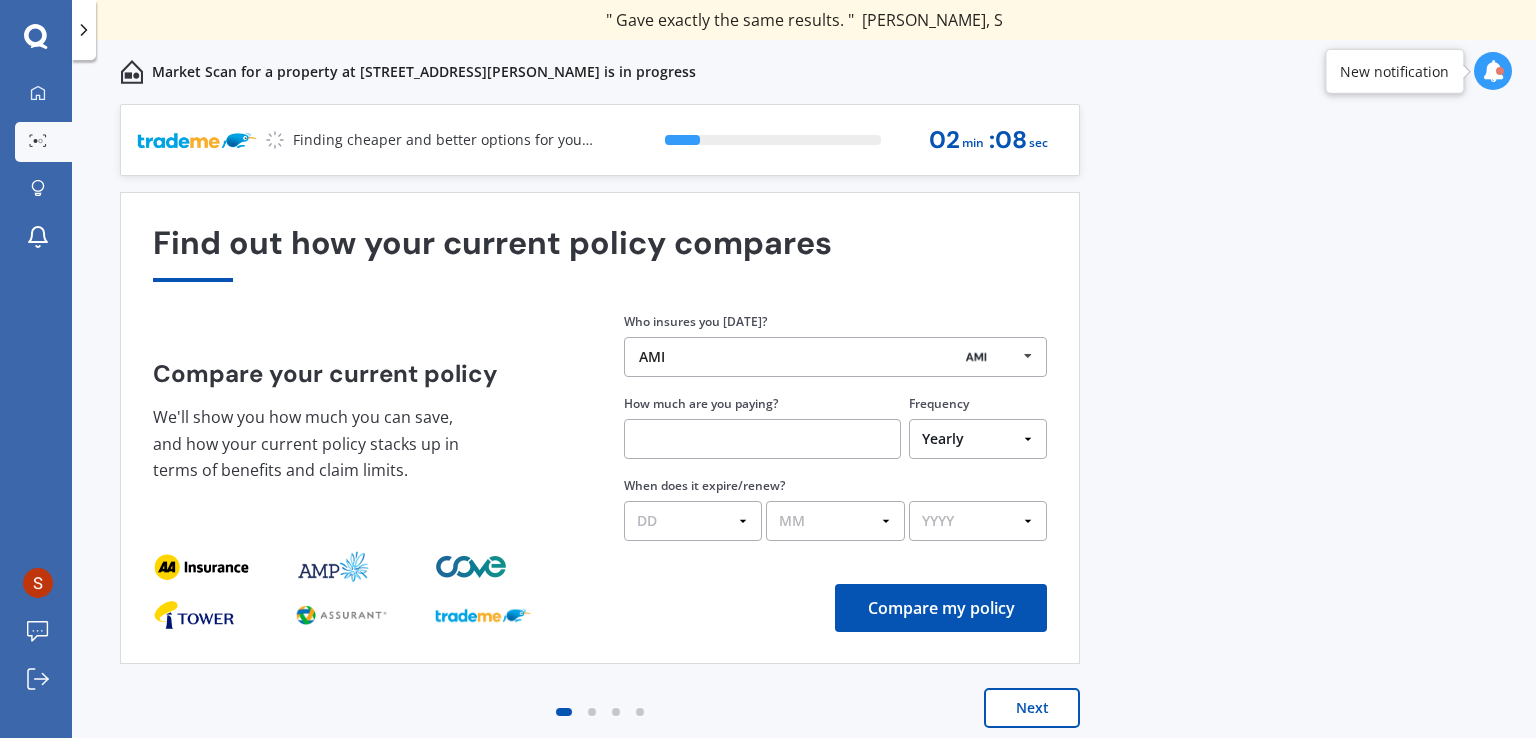 click on "Previous 60,000+ Kiwis have signed up to shop and save on insurance with us " Helpful tool, just that my current insurance is cheaper. " [PERSON_NAME], H " I have already recommended Quashed to many family and friends. This is fantastic. Thank you. " [PERSON_NAME], M " A very useful tool and is easy to use. Highly recommended! " [PERSON_NAME], Z " Useful tool to check whether our current prices are competitive - which they are. " [PERSON_NAME], G " My current car insurance was half of the cheapest quoted here, so I'll stick with them. " [PERSON_NAME], N " Gave exactly the same results. " [PERSON_NAME], S " It's pretty accurate. Good service. " Mala, P " That was very helpful as it provided all the details required to make the necessary decision. " [PERSON_NAME], I " I've already recommended to a number of people. " [PERSON_NAME], J " Good to know my existing cover is so good! " [PERSON_NAME], J " Excellent site! I saved $300 off my existing policy. " Lian, G " Great stuff team! first time using it, and it was very clear and concise. " [PERSON_NAME], B   Next 16 % 02 min :  08 sec" at bounding box center [804, 443] 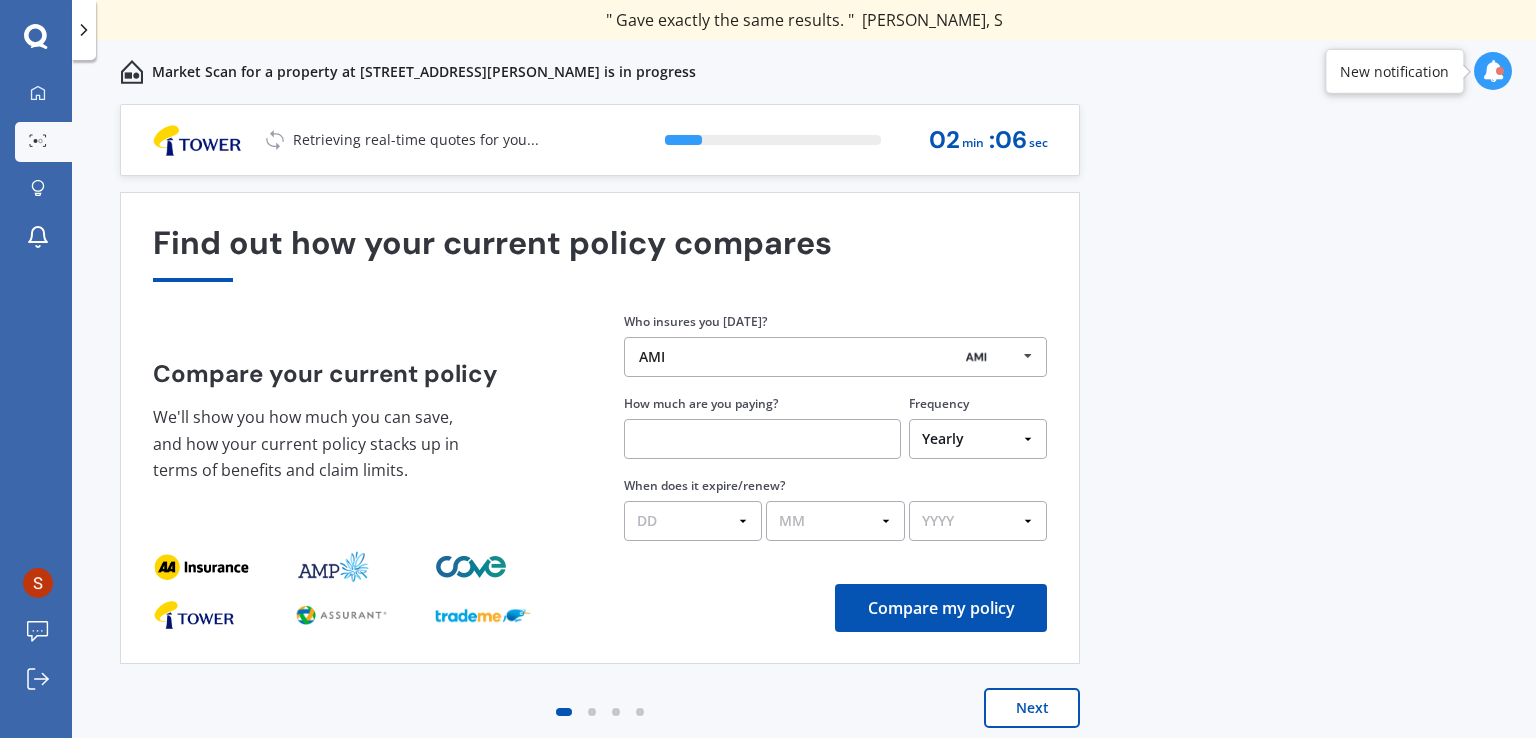 click at bounding box center [762, 439] 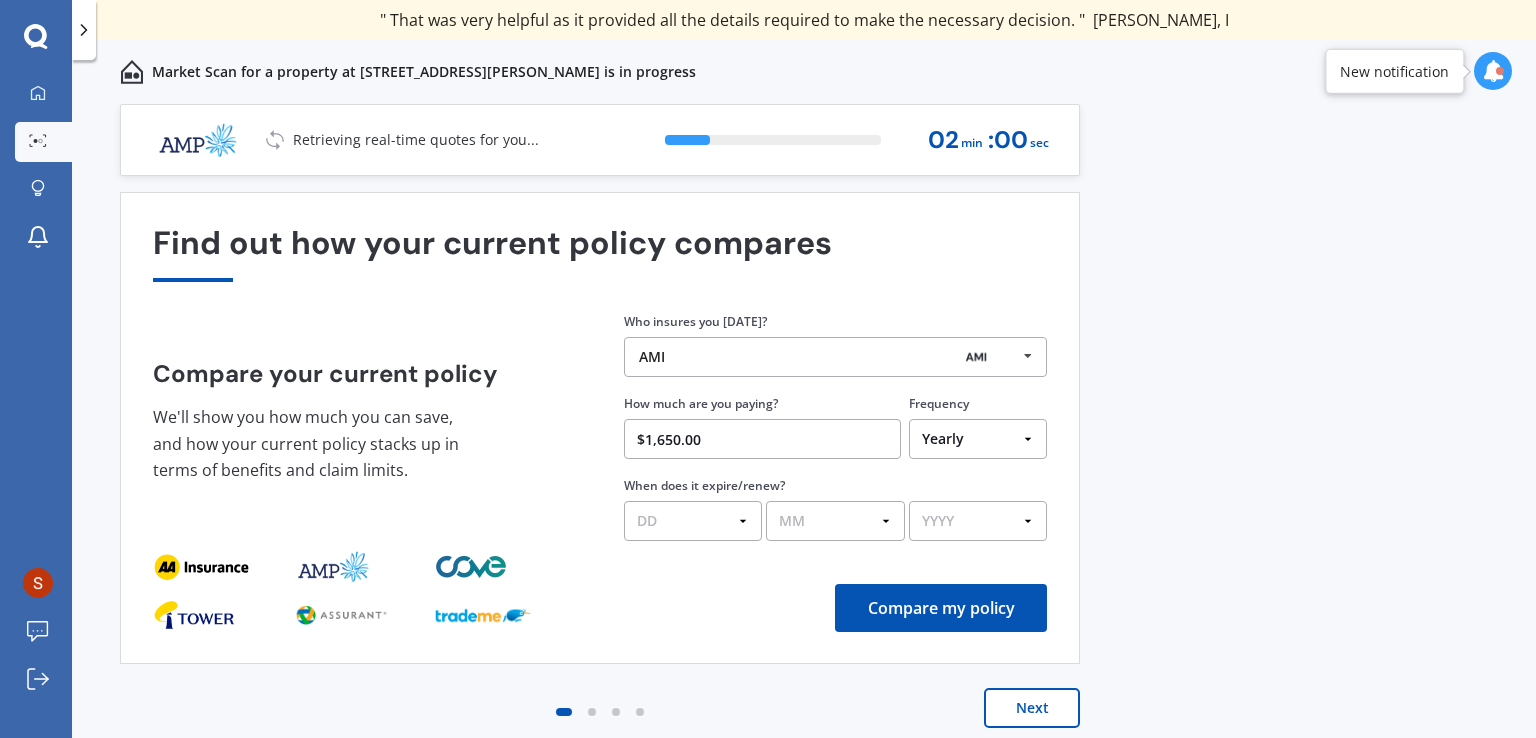 type on "$1,650.00" 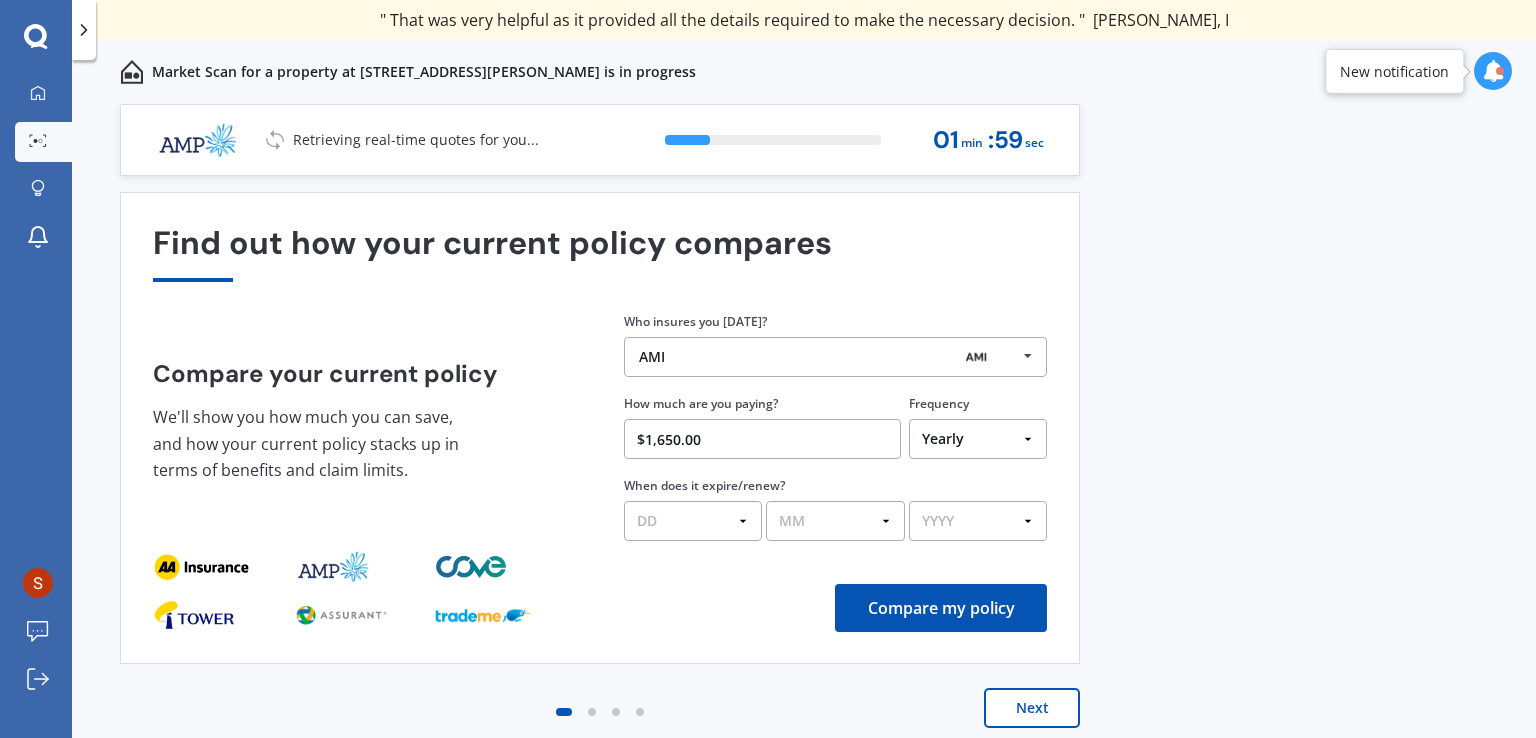 click on "Yearly Six-Monthly Quarterly Monthly Fortnightly Weekly One-Off" at bounding box center [978, 439] 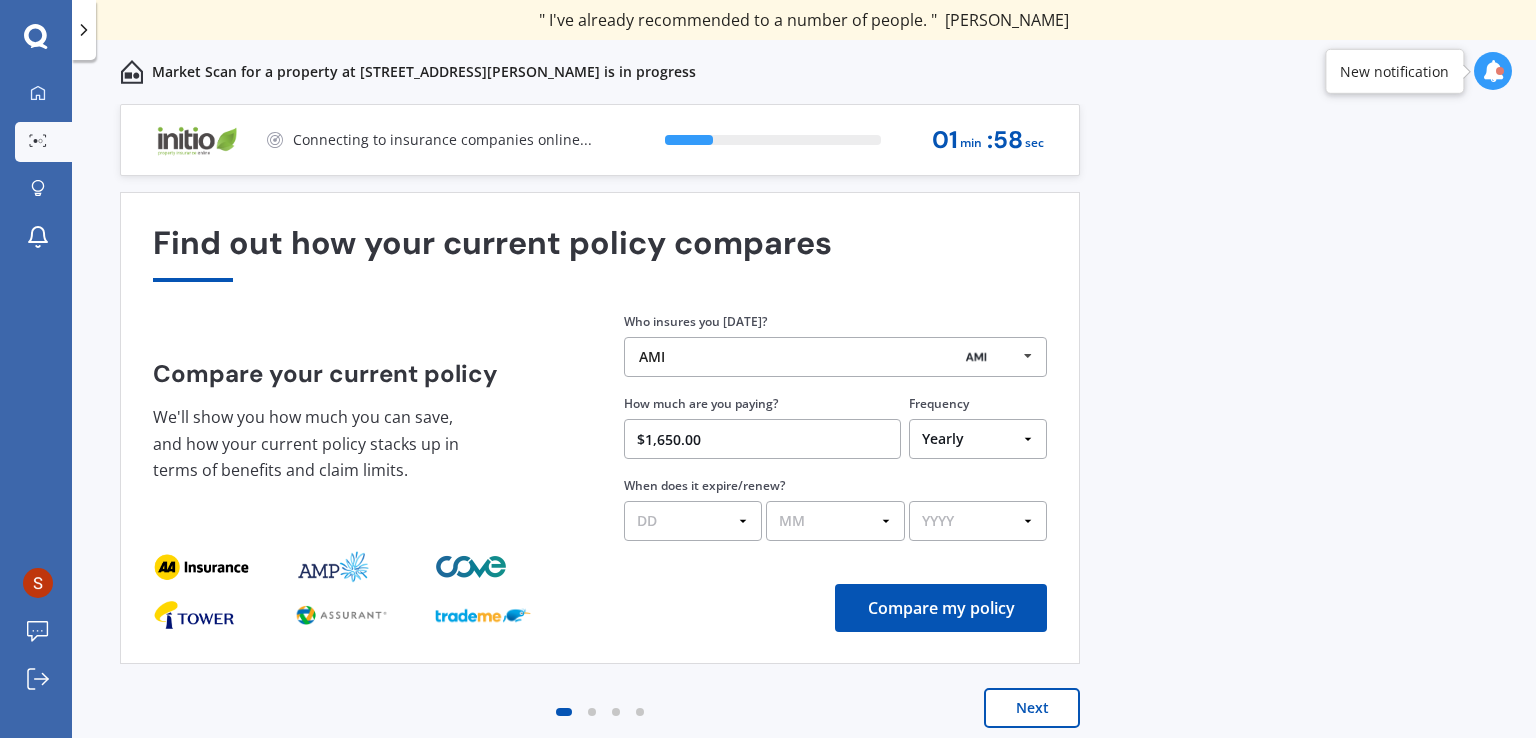 click on "DD 01 02 03 04 05 06 07 08 09 10 11 12 13 14 15 16 17 18 19 20 21 22 23 24 25 26 27 28 29 30 31" at bounding box center [693, 521] 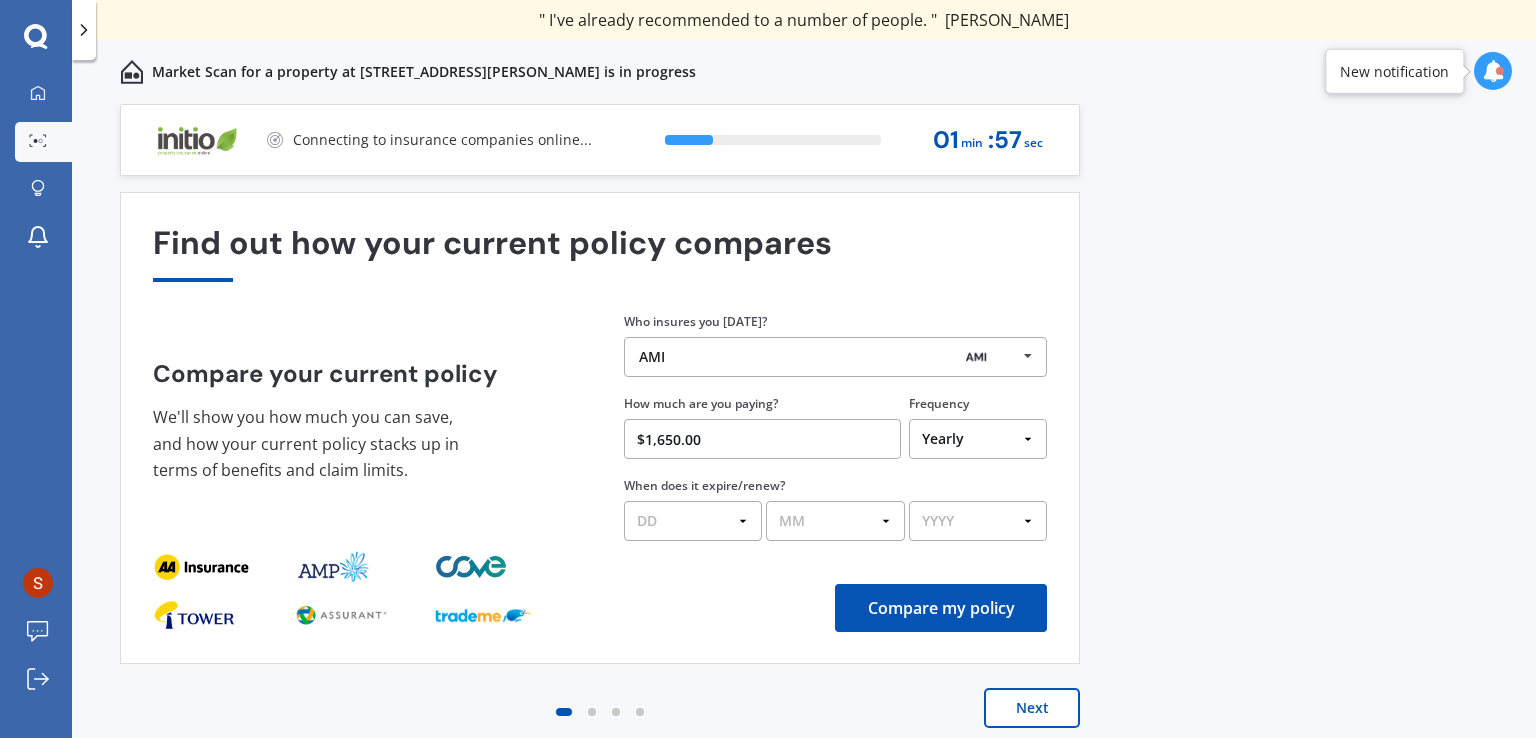 click on "DD 01 02 03 04 05 06 07 08 09 10 11 12 13 14 15 16 17 18 19 20 21 22 23 24 25 26 27 28 29 30 31" at bounding box center [693, 521] 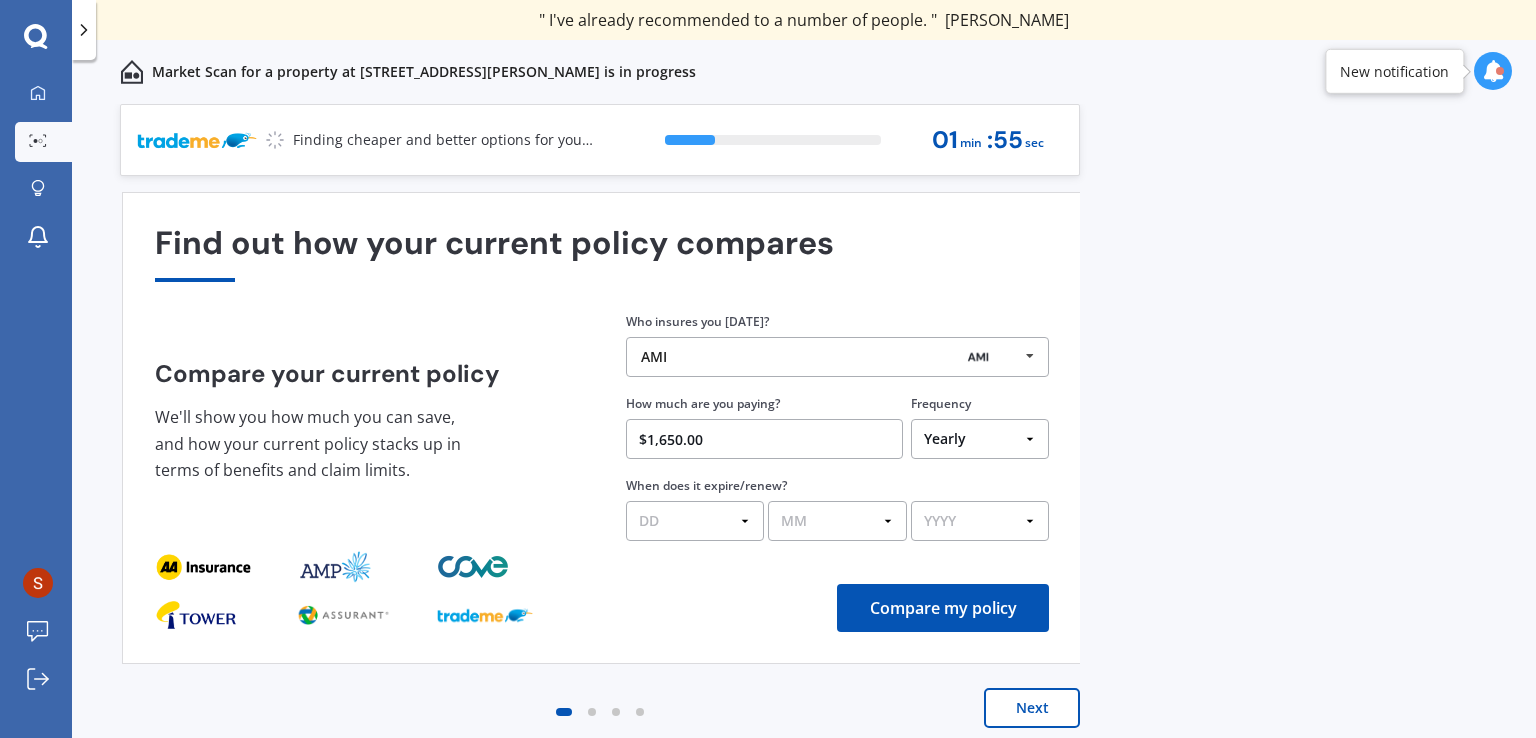 click on "MM 01 02 03 04 05 06 07 08 09 10 11 12" at bounding box center (837, 521) 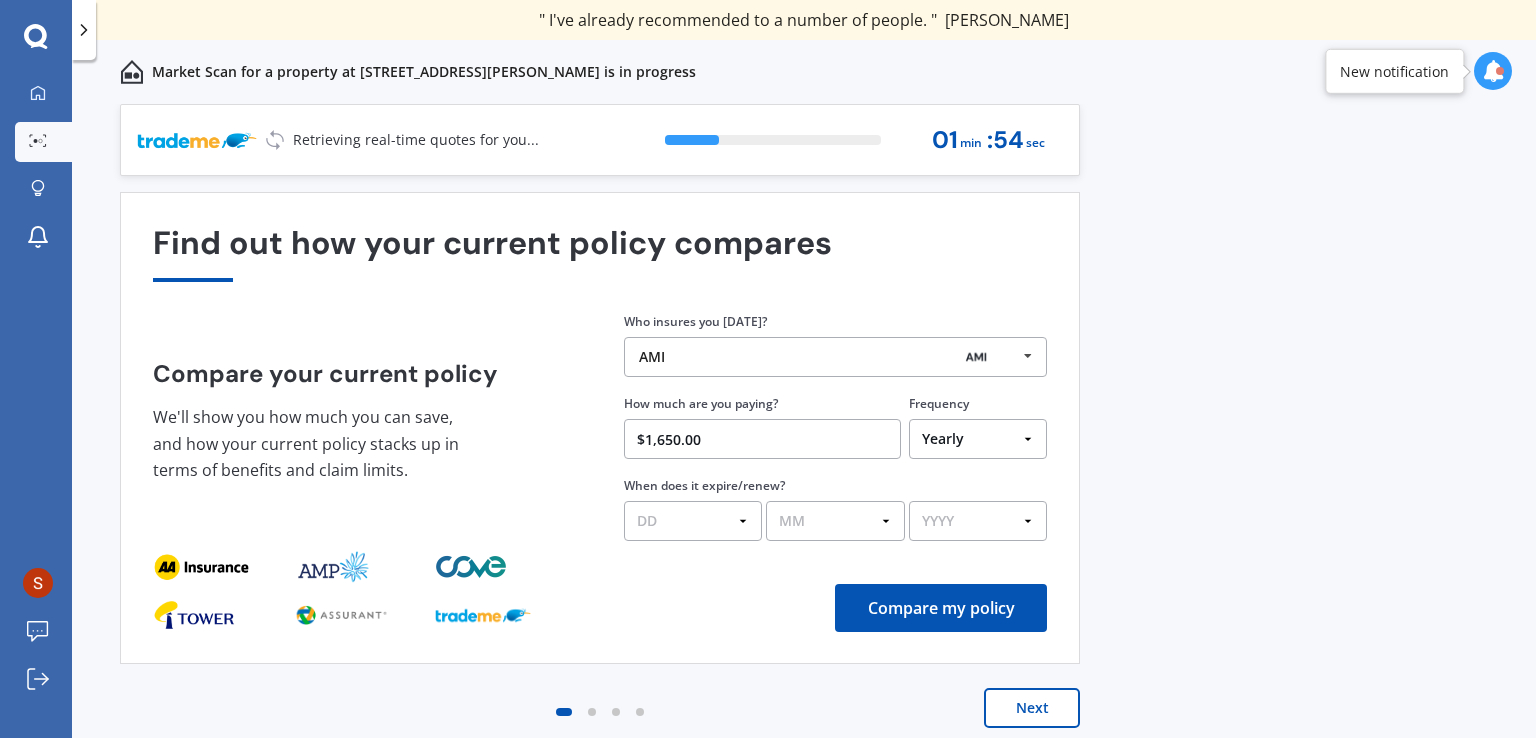 select on "10" 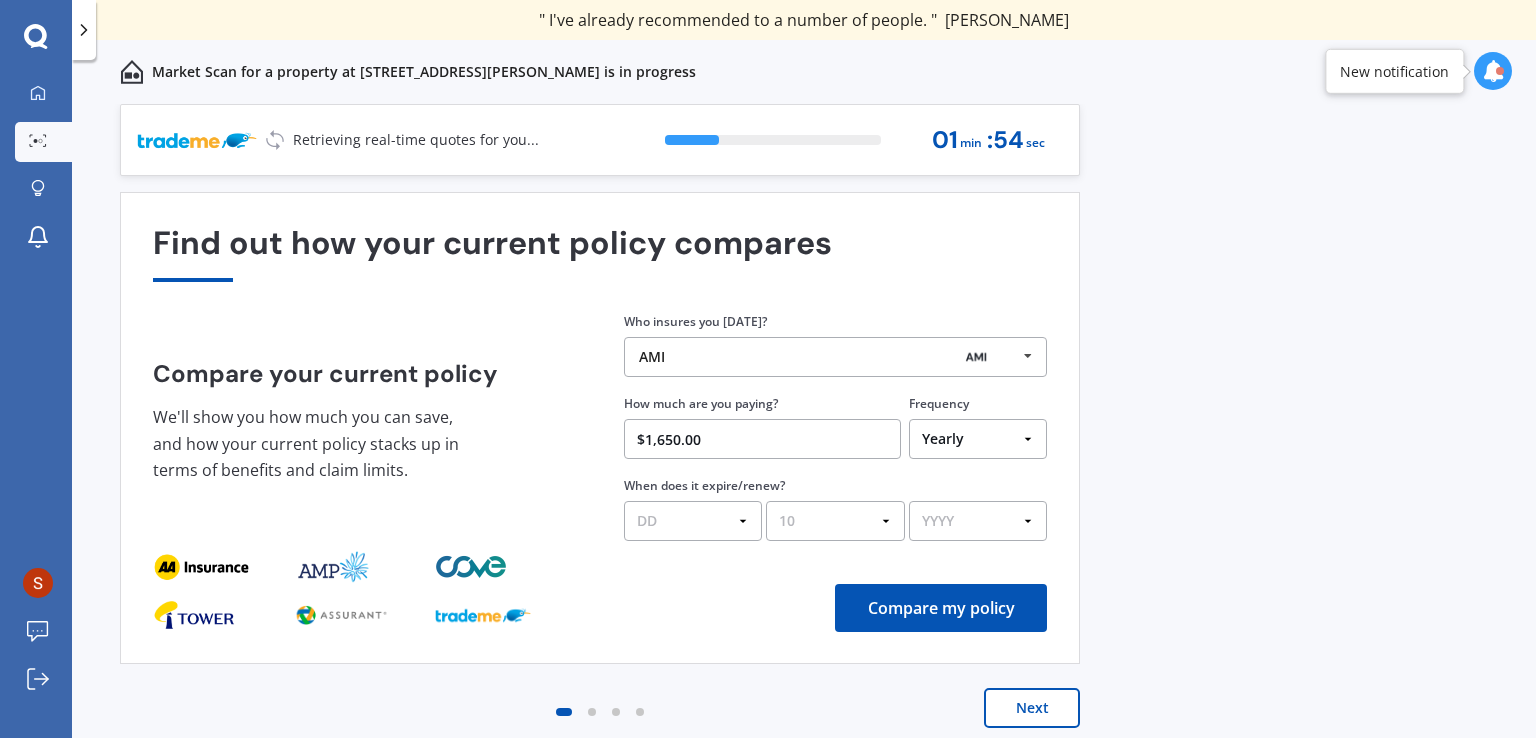 click on "MM 01 02 03 04 05 06 07 08 09 10 11 12" at bounding box center [835, 521] 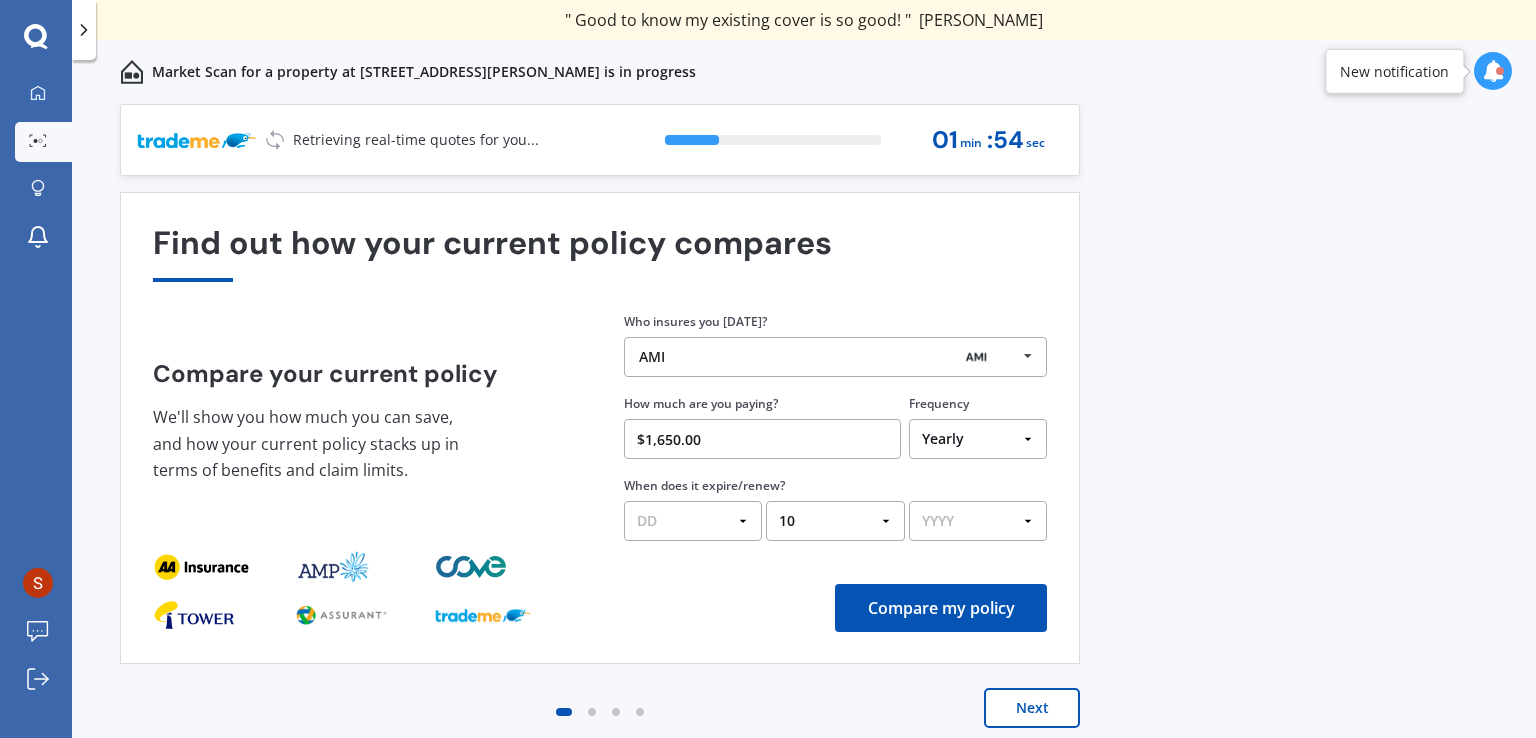 click on "DD 01 02 03 04 05 06 07 08 09 10 11 12 13 14 15 16 17 18 19 20 21 22 23 24 25 26 27 28 29 30 31" at bounding box center (693, 521) 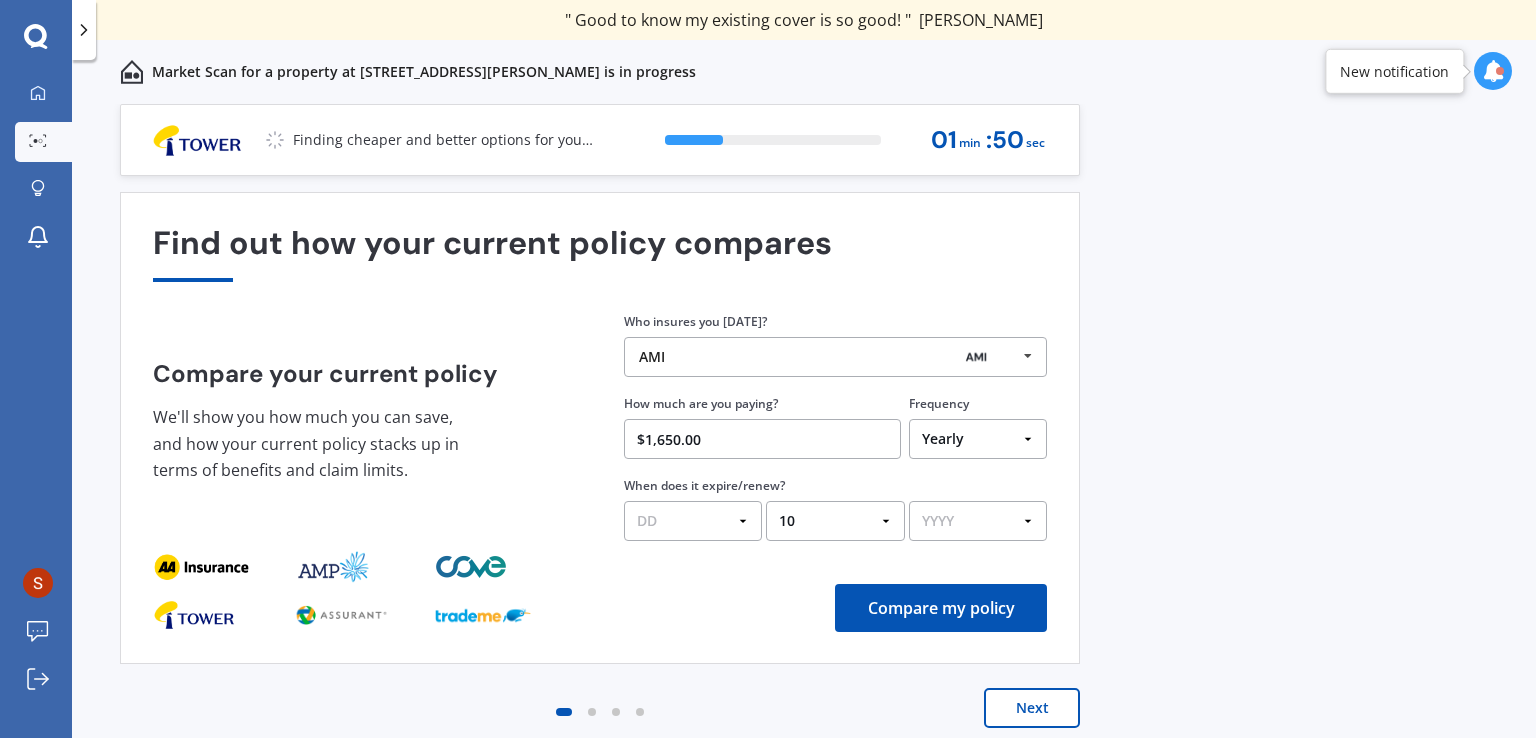 select on "24" 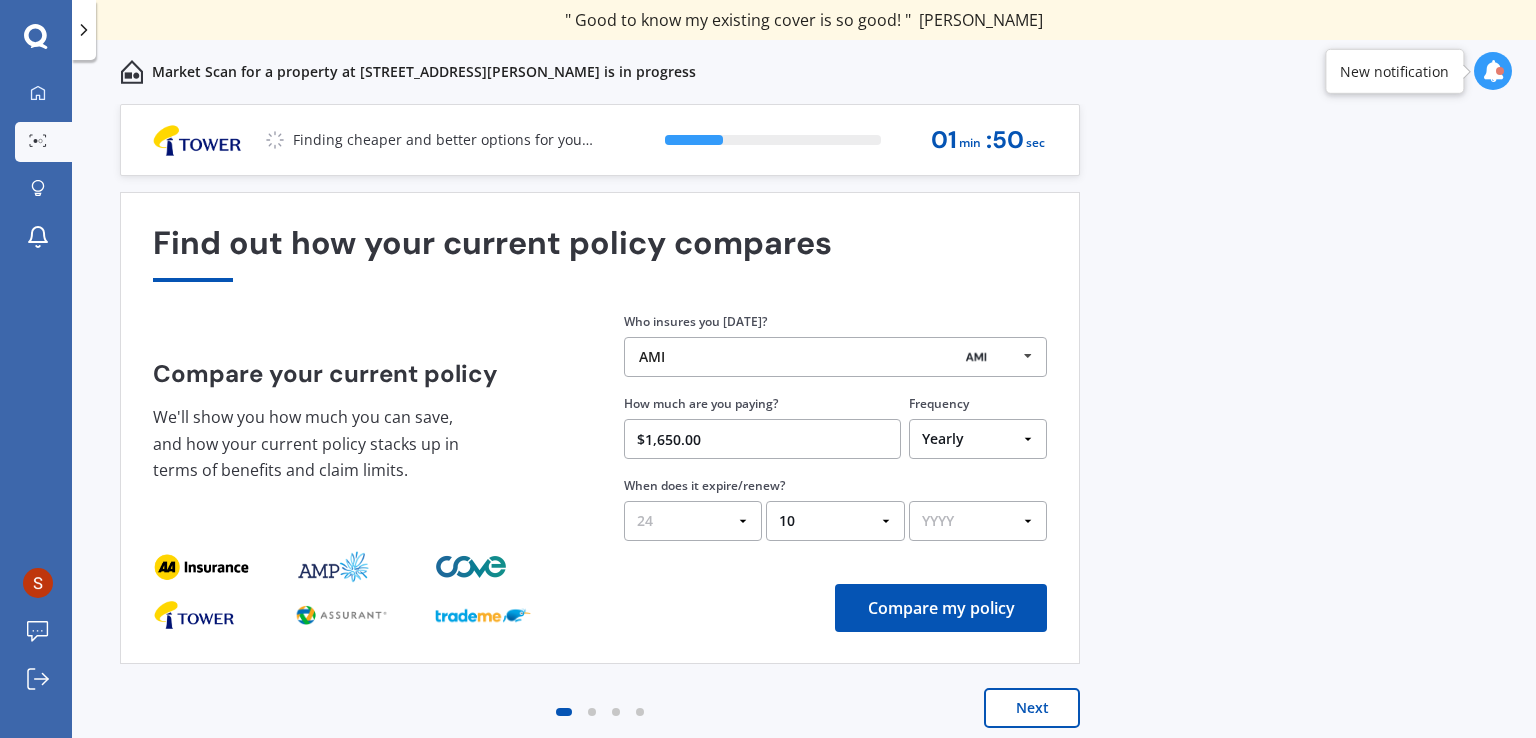 click on "DD 01 02 03 04 05 06 07 08 09 10 11 12 13 14 15 16 17 18 19 20 21 22 23 24 25 26 27 28 29 30 31" at bounding box center (693, 521) 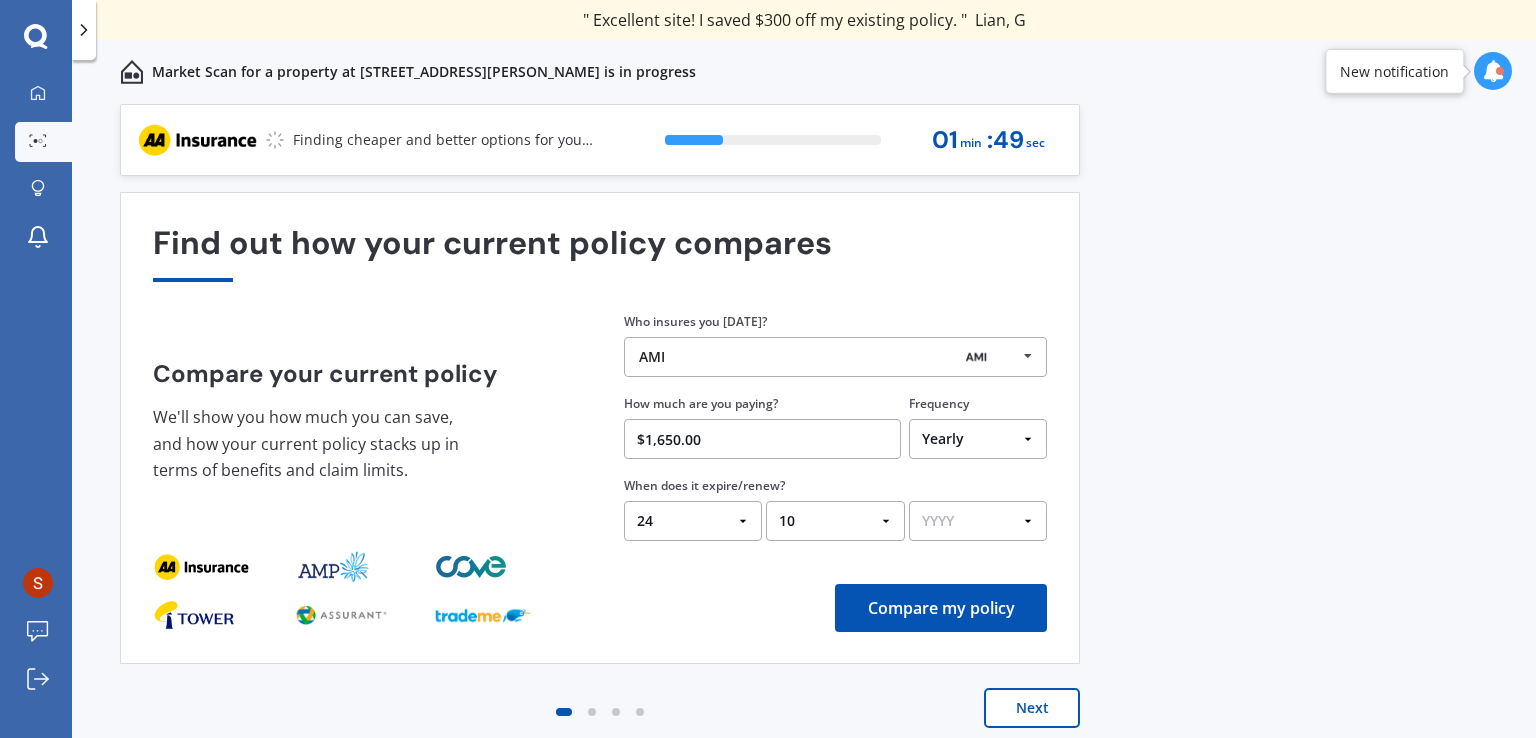 click on "MM 01 02 03 04 05 06 07 08 09 10 11 12" at bounding box center (835, 521) 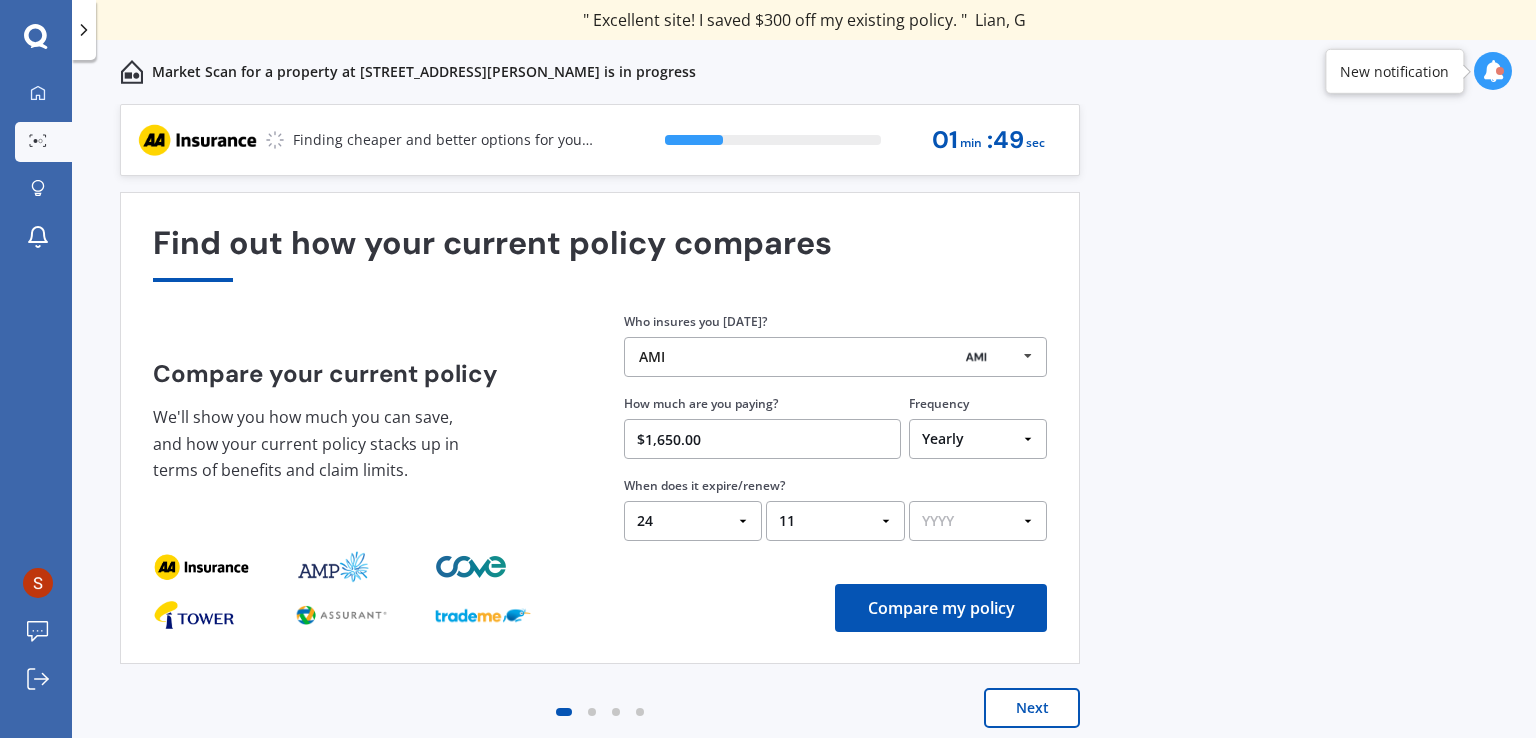 click on "MM 01 02 03 04 05 06 07 08 09 10 11 12" at bounding box center [835, 521] 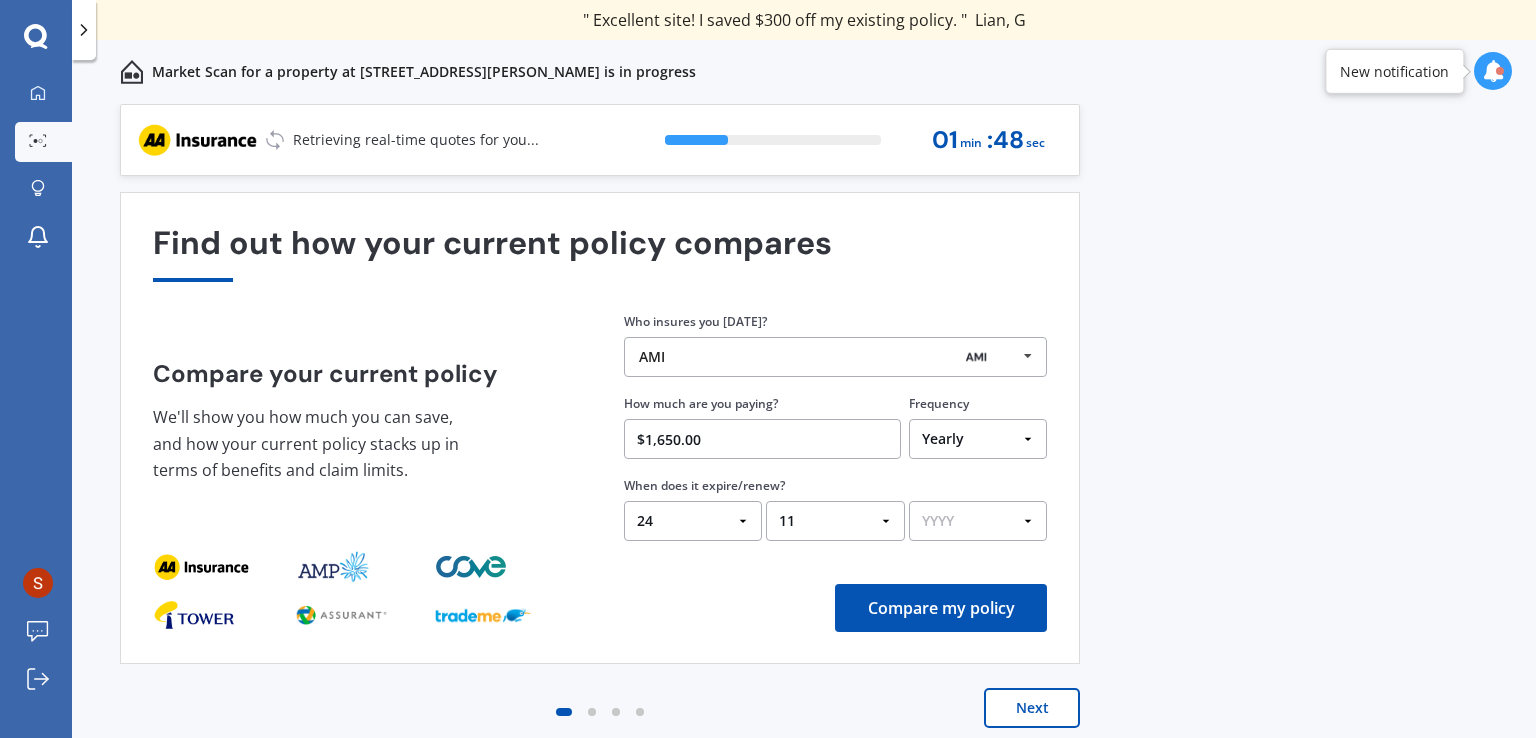 click on "YYYY 2026 2025 2024" at bounding box center (978, 521) 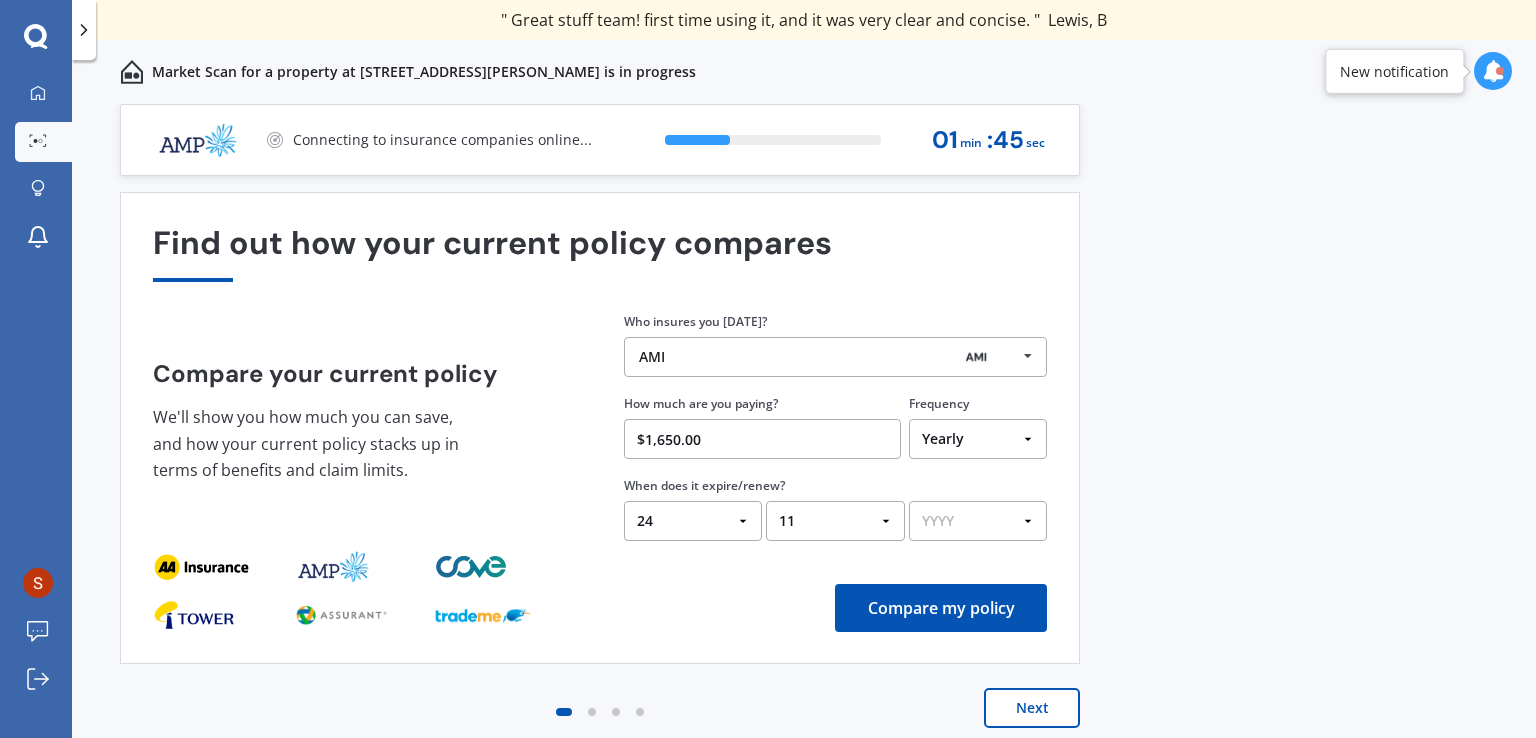 select on "2025" 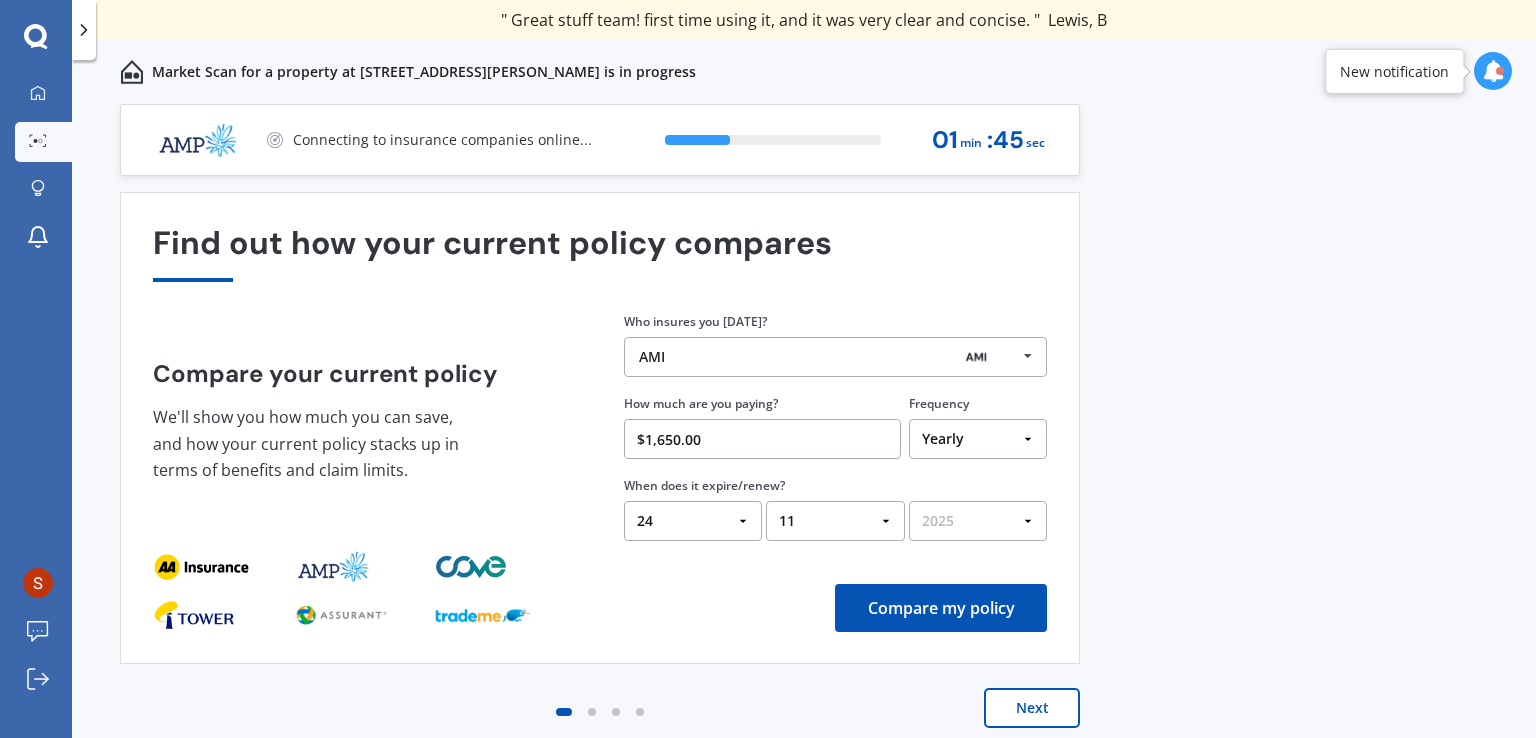 click on "YYYY 2026 2025 2024" at bounding box center (978, 521) 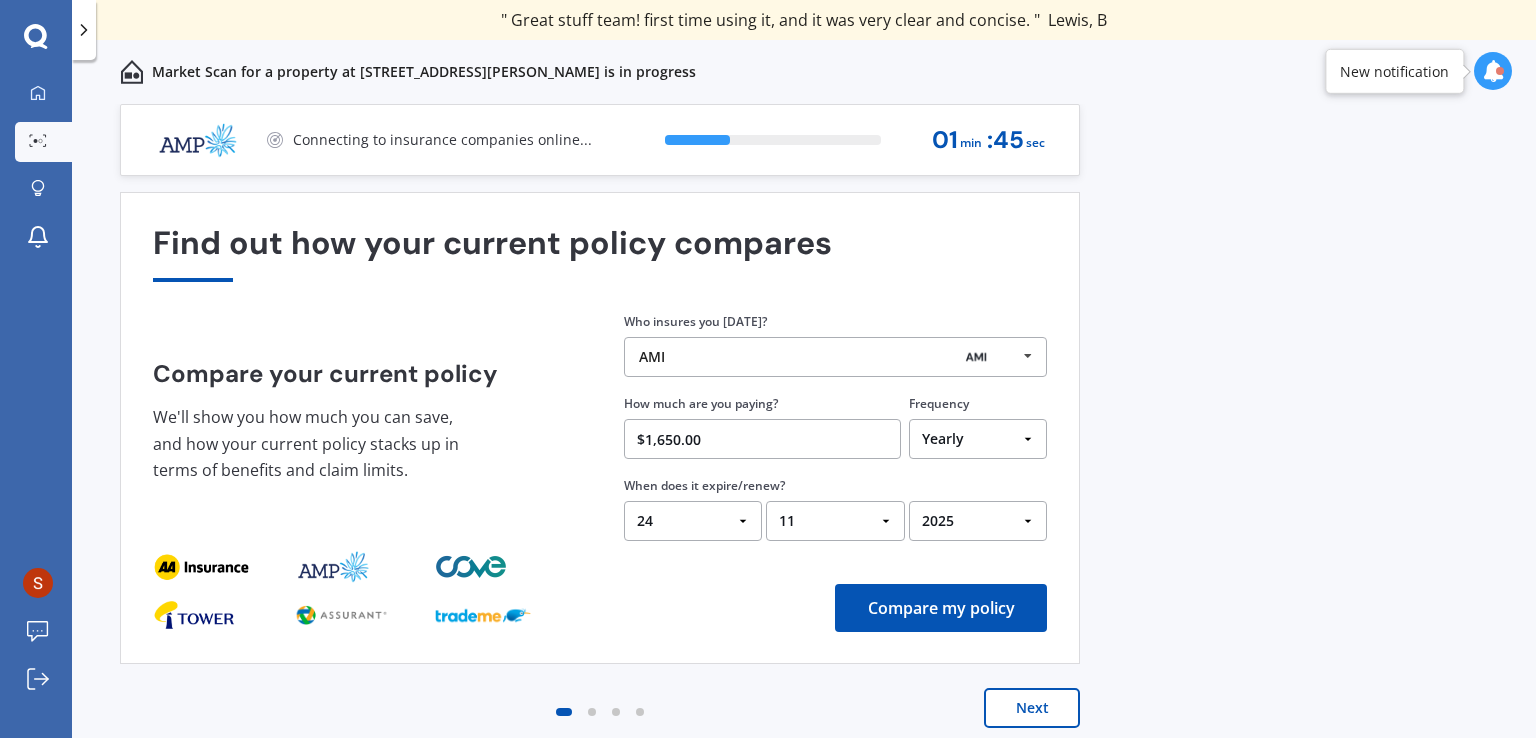 click on "Find out how your current policy compares Compare your current policy  We'll show you how much you can save, and how your current policy stacks up in terms of benefits and claim limits. Enter your policy information Who insures you [DATE]? AMI AA Tower AMI State AMP ANZ ASB BNZ Trade Me Insurance Westpac Other How much are you paying? $1,650.00 Frequency Yearly Six-Monthly Quarterly Monthly Fortnightly Weekly One-Off When does it expire/renew? DD 01 02 03 04 05 06 07 08 09 10 11 12 13 14 15 16 17 18 19 20 21 22 23 24 25 26 27 28 29 30 31 MM 01 02 03 04 05 06 07 08 09 10 11 12 YYYY 2026 2025 2024 Compare my policy" at bounding box center (600, 428) 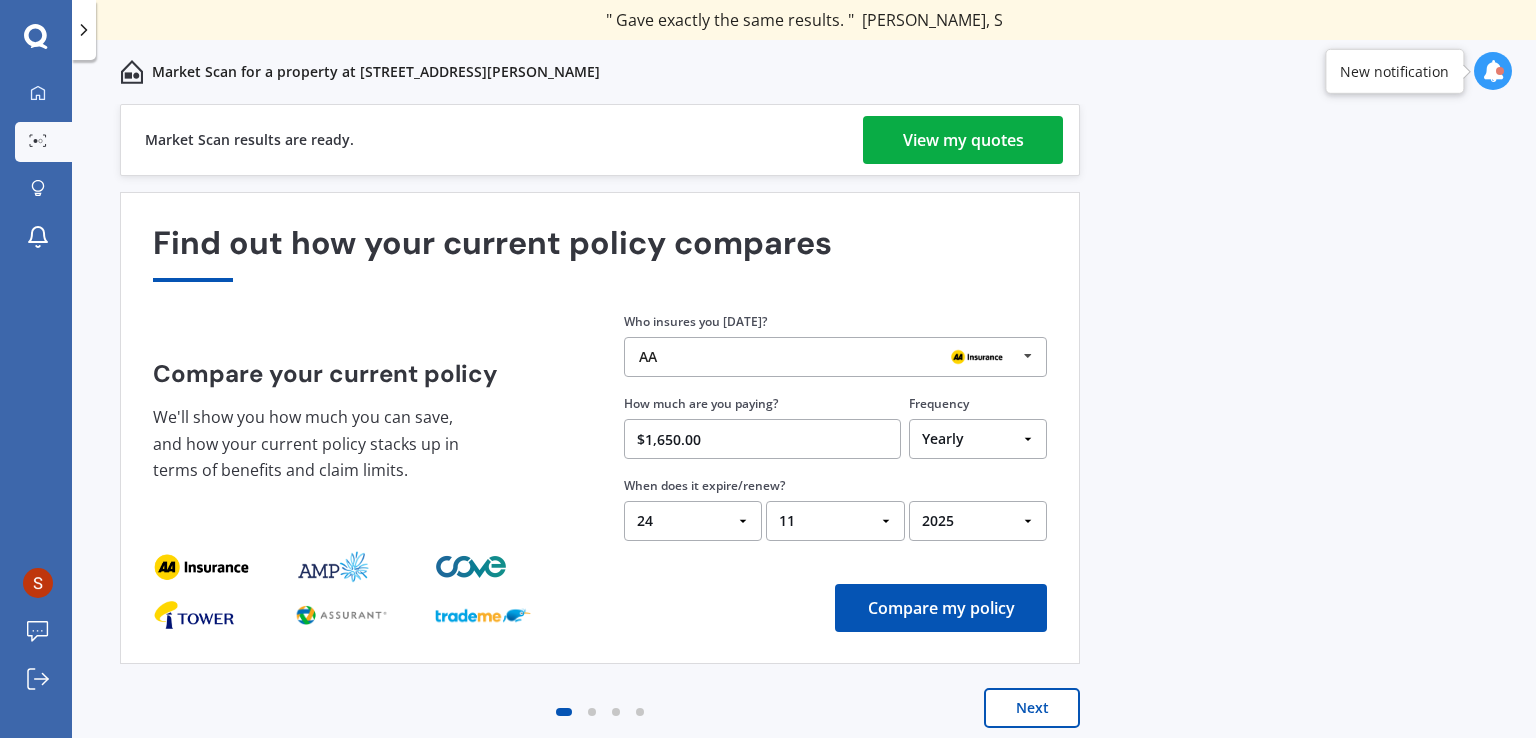click on "Compare my policy" at bounding box center [941, 608] 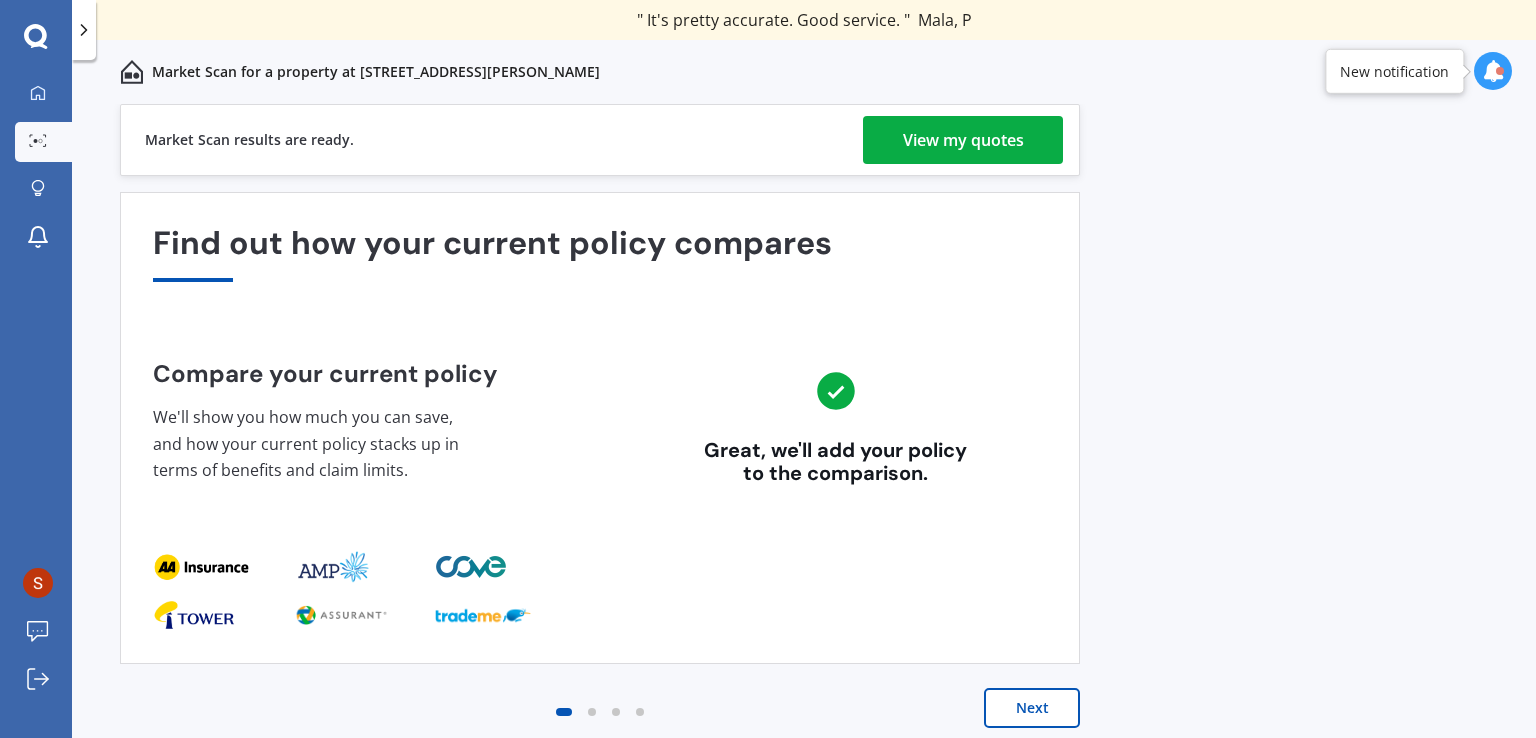 click on "Next" at bounding box center (1032, 708) 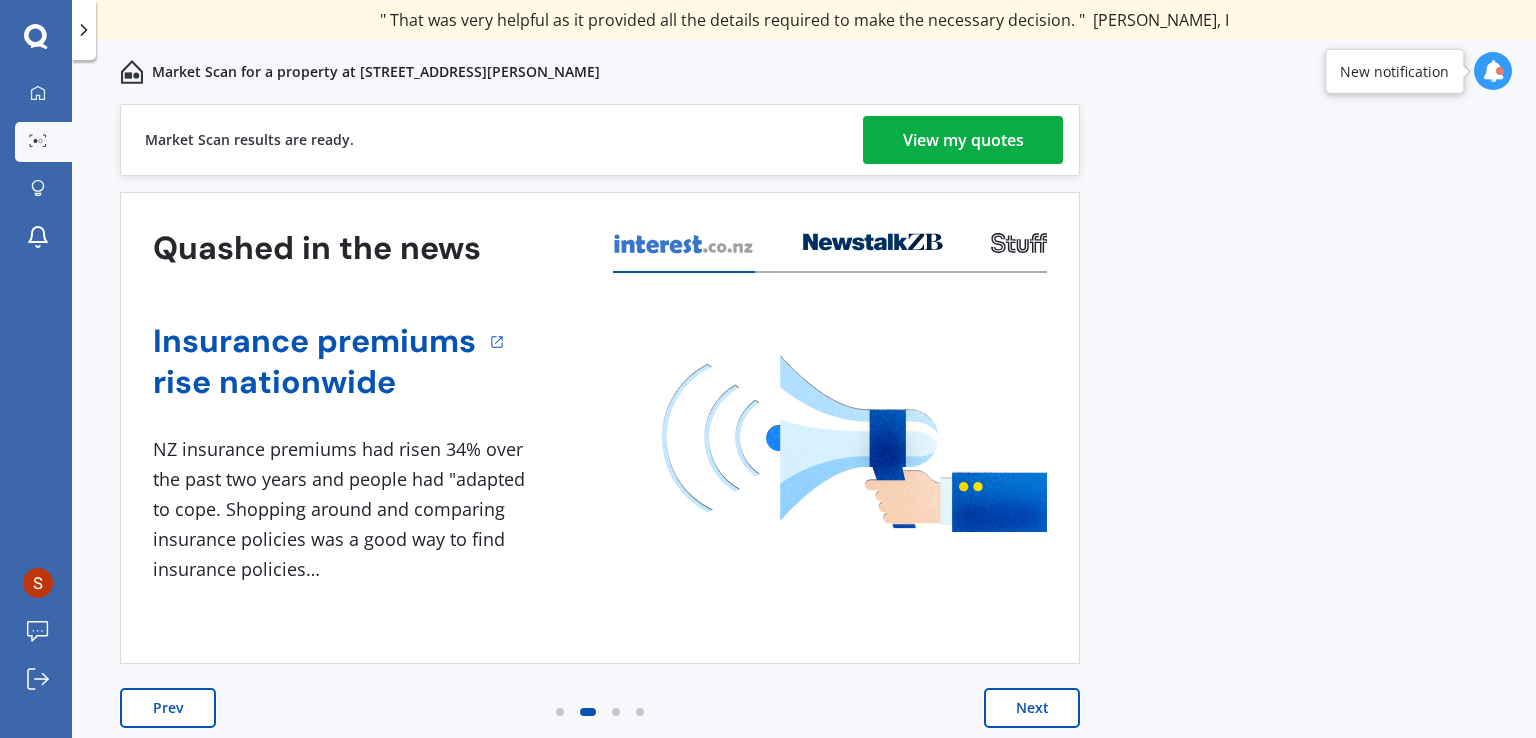 click on "Next" at bounding box center [1032, 708] 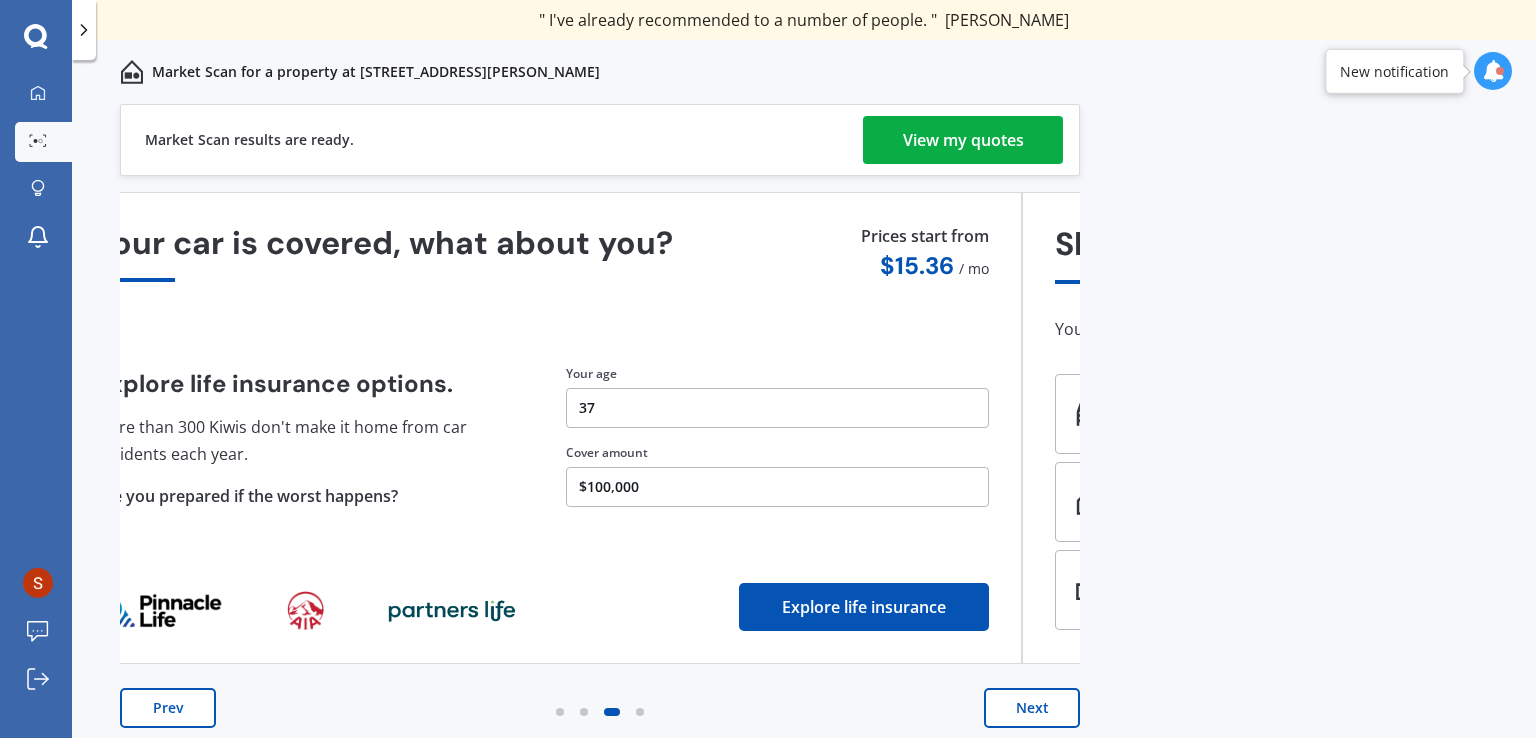 drag, startPoint x: 722, startPoint y: 491, endPoint x: 660, endPoint y: 491, distance: 62 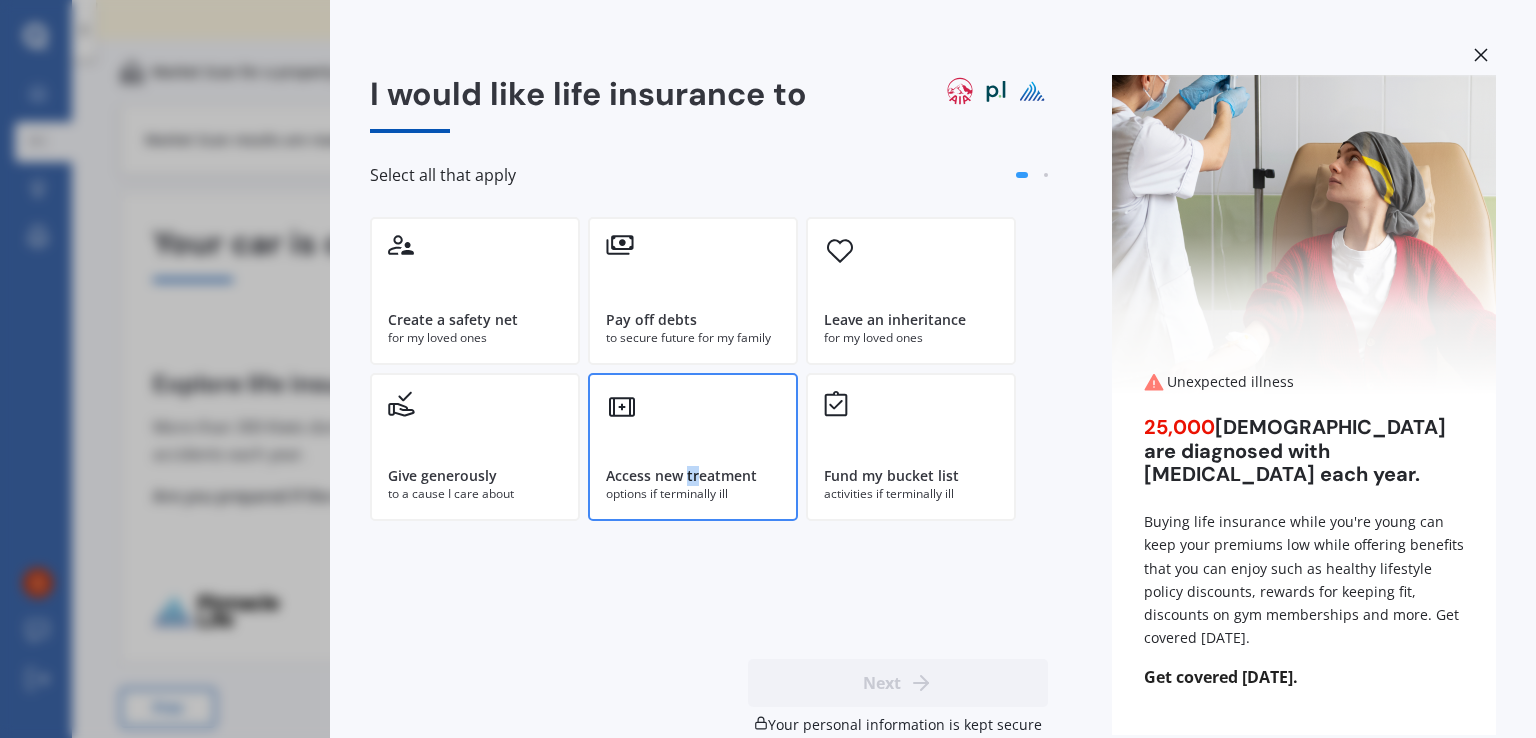 drag, startPoint x: 684, startPoint y: 483, endPoint x: 698, endPoint y: 483, distance: 14 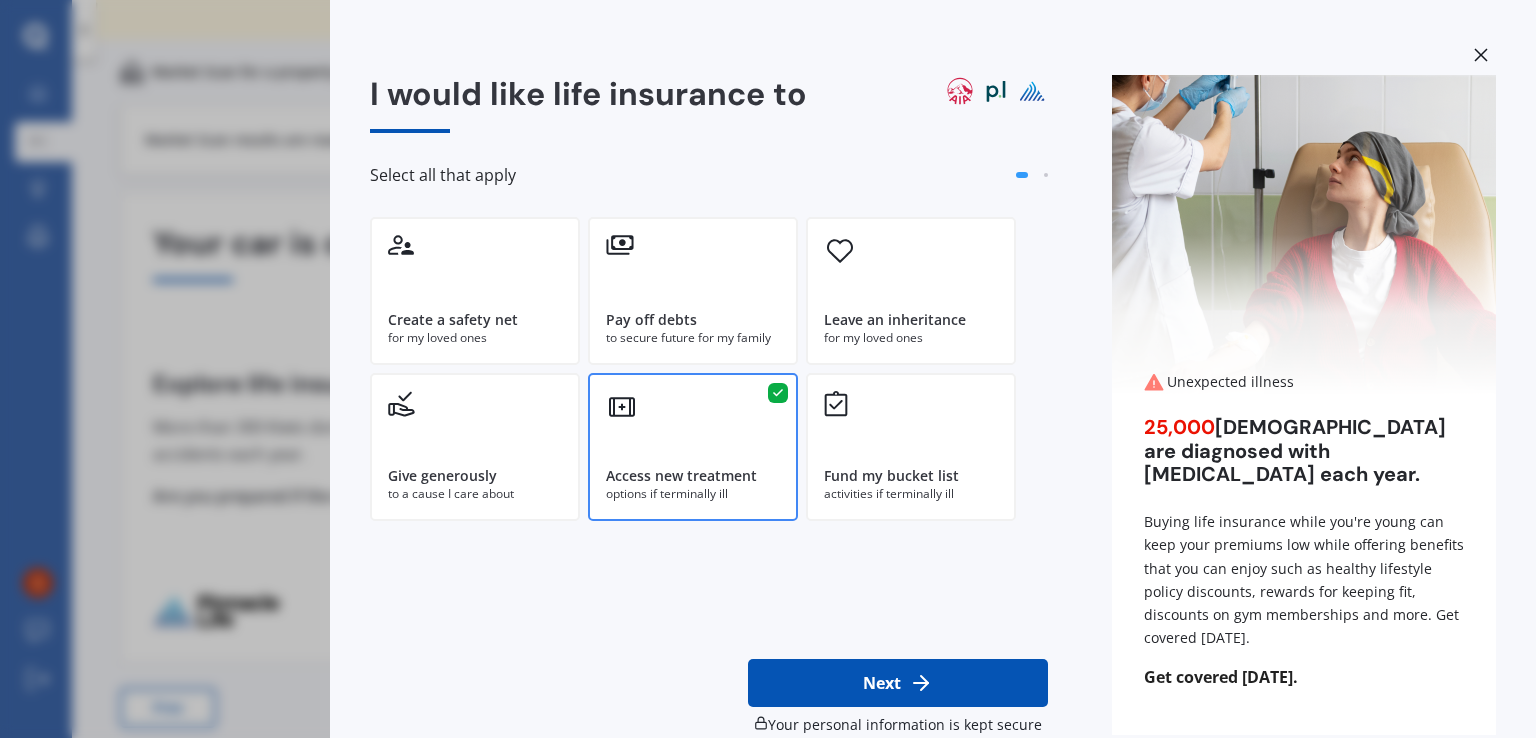 click on "I would like life insurance to Select all that apply Create a safety net for my loved ones Pay off debts  to secure future for my family Leave an inheritance for my loved ones Give generously to a cause I care about Access new treatment options if terminally ill Fund my bucket list activities if terminally ill Next   Your personal information is kept secure Unexpected illness 25,000  [DEMOGRAPHIC_DATA] are diagnosed with [MEDICAL_DATA] each year. Buying life insurance while you're young can keep your premiums low while offering benefits that you can enjoy such as healthy lifestyle policy discounts, rewards for keeping fit, discounts on gym memberships and more. Get covered [DATE]. Get covered [DATE]." at bounding box center [768, 369] 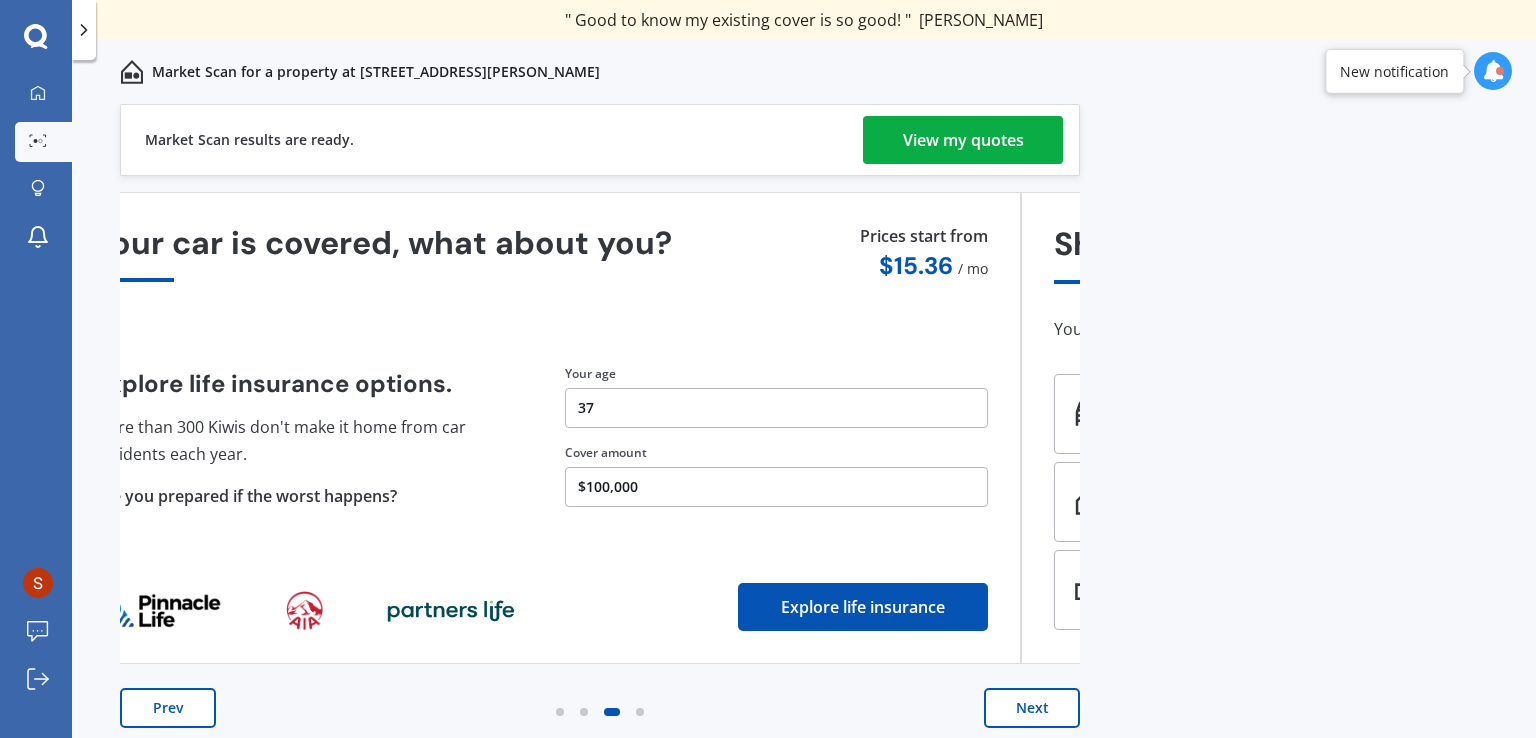 drag, startPoint x: 676, startPoint y: 369, endPoint x: 506, endPoint y: 357, distance: 170.423 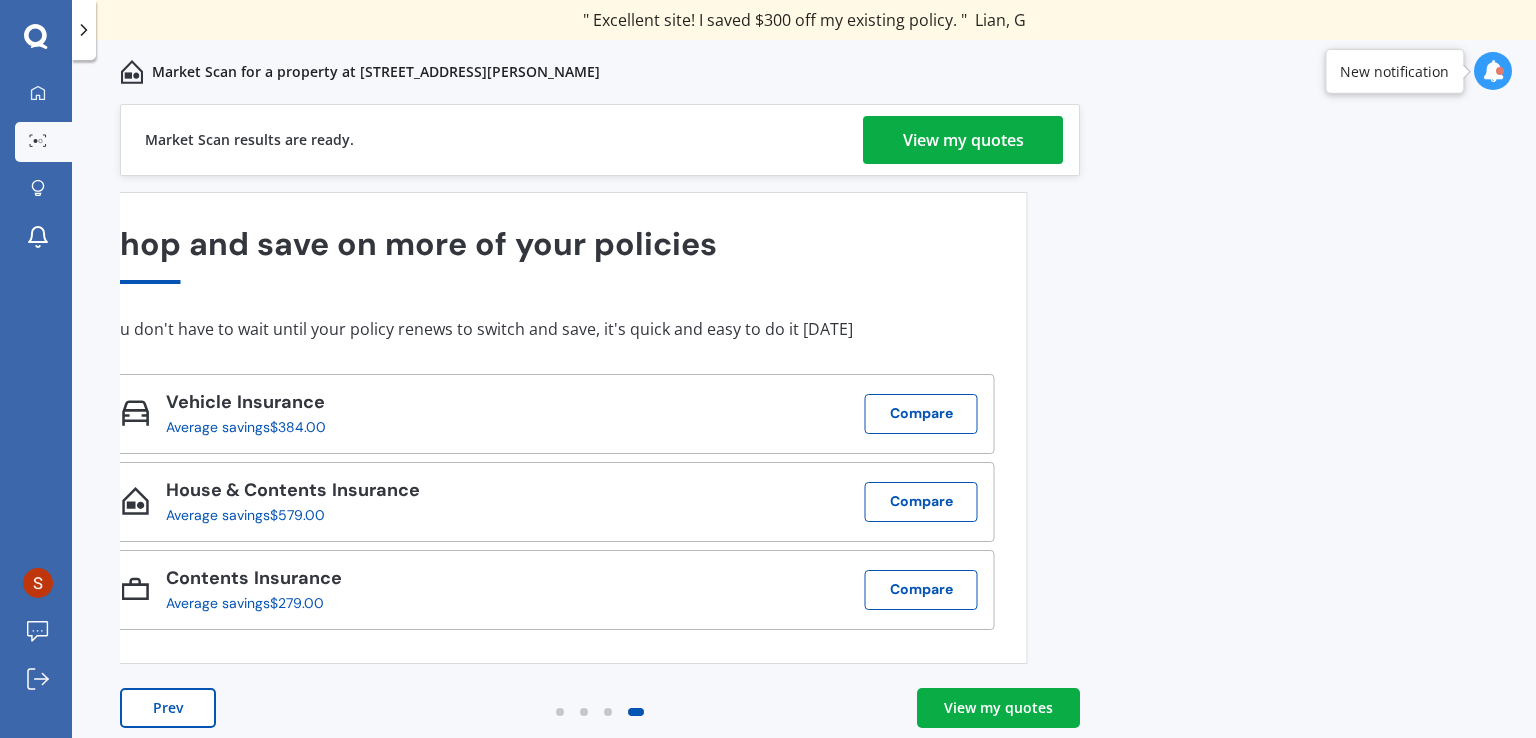 drag, startPoint x: 758, startPoint y: 347, endPoint x: 543, endPoint y: 345, distance: 215.00931 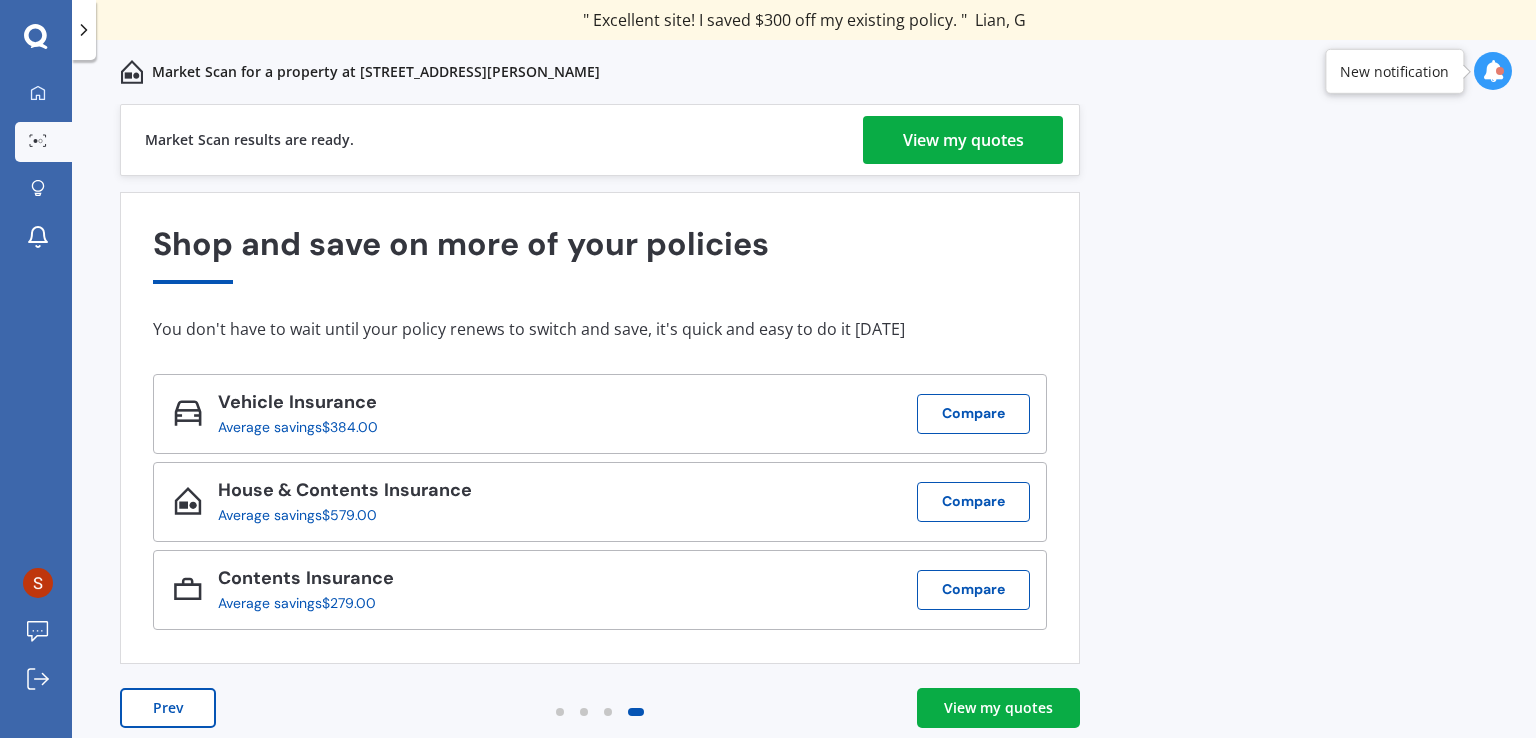 click on "Prev" at bounding box center (168, 708) 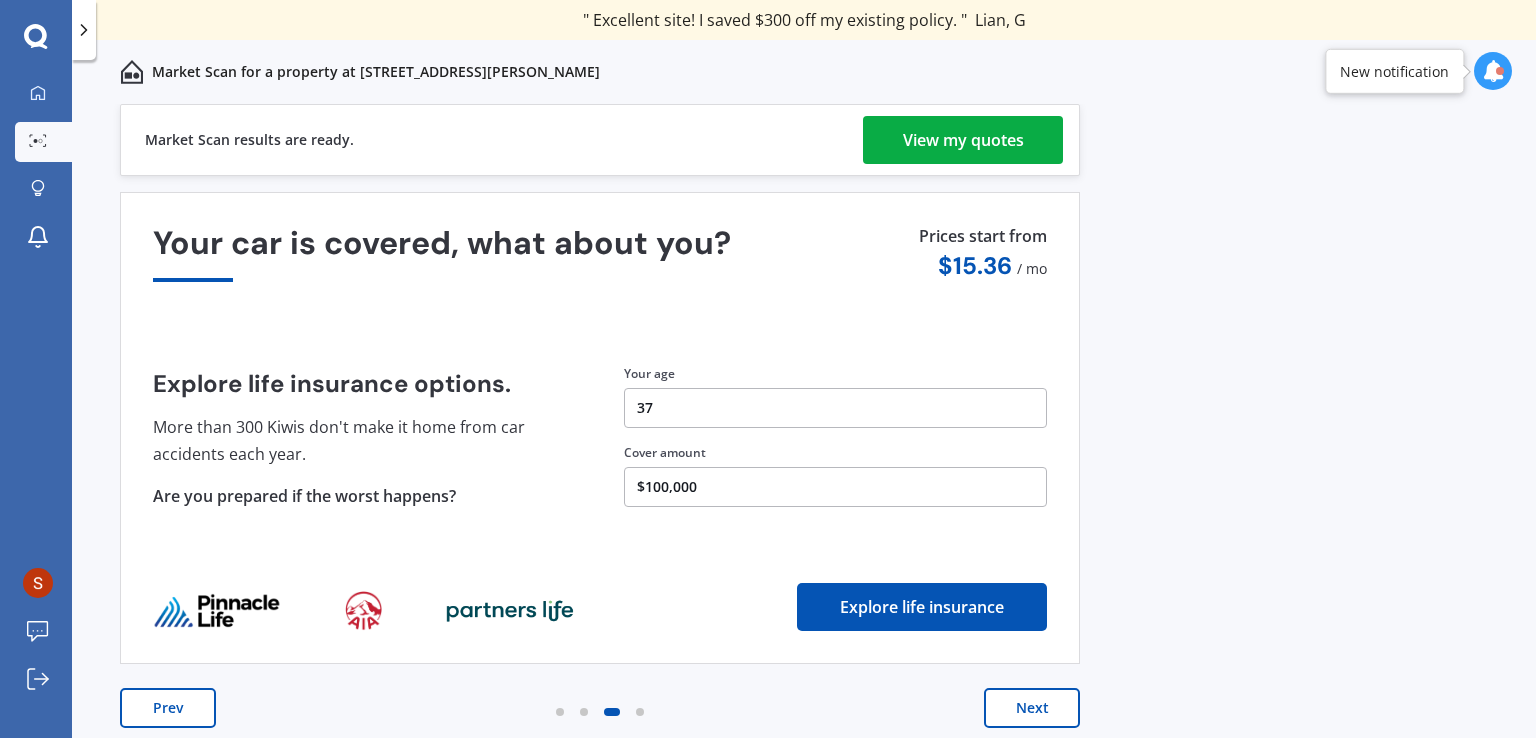 click on "Prev" at bounding box center (168, 708) 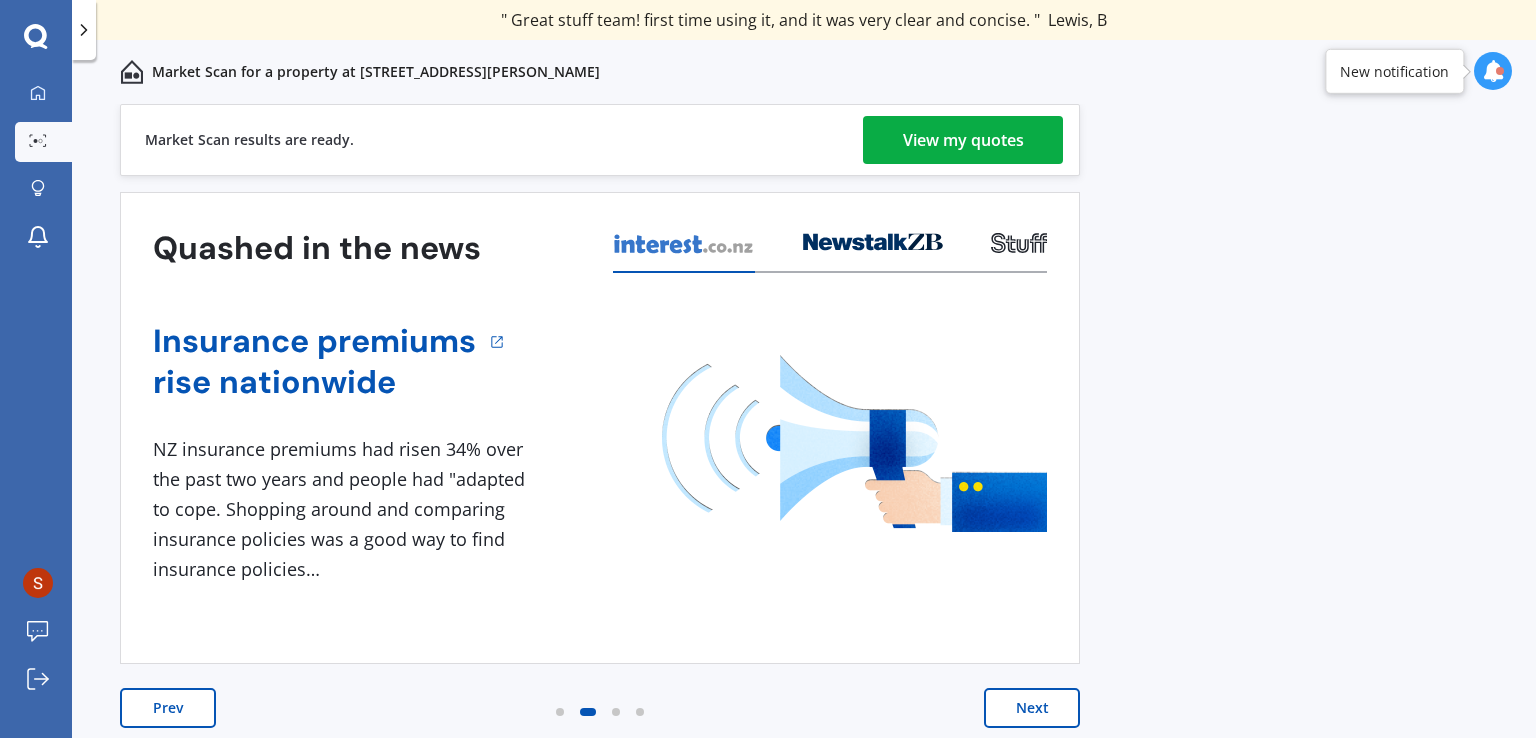 click on "Prev" at bounding box center [168, 708] 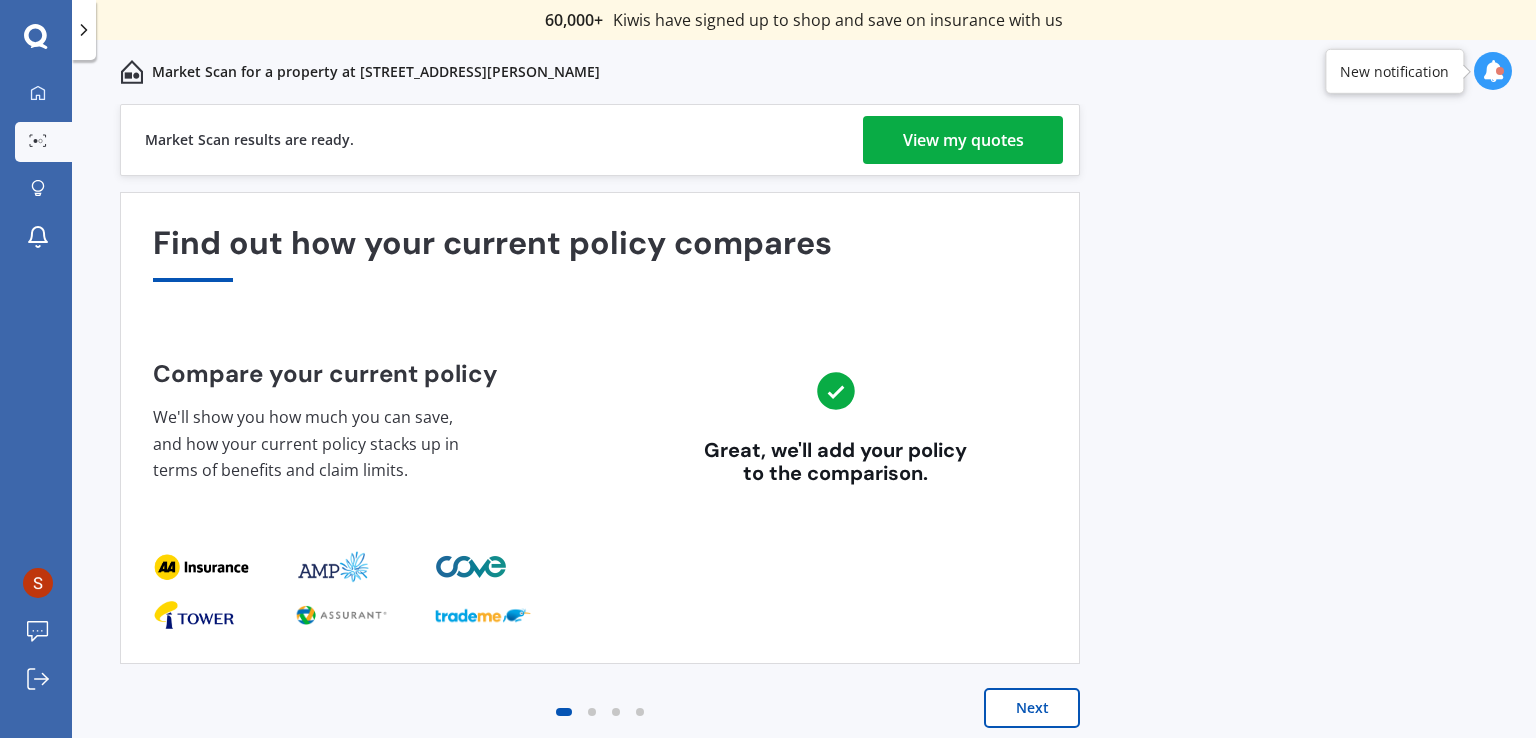 click on "View my quotes" at bounding box center [963, 140] 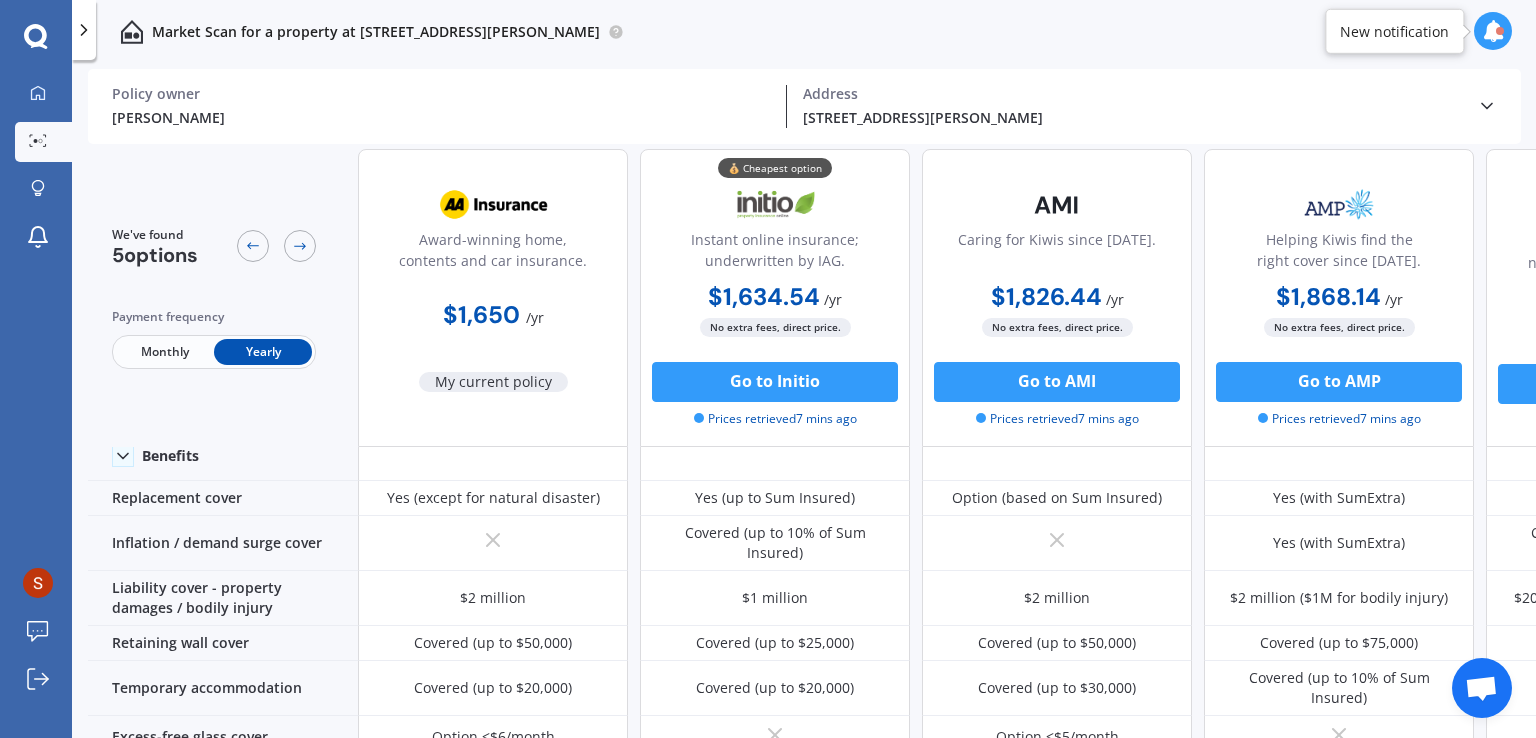 scroll, scrollTop: 200, scrollLeft: 0, axis: vertical 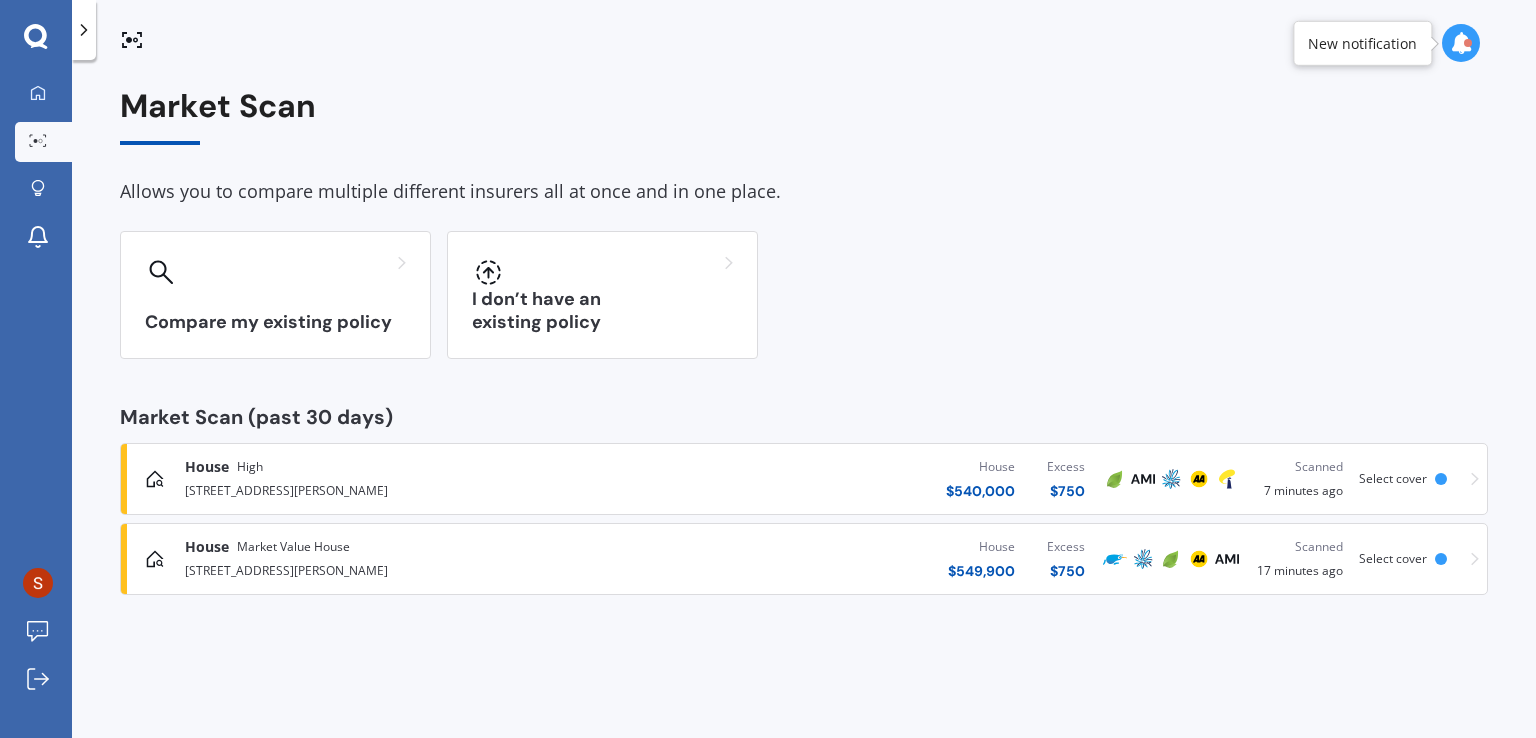 click on "House $ 540,000 Excess $ 750" at bounding box center (862, 479) 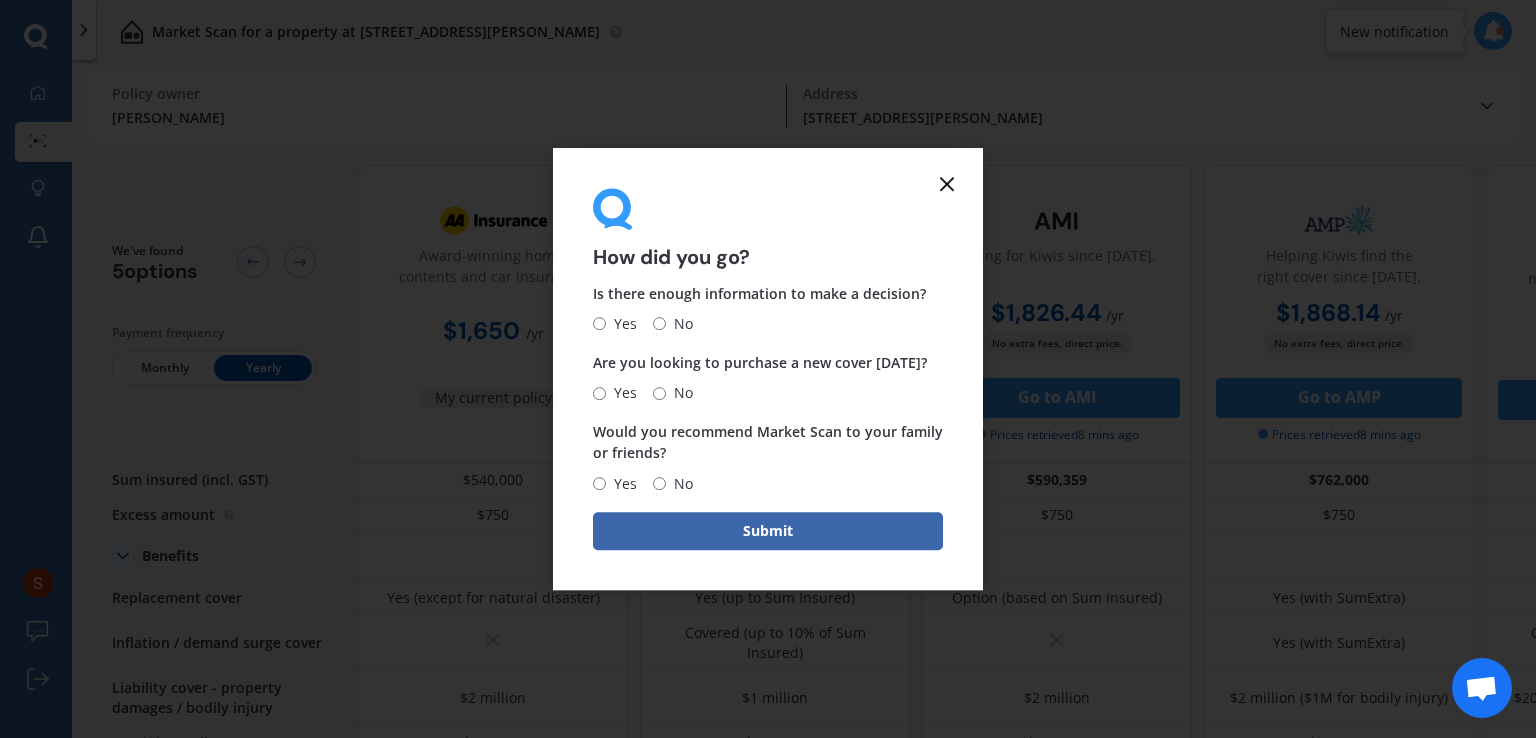 click on "How did you go? Is there enough information to make a decision? Yes No Are you looking to purchase a new cover [DATE]? Yes No Would you recommend Market Scan to your family or friends? Yes No Submit" at bounding box center [768, 369] 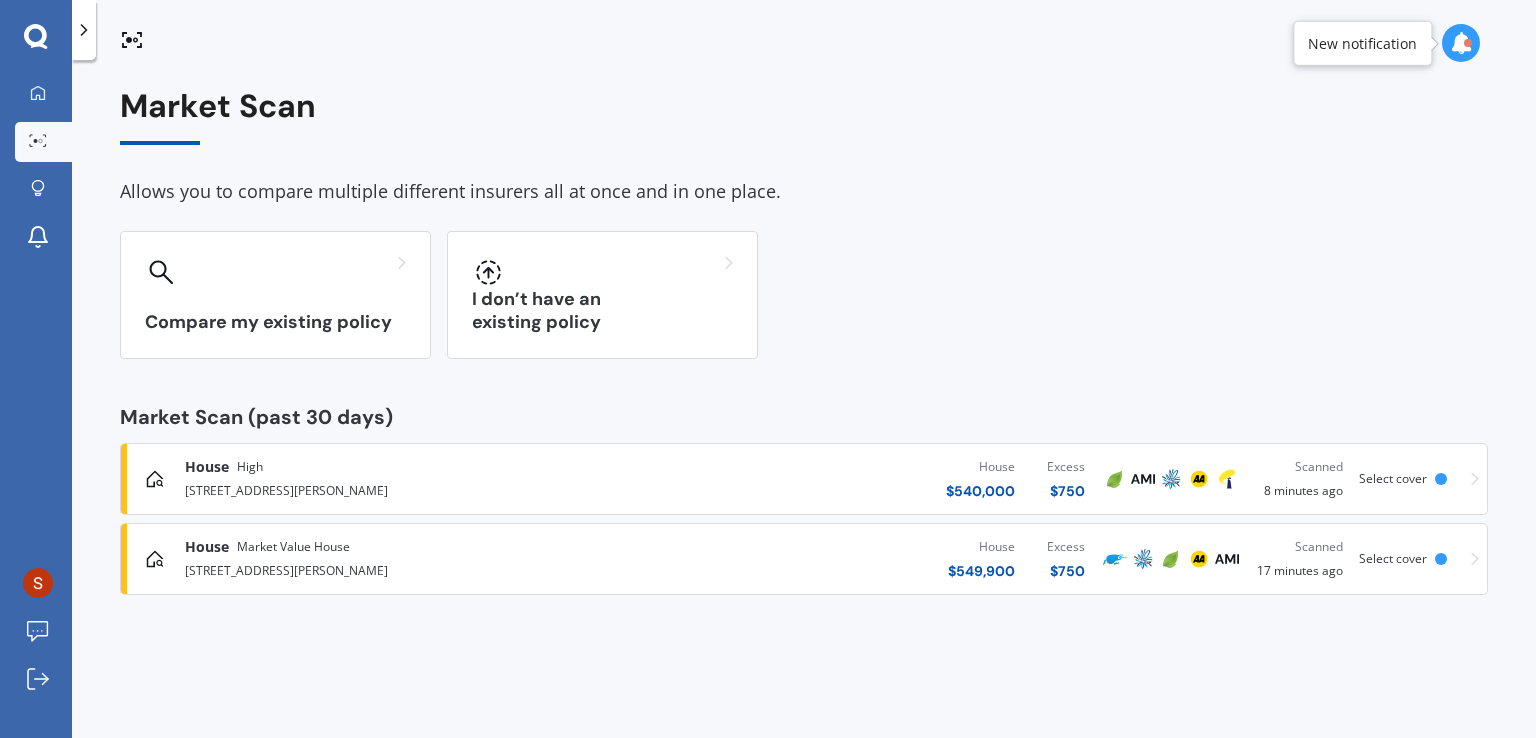 click on "Allows you to compare multiple different insurers all at once and in one place." at bounding box center (804, 192) 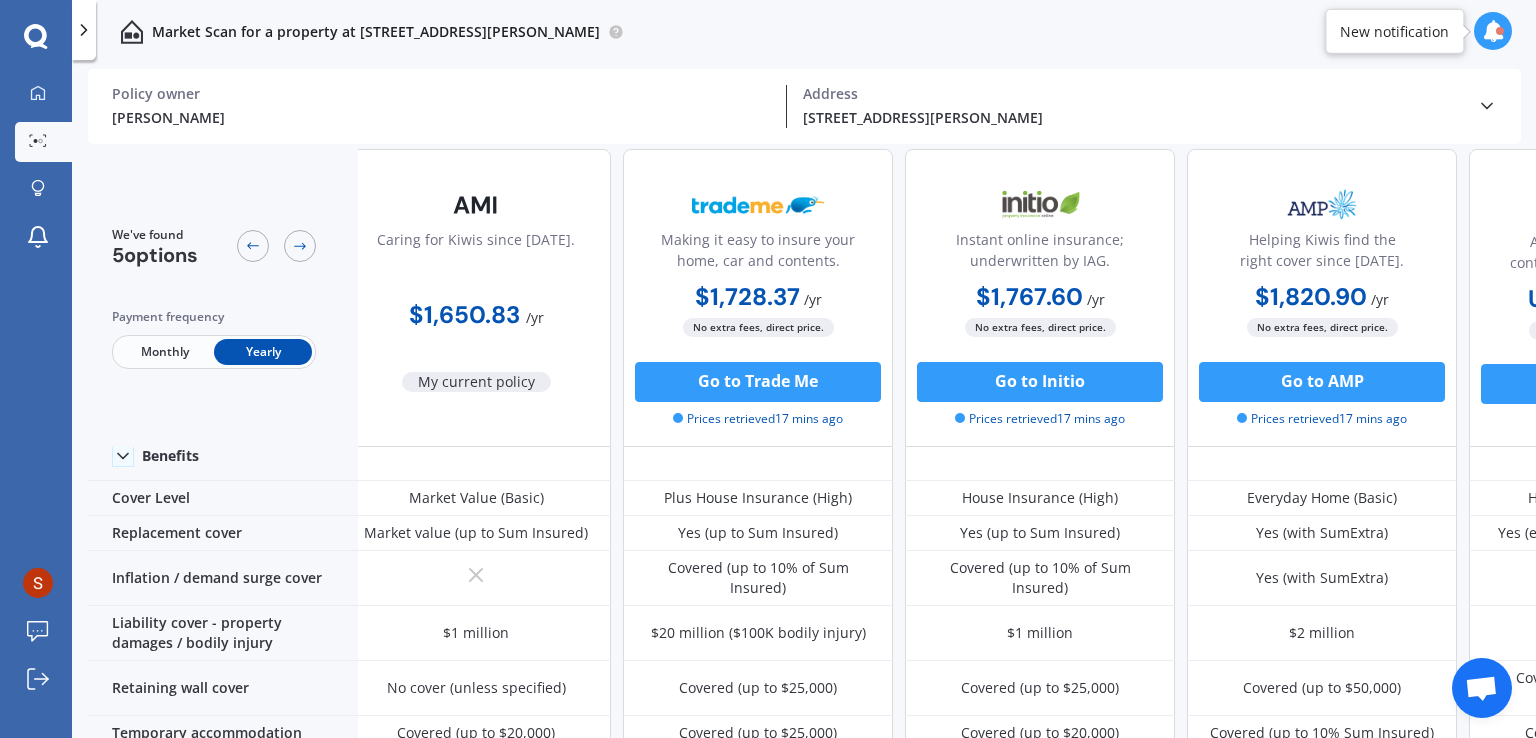 scroll, scrollTop: 100, scrollLeft: 0, axis: vertical 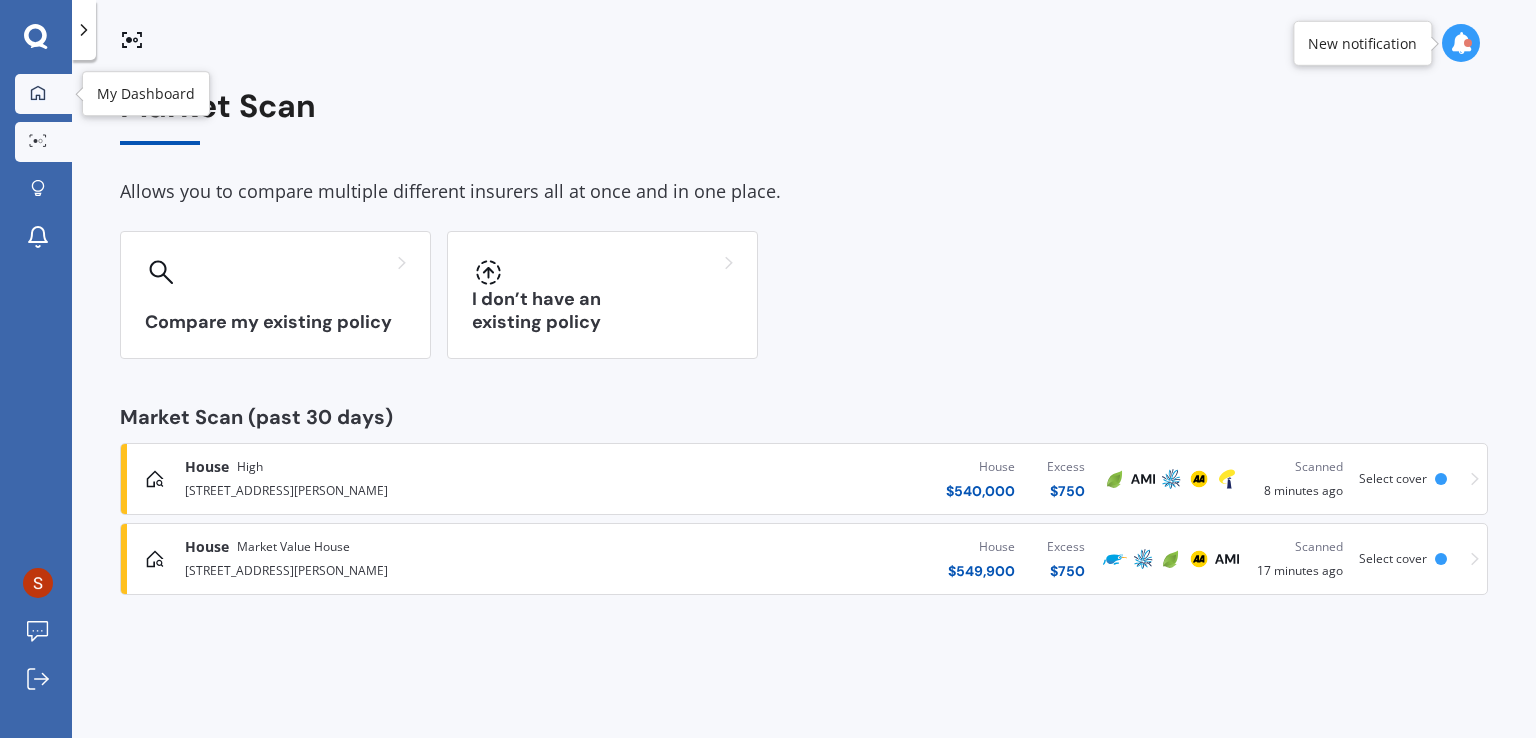 click 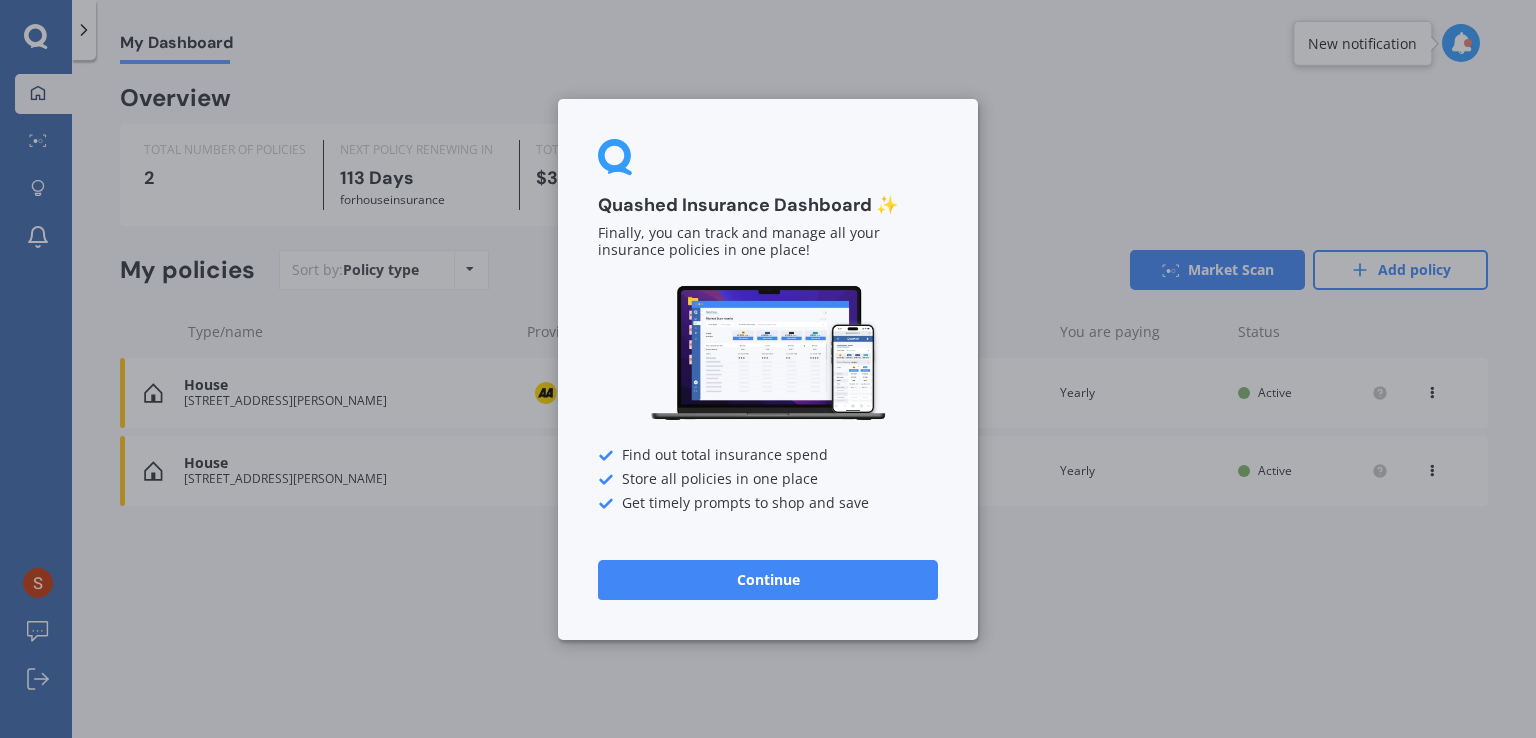 click on "Continue" at bounding box center (768, 579) 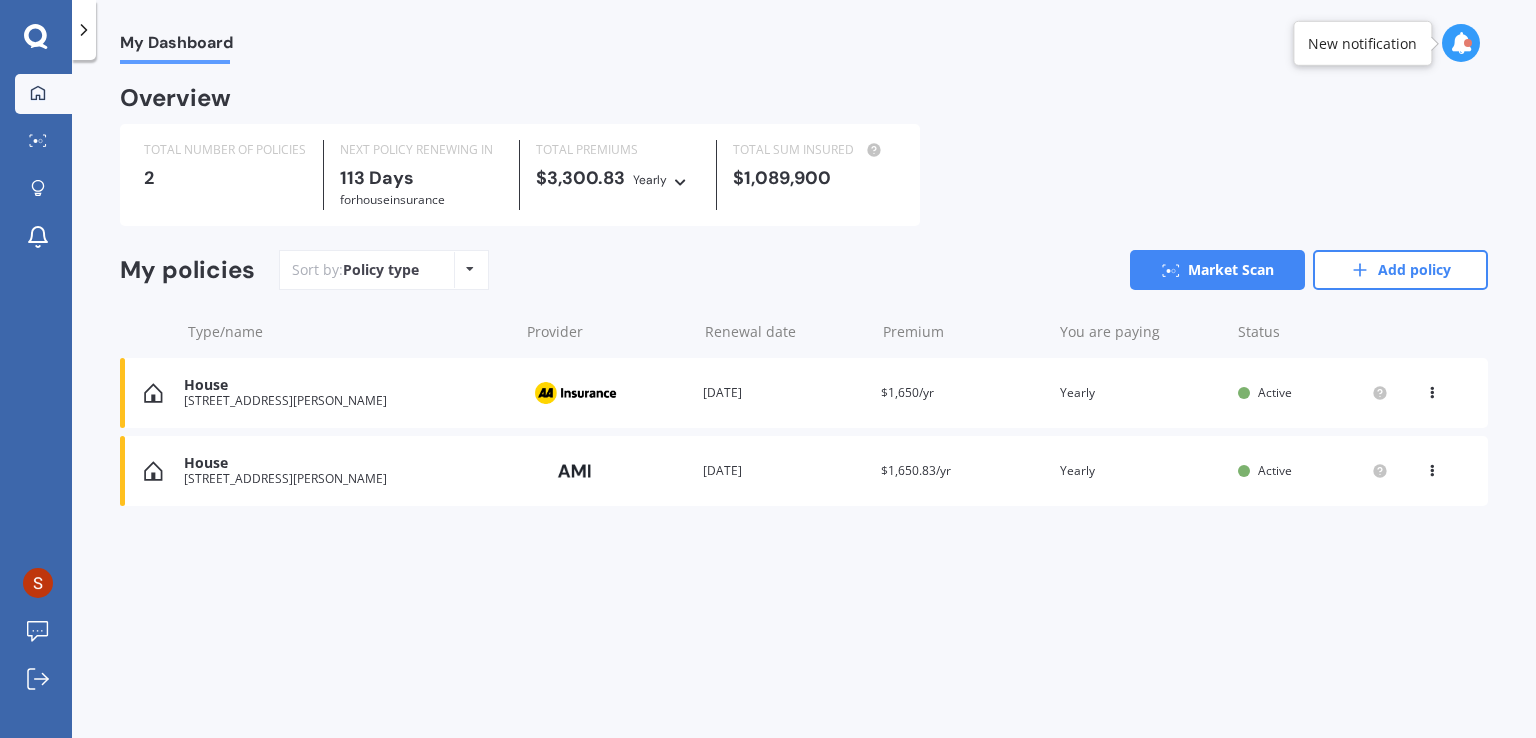 click at bounding box center (680, 179) 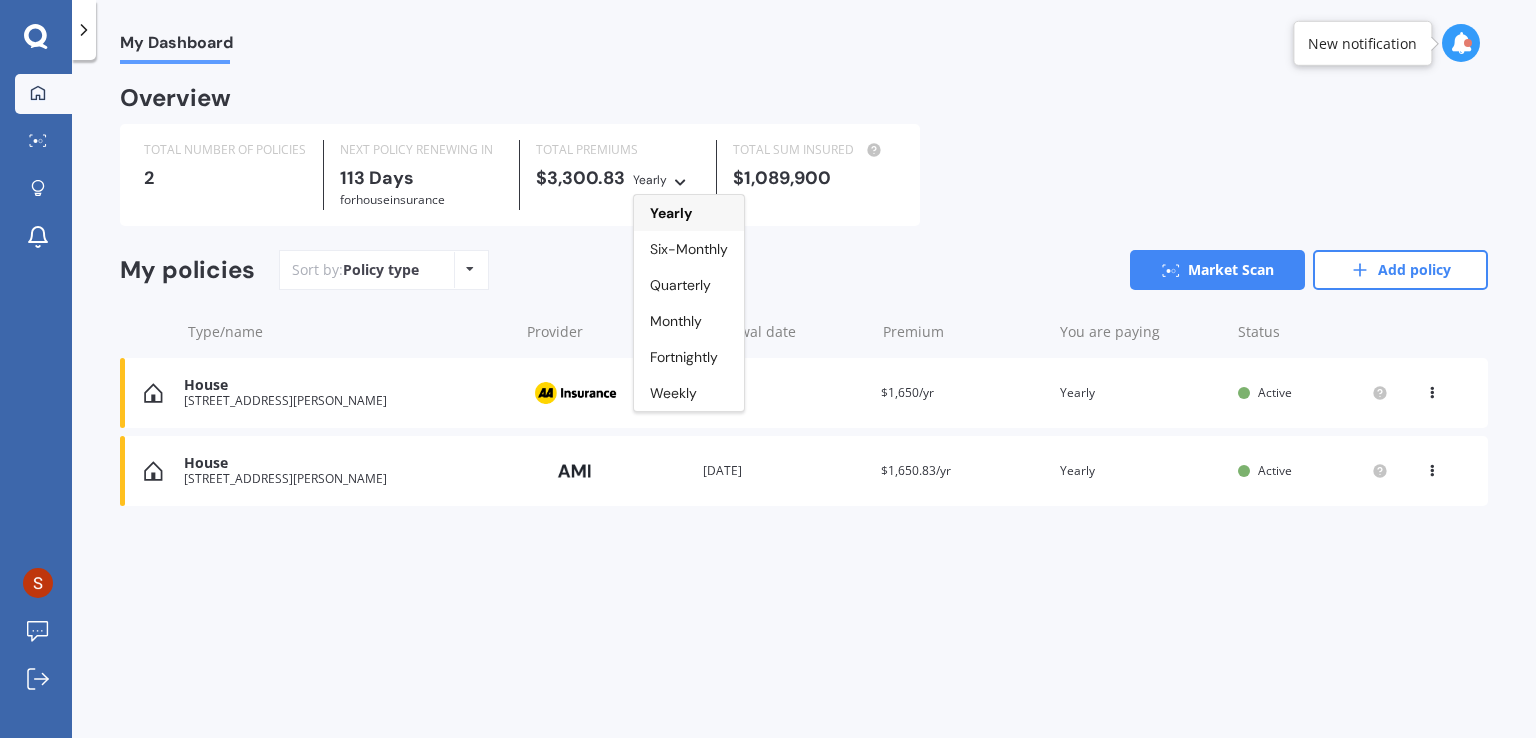 click on "Yearly" at bounding box center [689, 213] 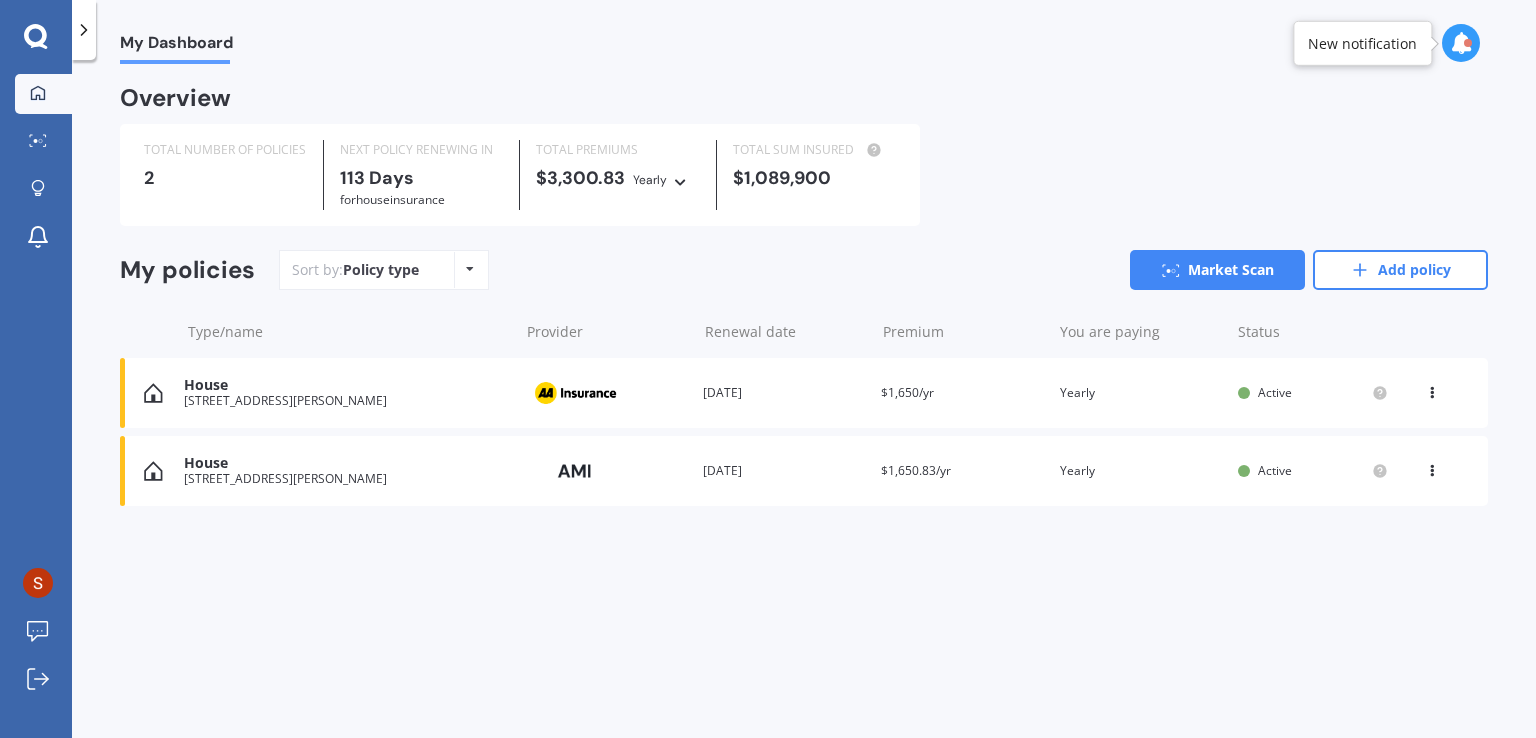 click on "House [STREET_ADDRESS][PERSON_NAME] Provider Renewal date [DATE] Premium $1,650/yr You are paying Yearly Status Active View option View policy Delete" at bounding box center [804, 393] 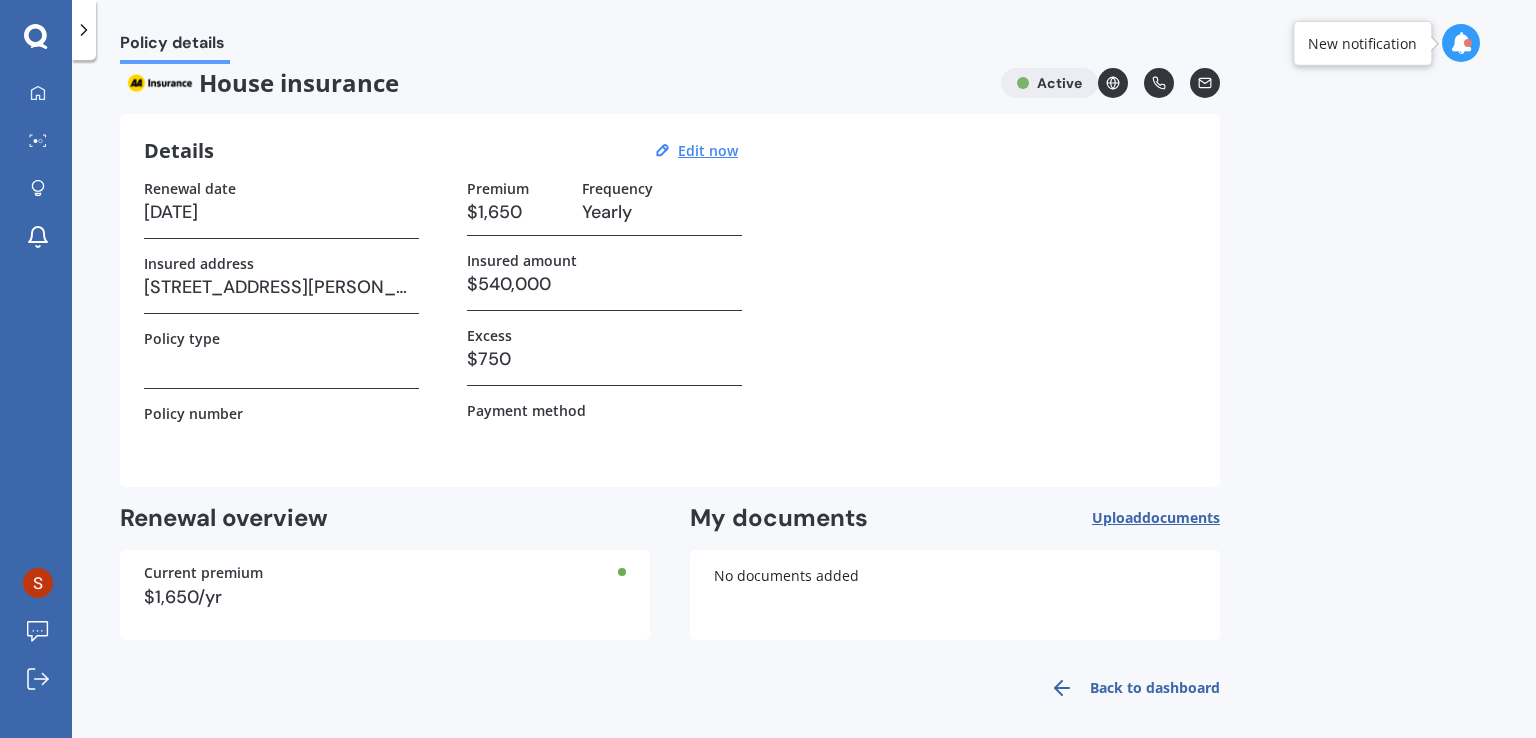 scroll, scrollTop: 29, scrollLeft: 0, axis: vertical 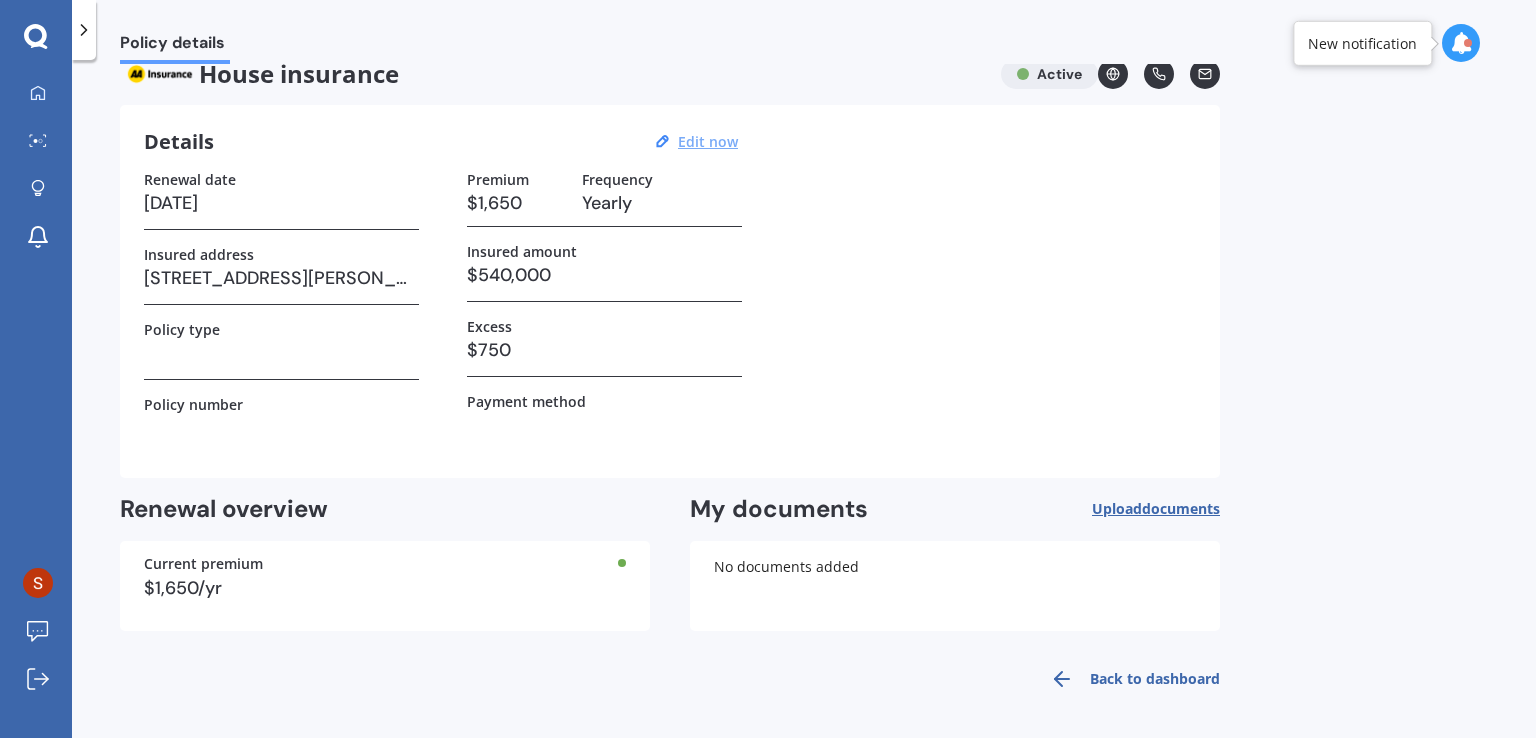 click on "Edit now" at bounding box center [708, 141] 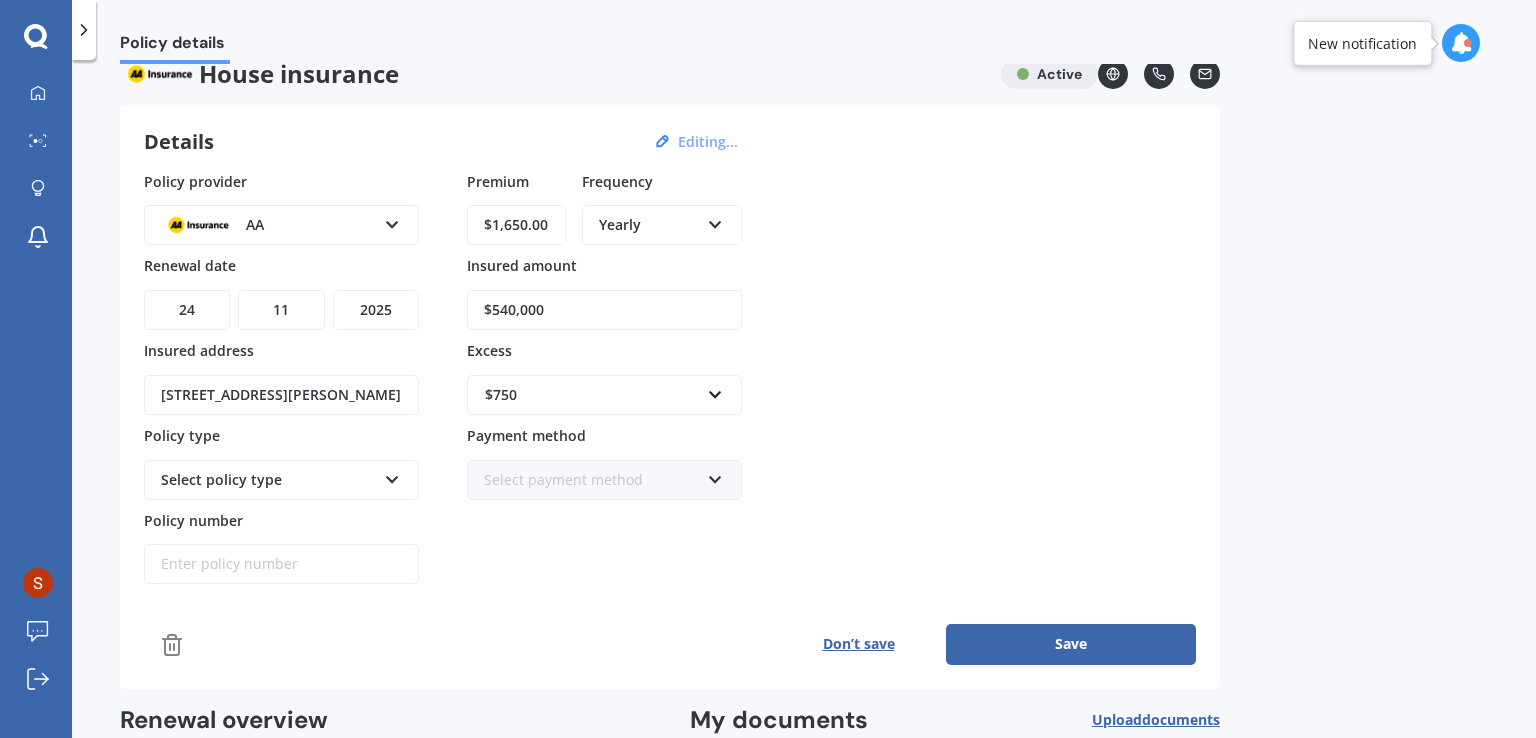 click on "AA" at bounding box center (268, 225) 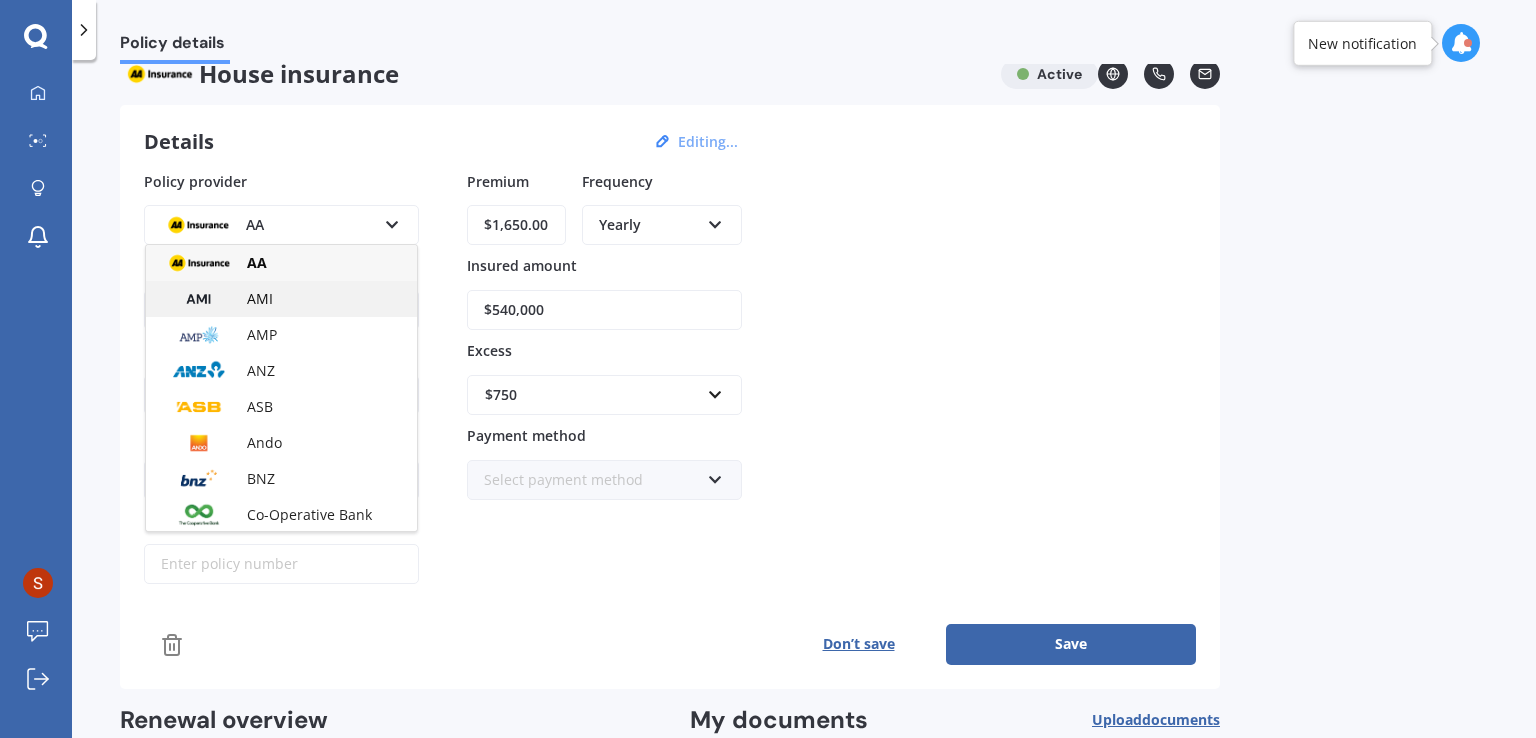 click on "AMI" at bounding box center (281, 299) 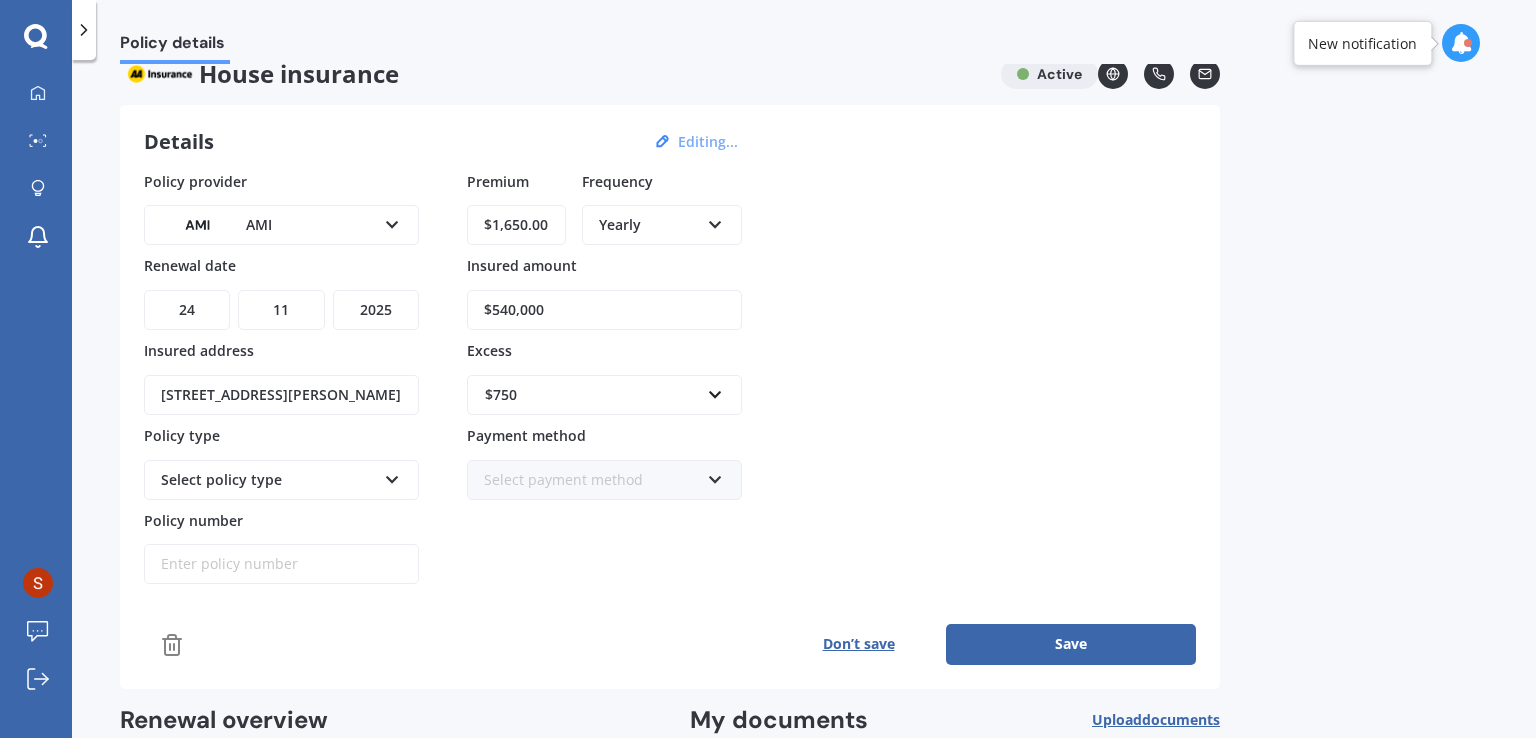 click on "Select payment method" at bounding box center [591, 480] 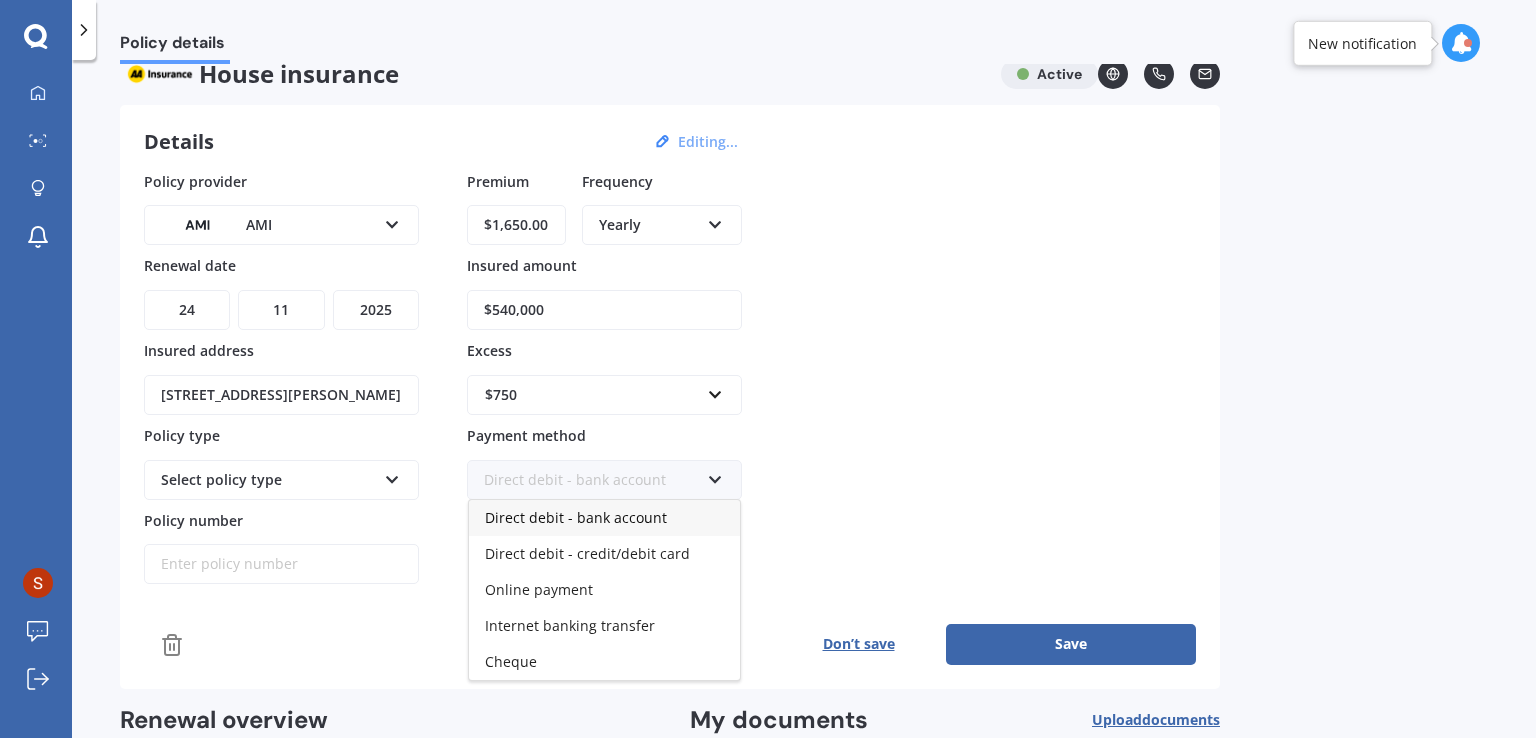 click on "Direct debit - bank account" at bounding box center (591, 480) 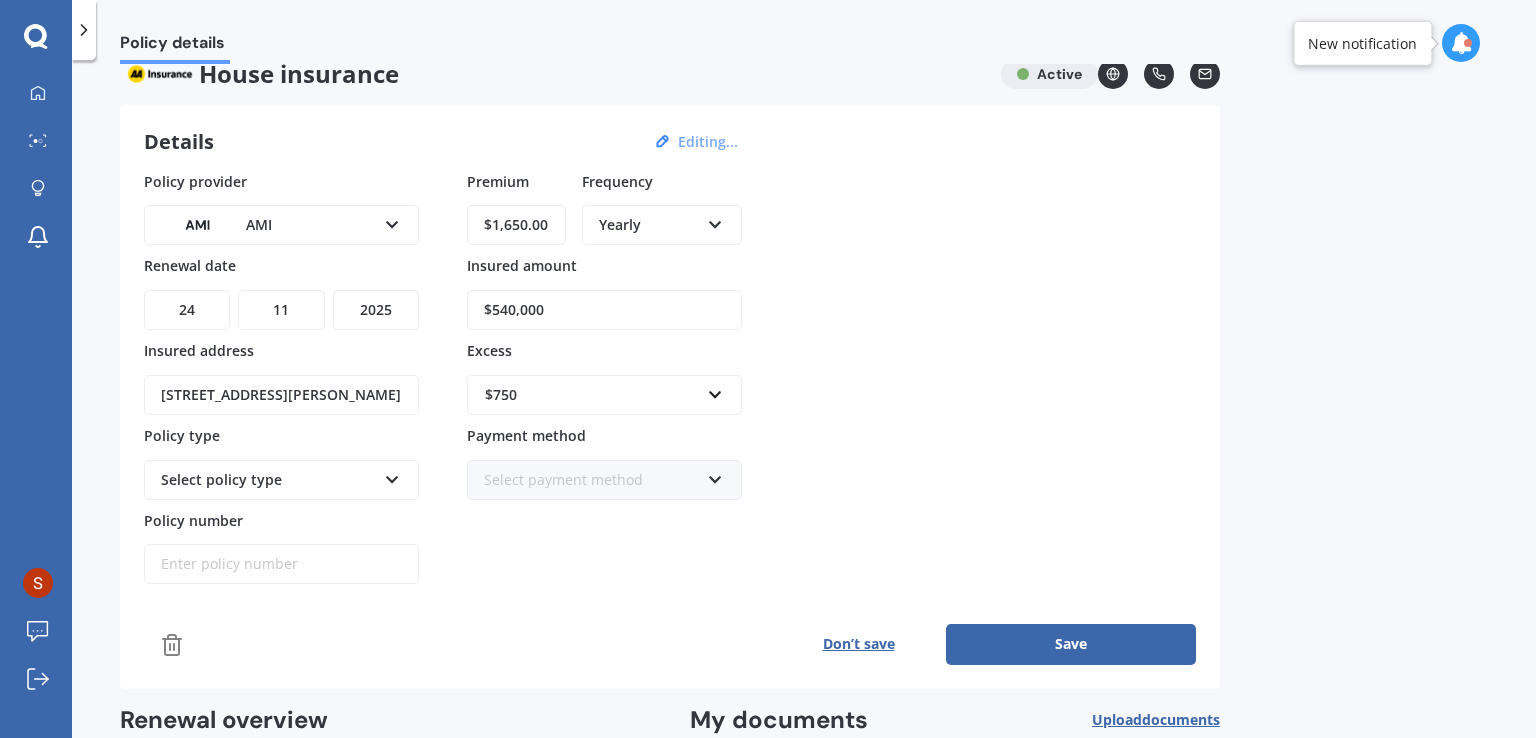 click on "Save" at bounding box center [1071, 644] 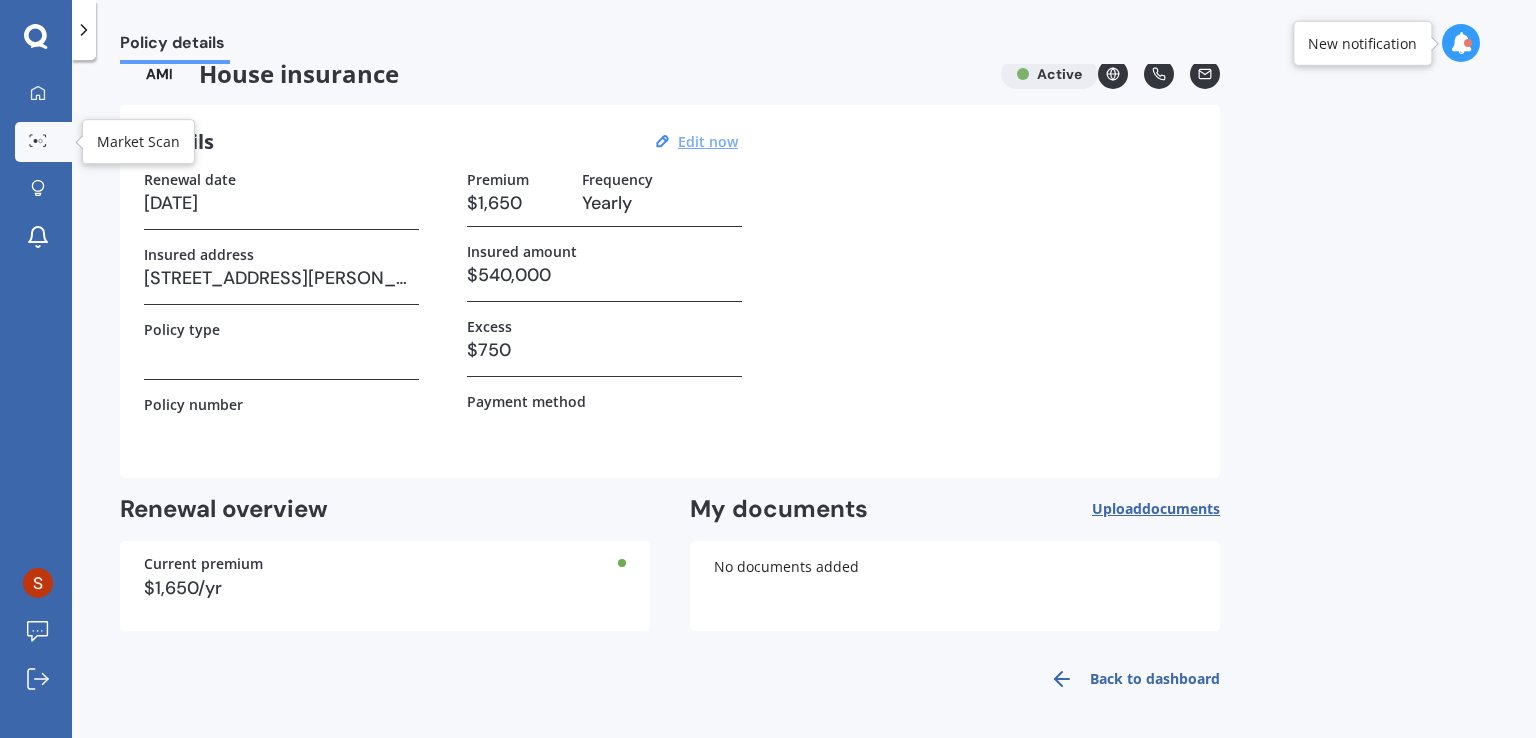 click at bounding box center [38, 141] 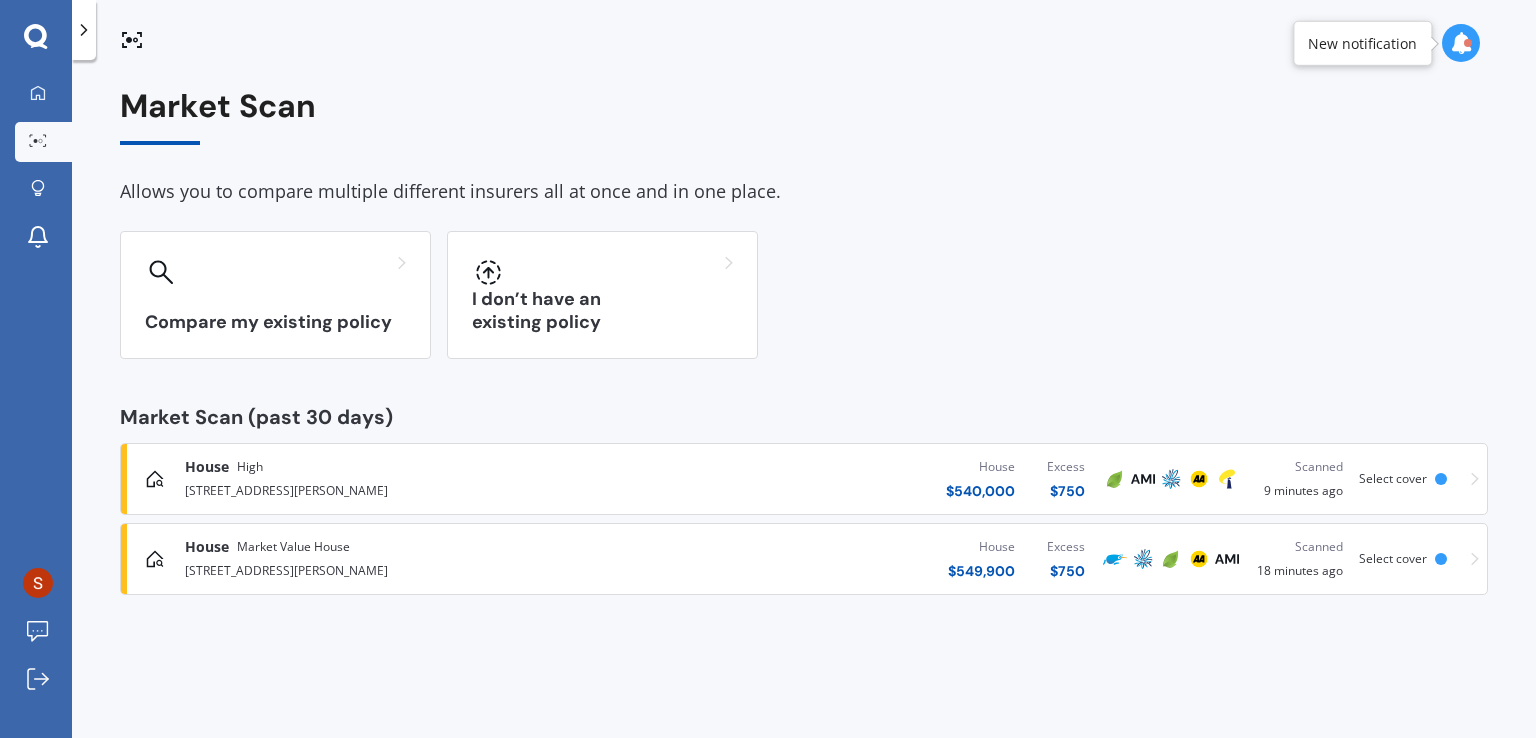 scroll, scrollTop: 0, scrollLeft: 0, axis: both 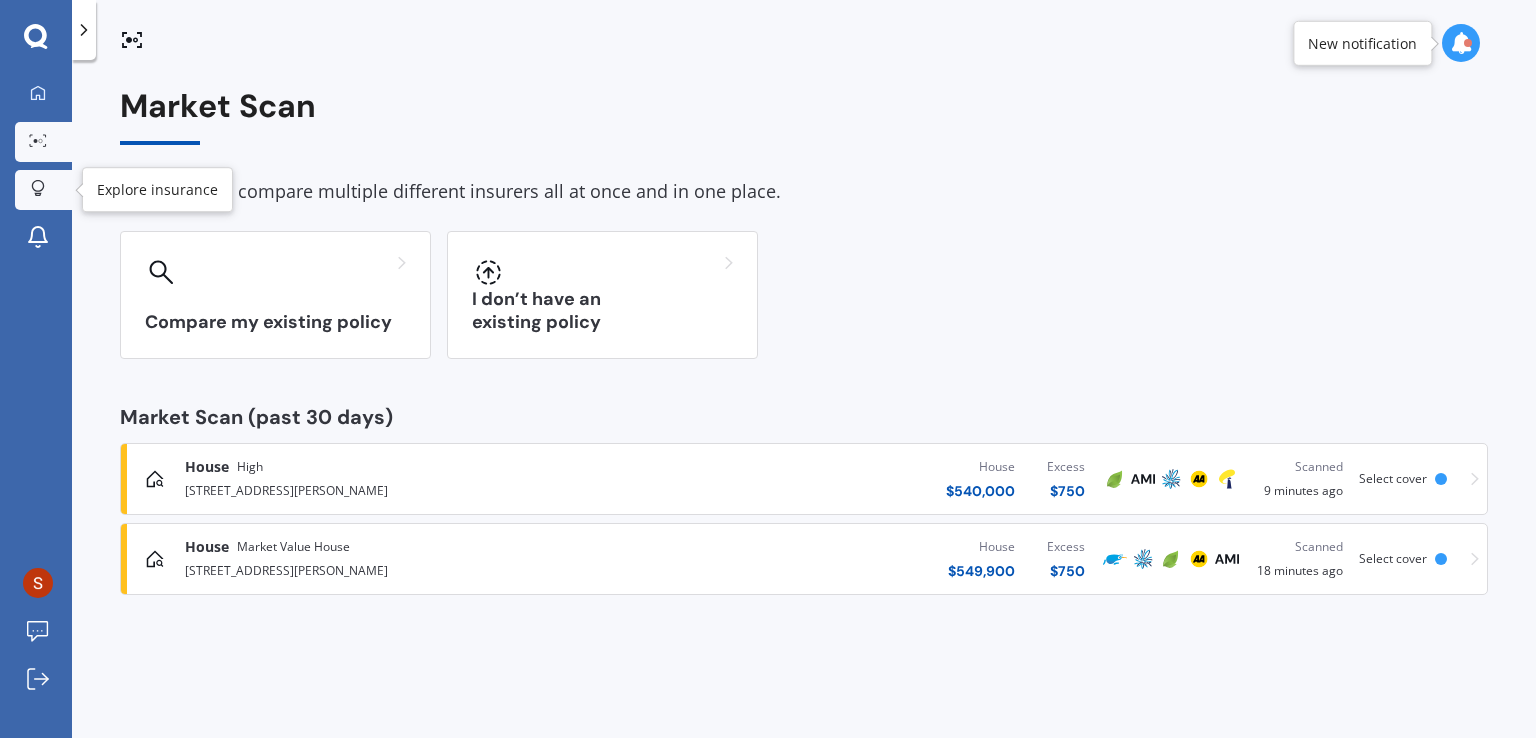 click on "Explore insurance" at bounding box center [43, 190] 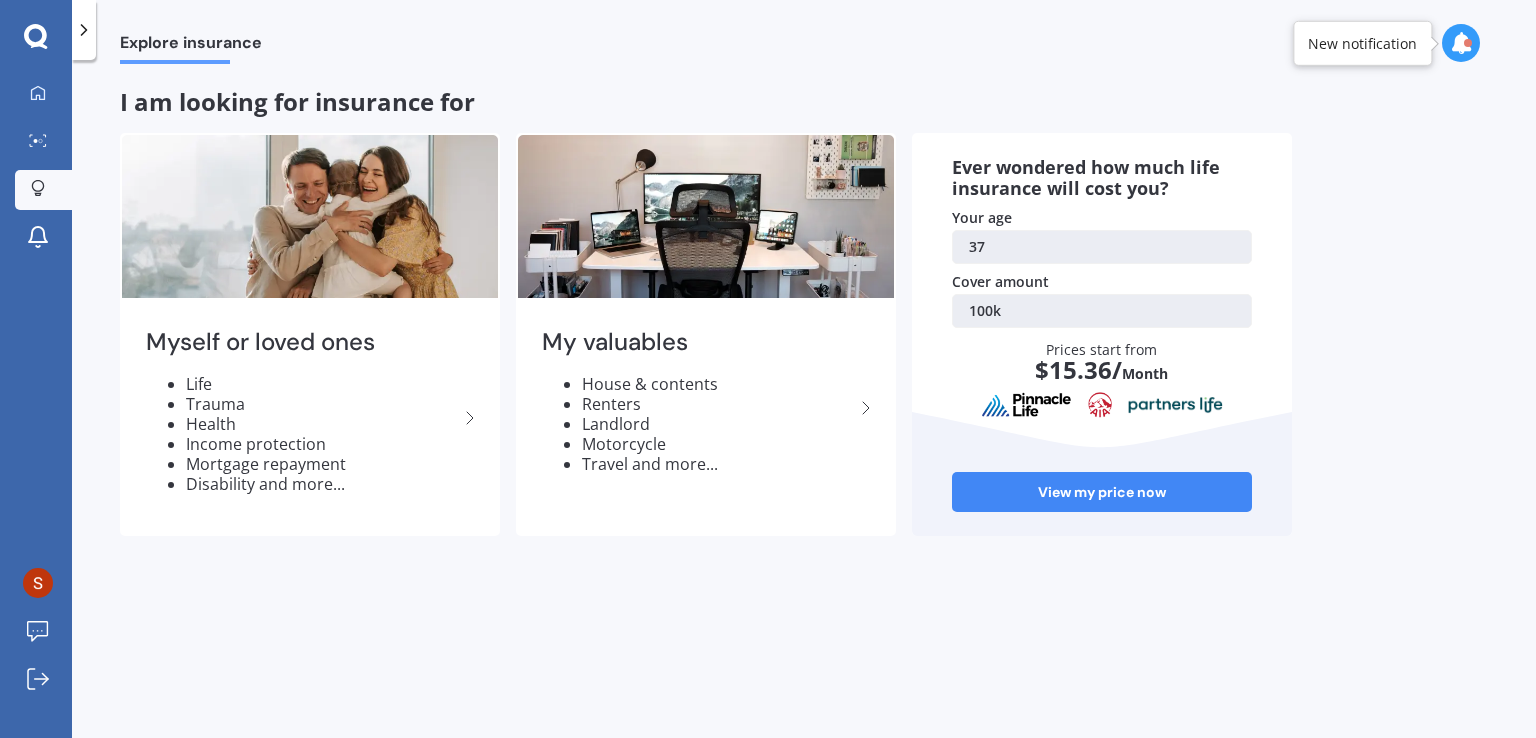 click 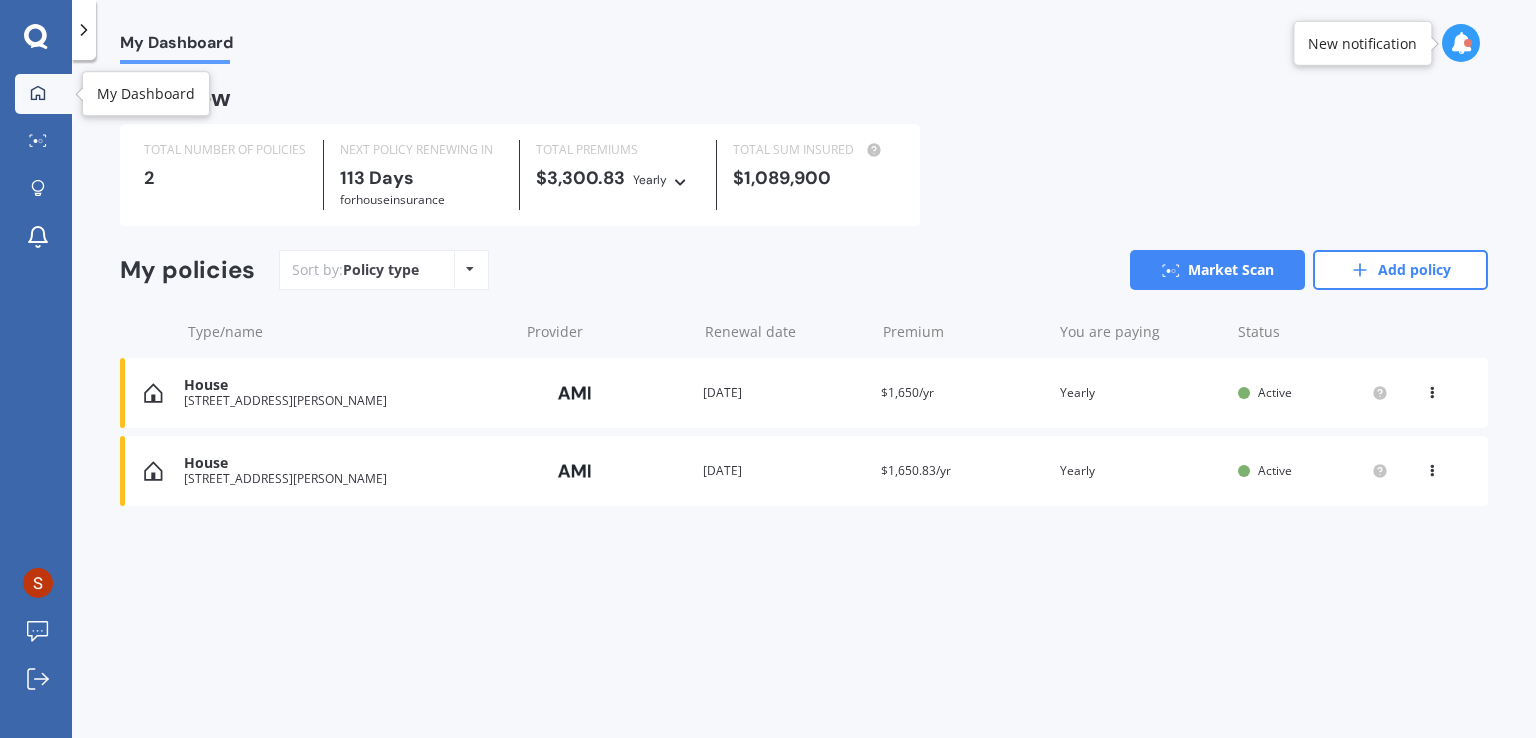 click on "My Dashboard Market Scan Explore insurance Notifications [PERSON_NAME] Submit feedback Log out" at bounding box center [36, 369] 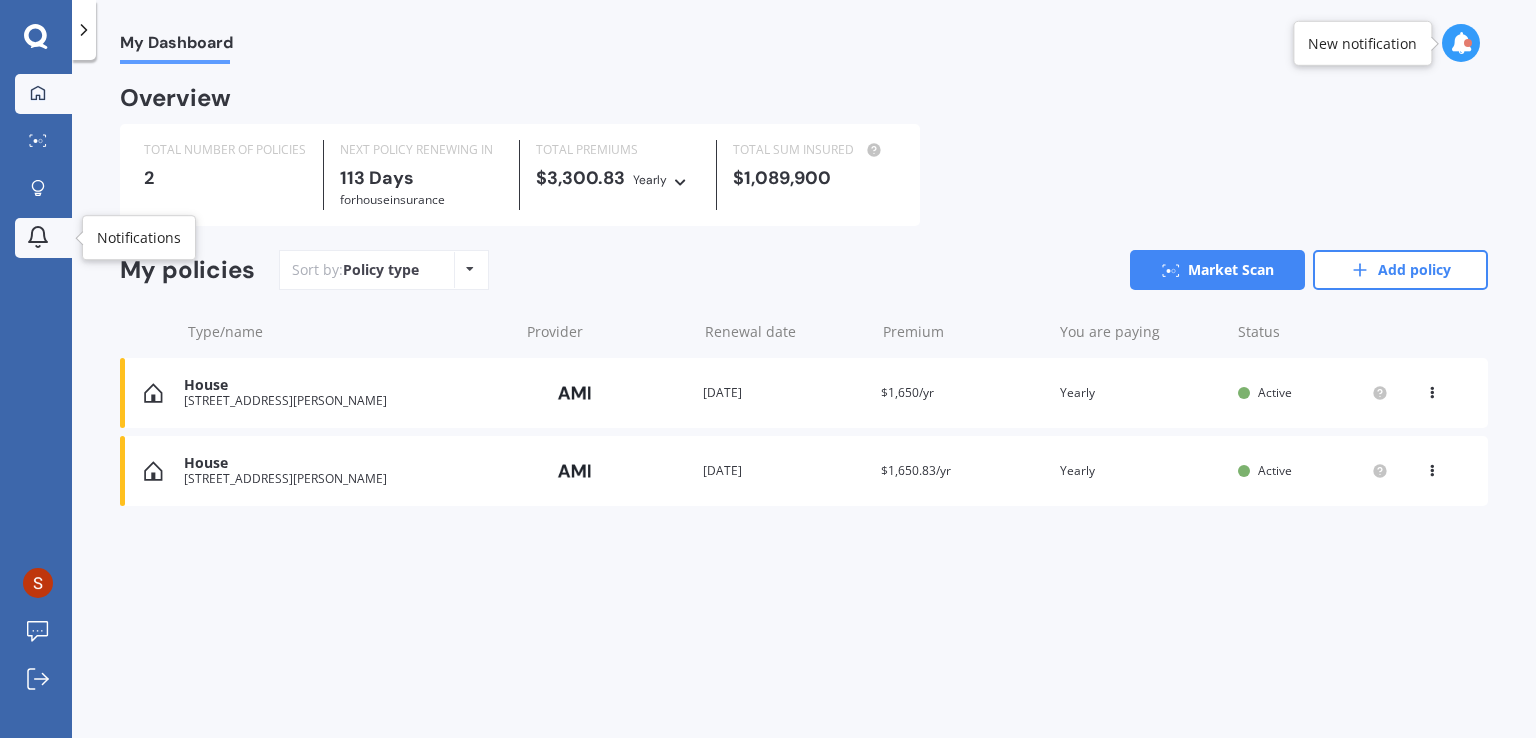 click at bounding box center (38, 238) 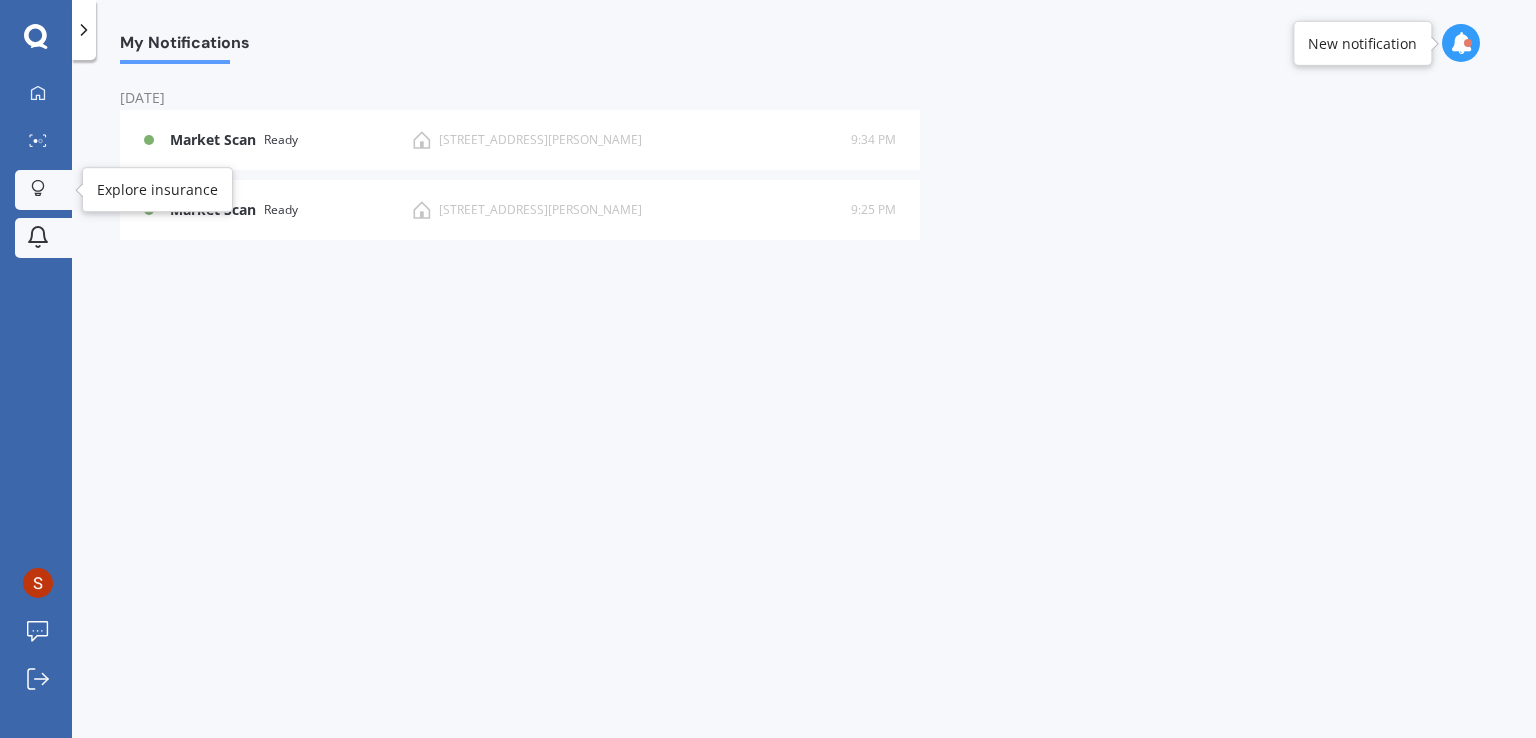 click 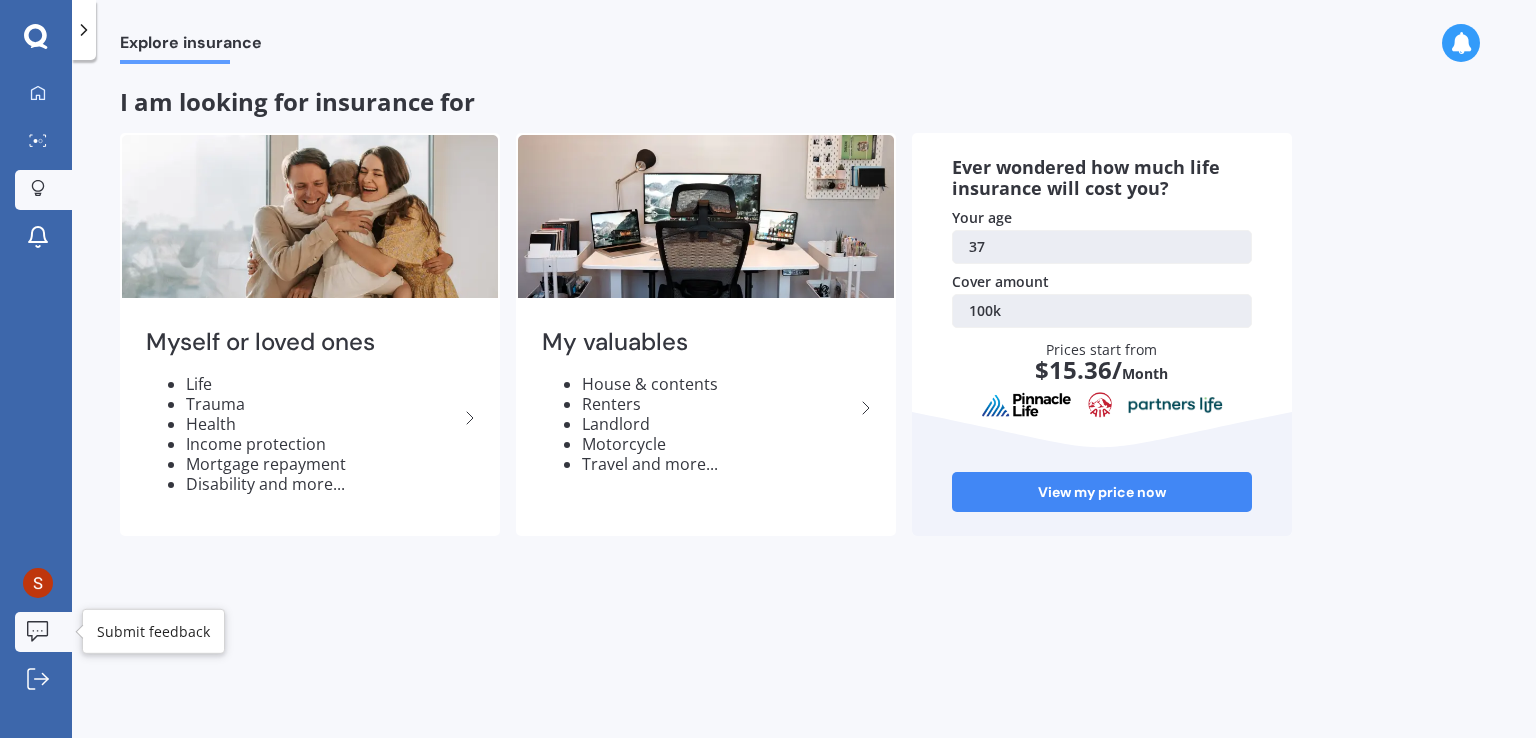 click at bounding box center (38, 632) 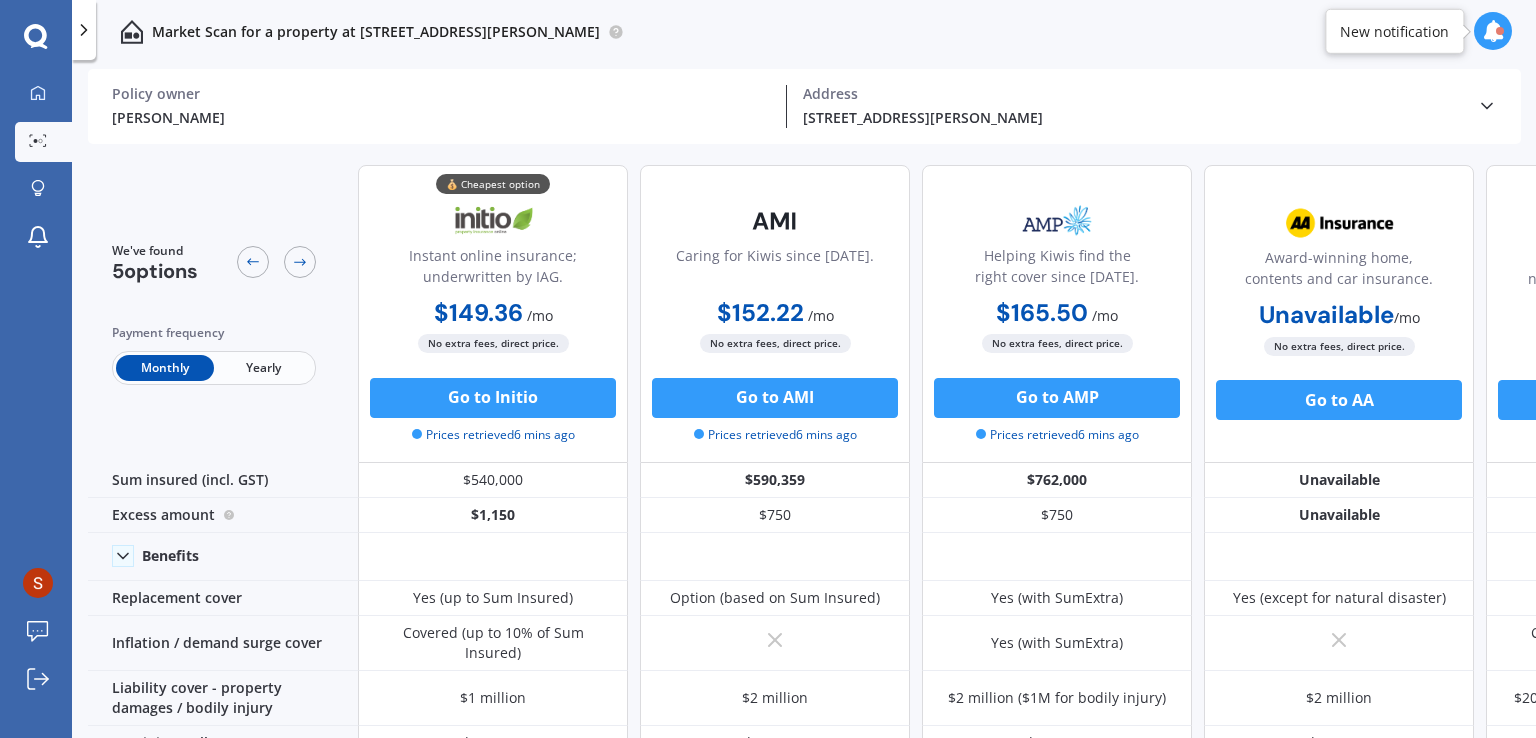 scroll, scrollTop: 0, scrollLeft: 0, axis: both 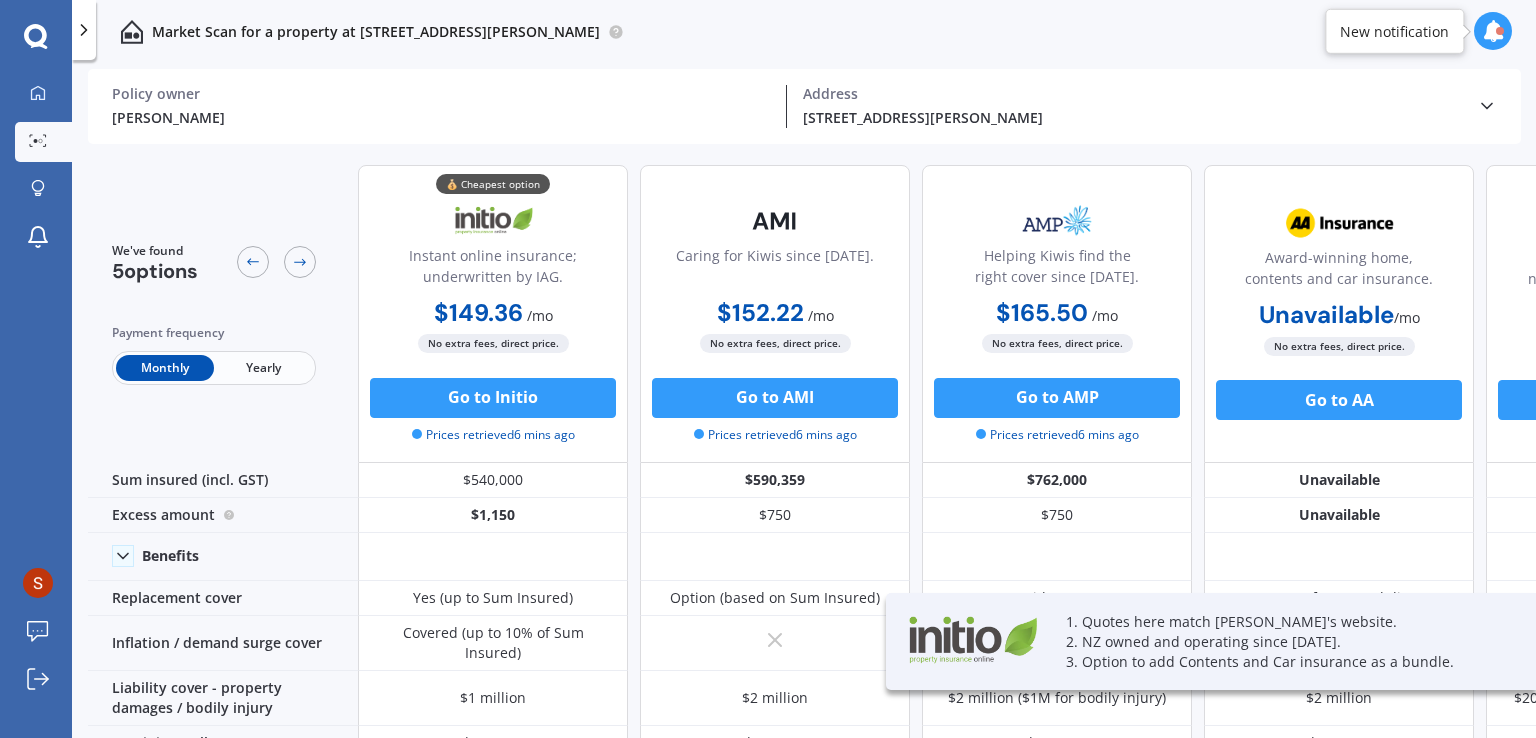 click on "Yearly" at bounding box center (263, 368) 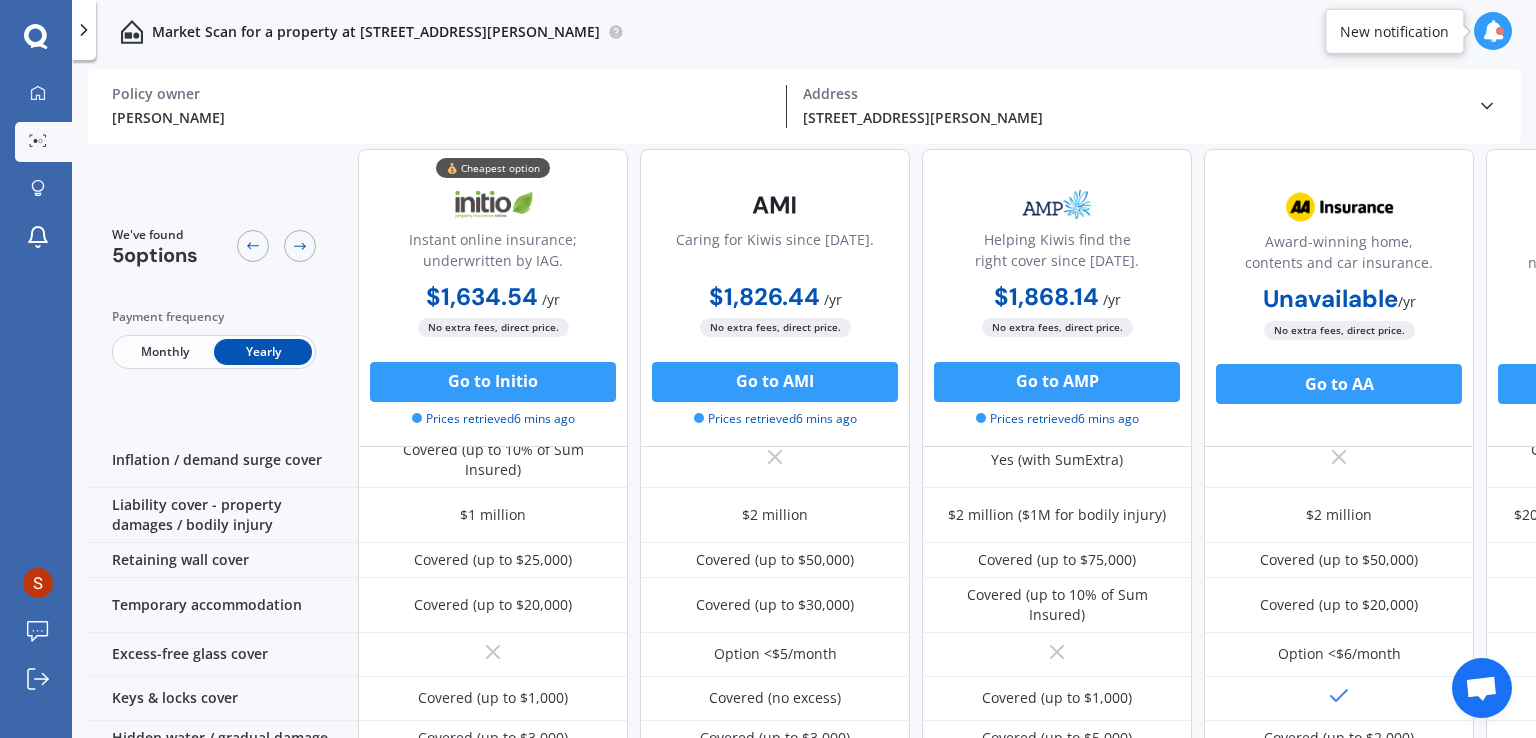 scroll, scrollTop: 300, scrollLeft: 0, axis: vertical 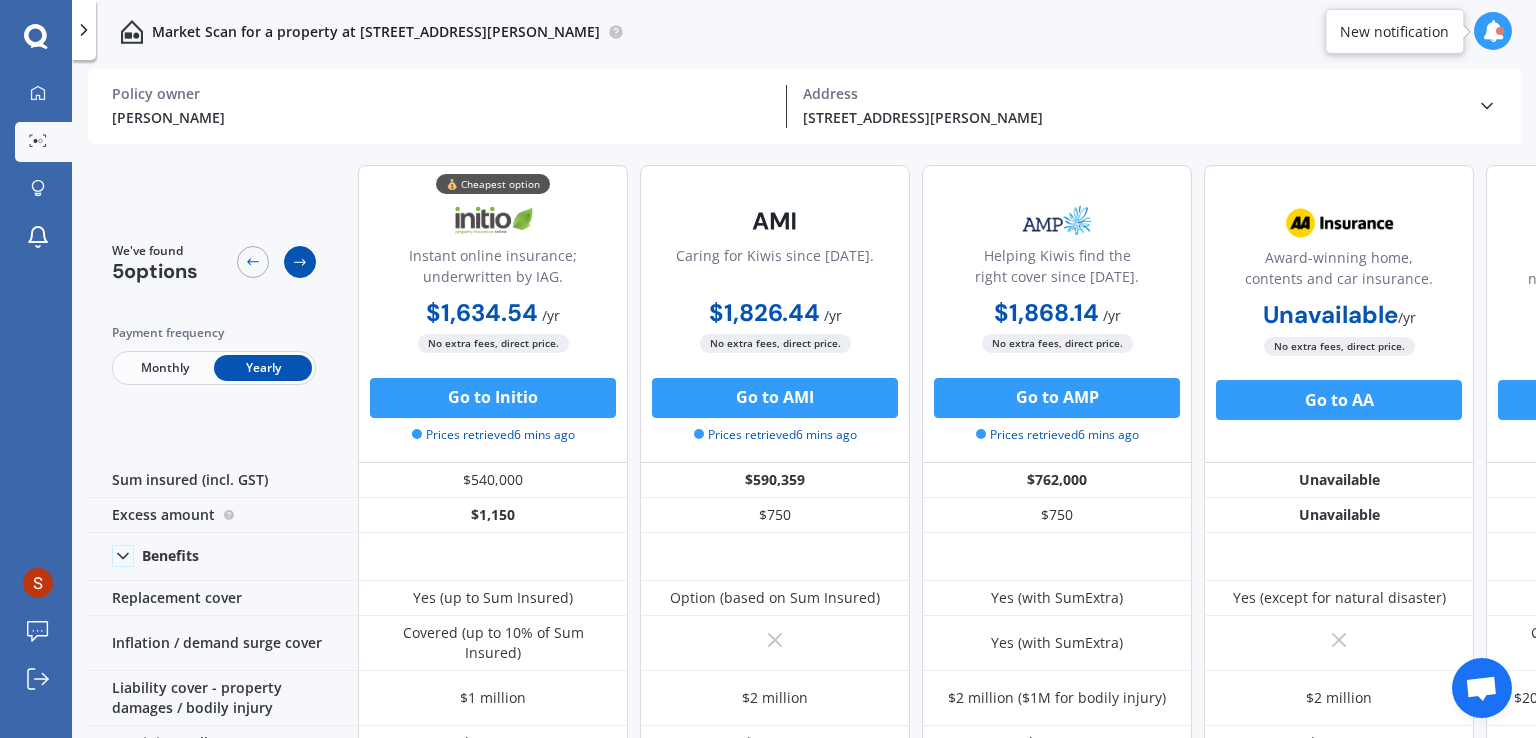 click 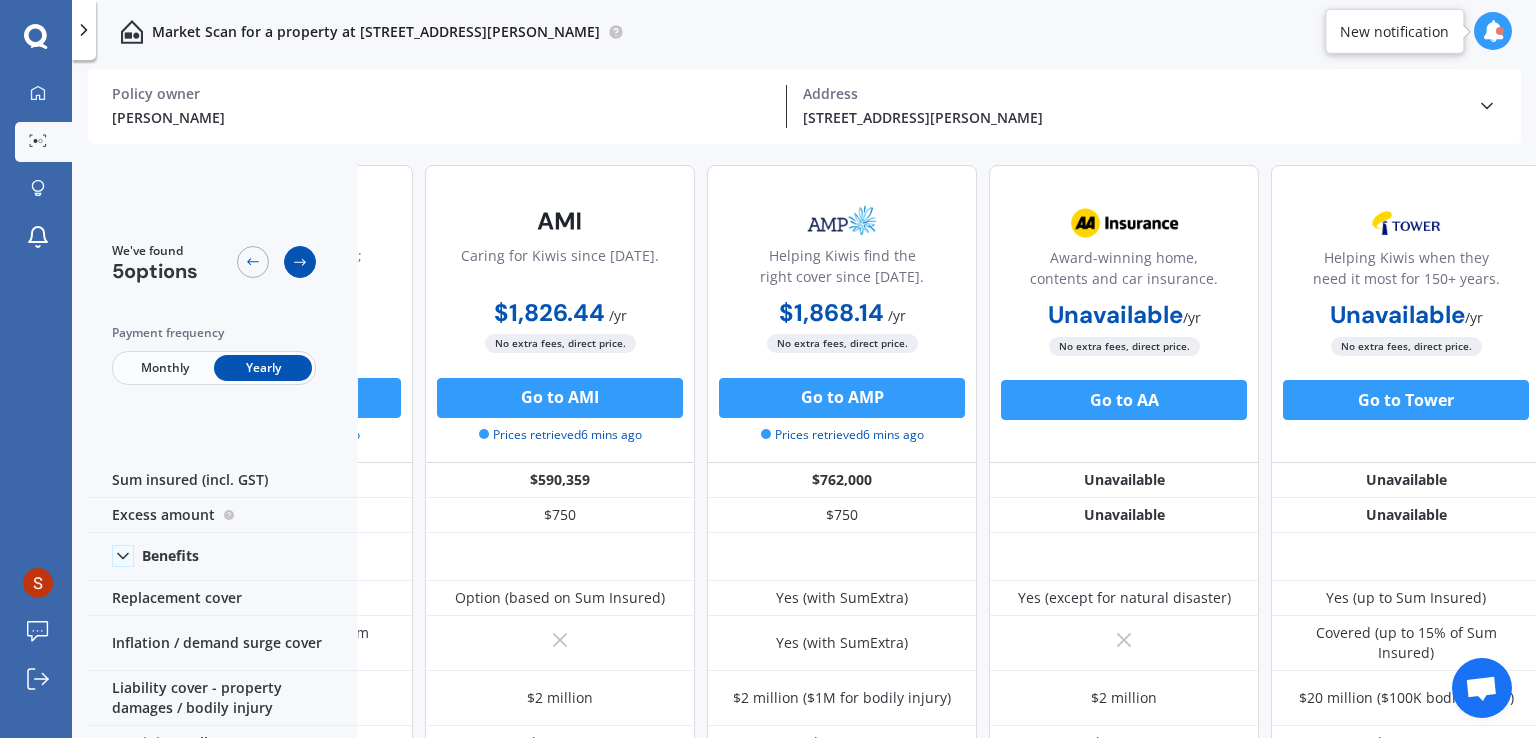 scroll, scrollTop: 0, scrollLeft: 229, axis: horizontal 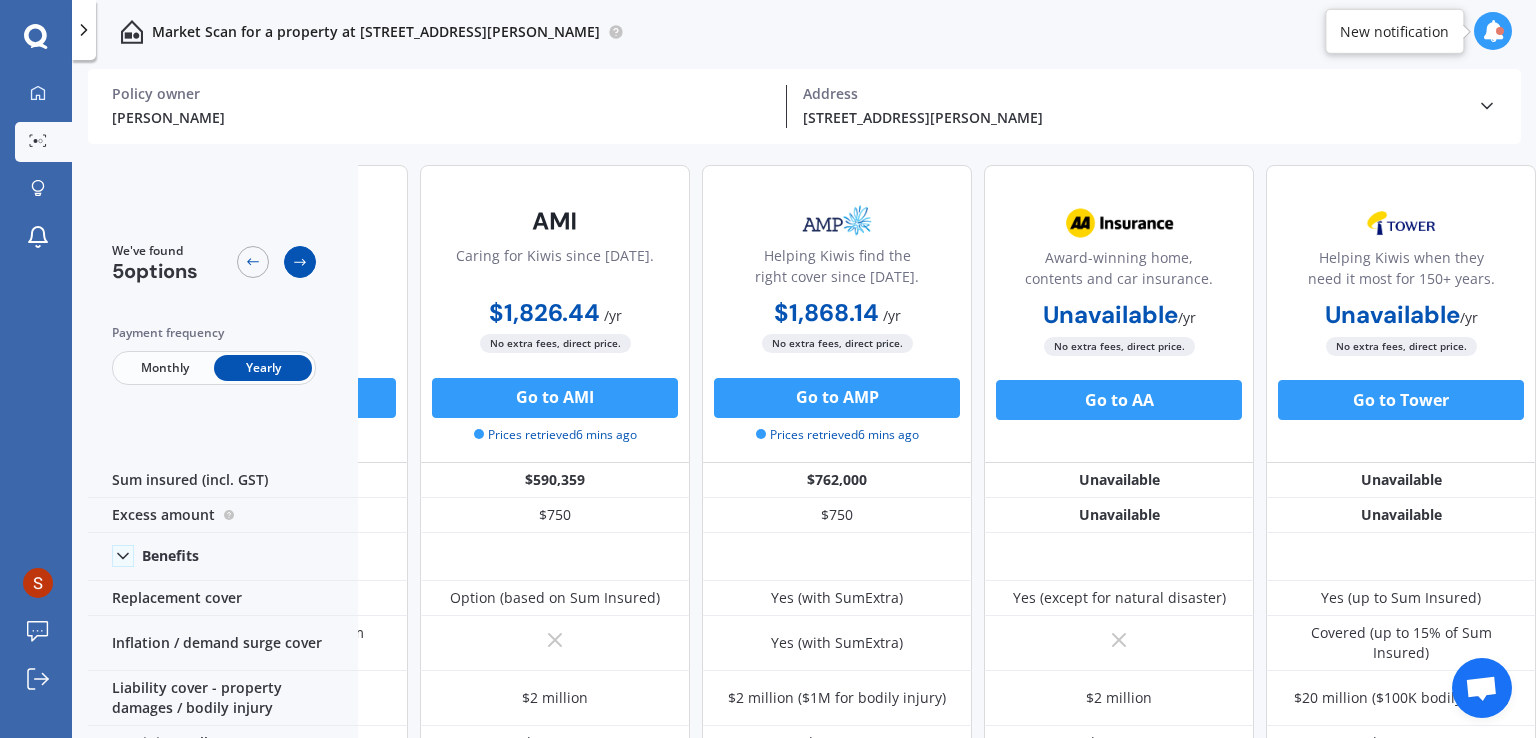 click 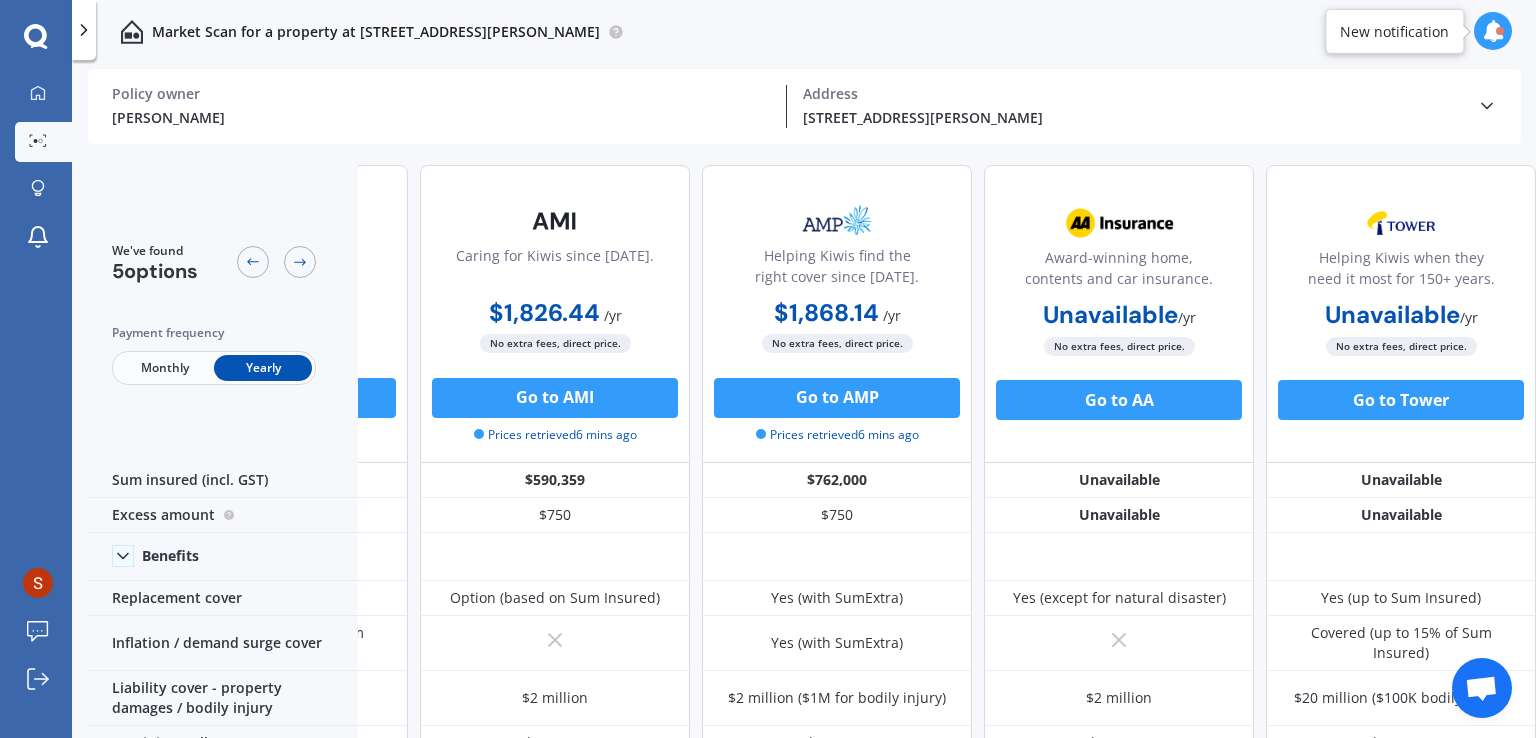 click at bounding box center (276, 262) 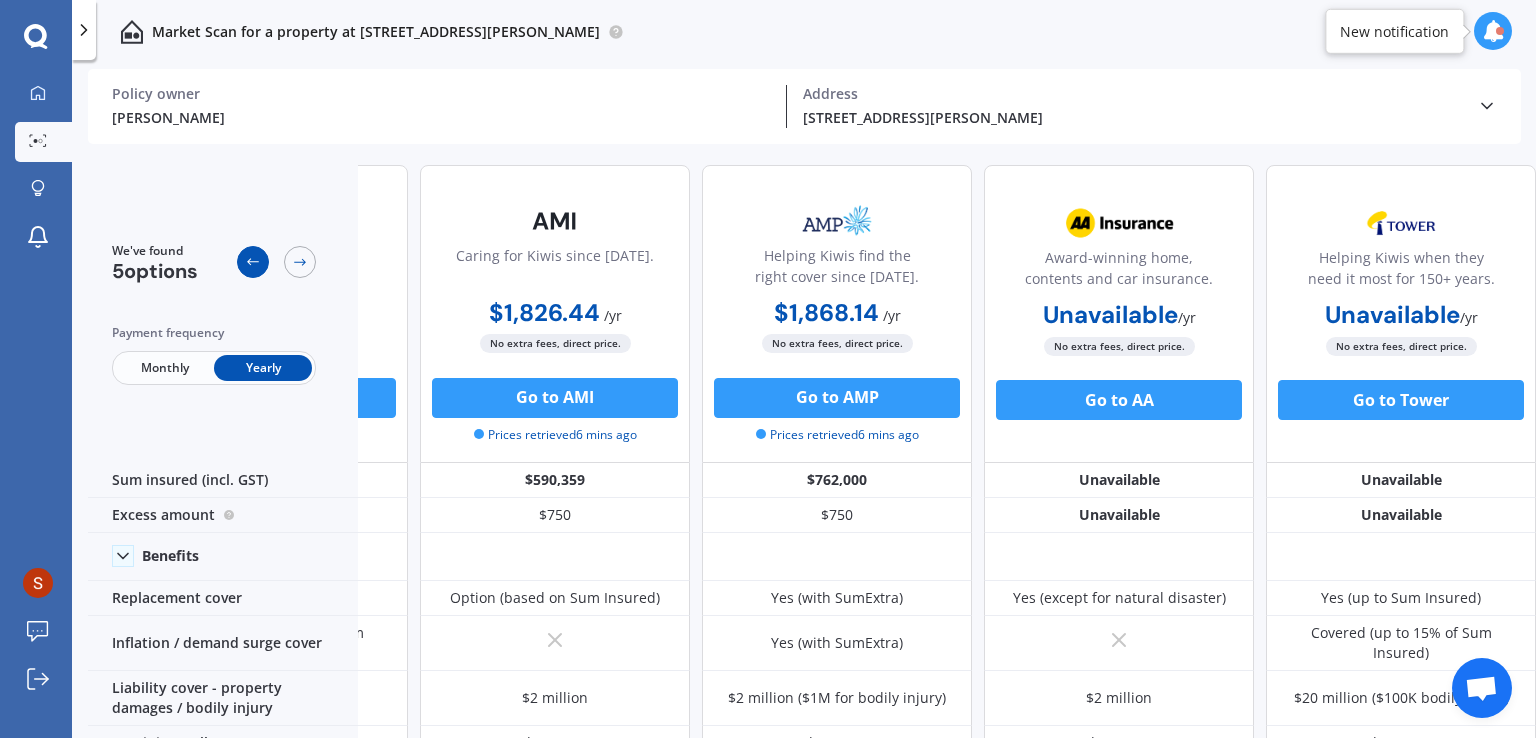 click 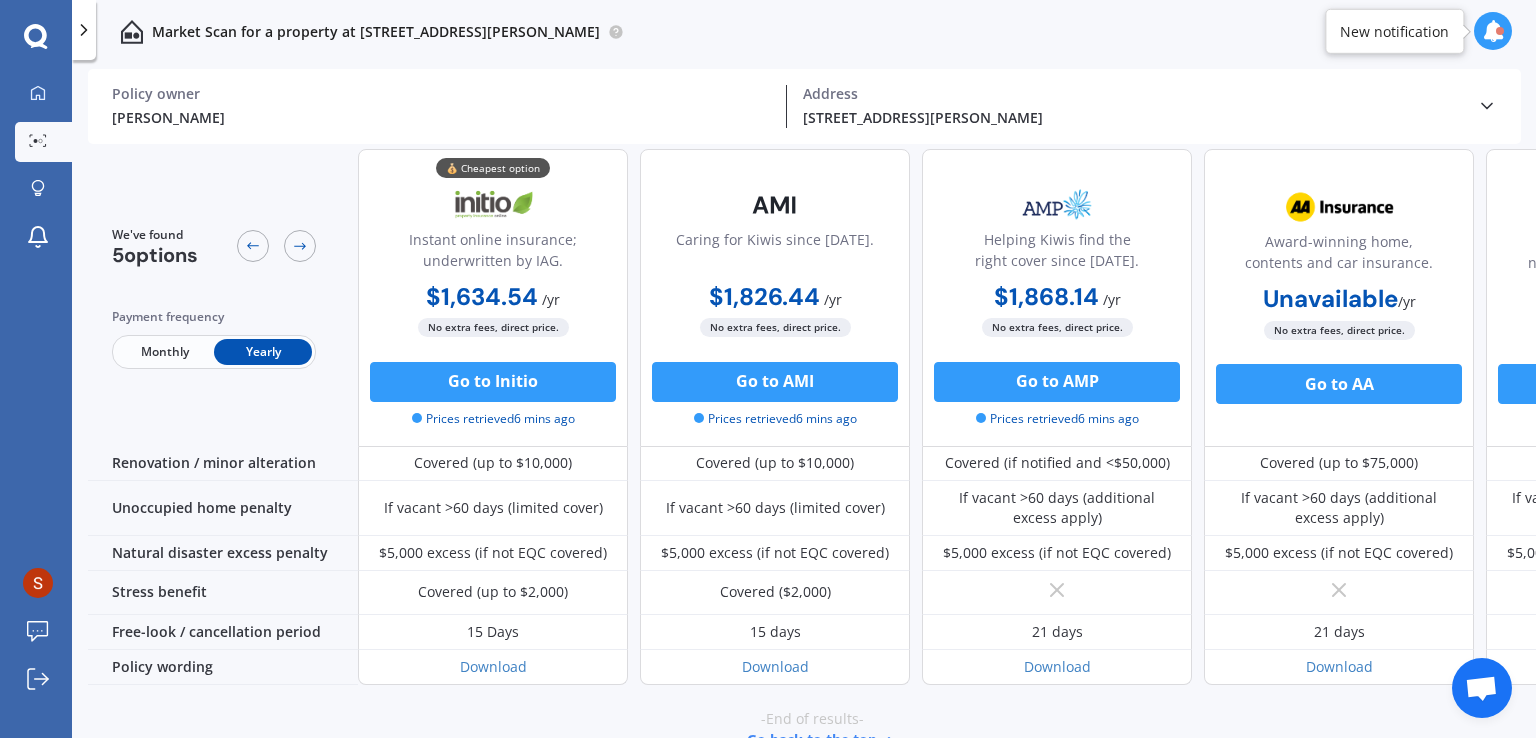 scroll, scrollTop: 948, scrollLeft: 0, axis: vertical 